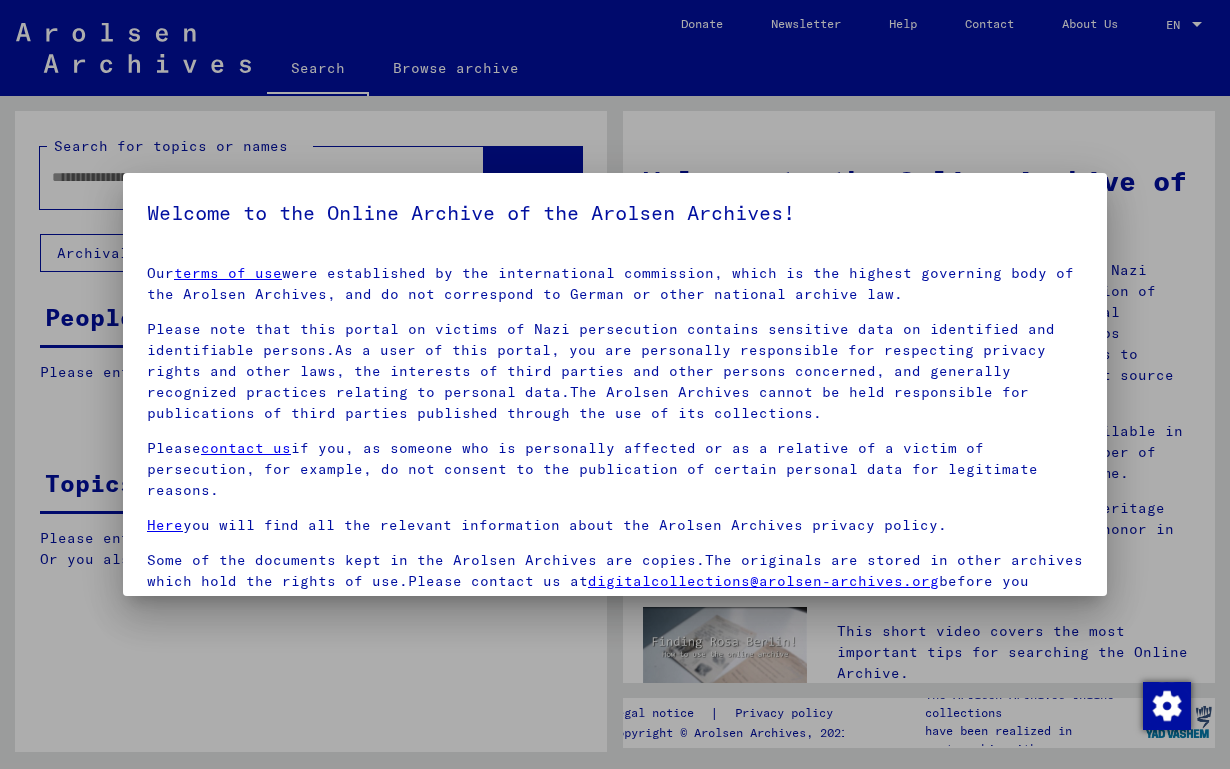 scroll, scrollTop: 0, scrollLeft: 0, axis: both 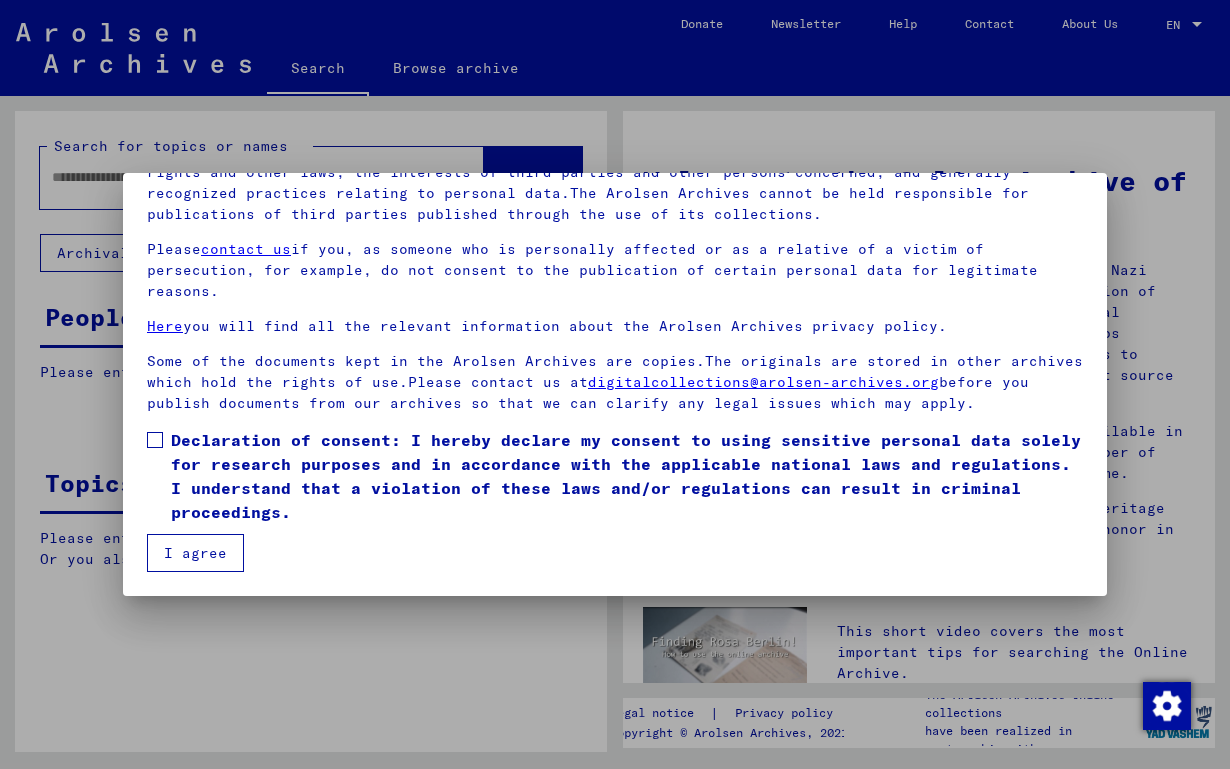 click at bounding box center [155, 440] 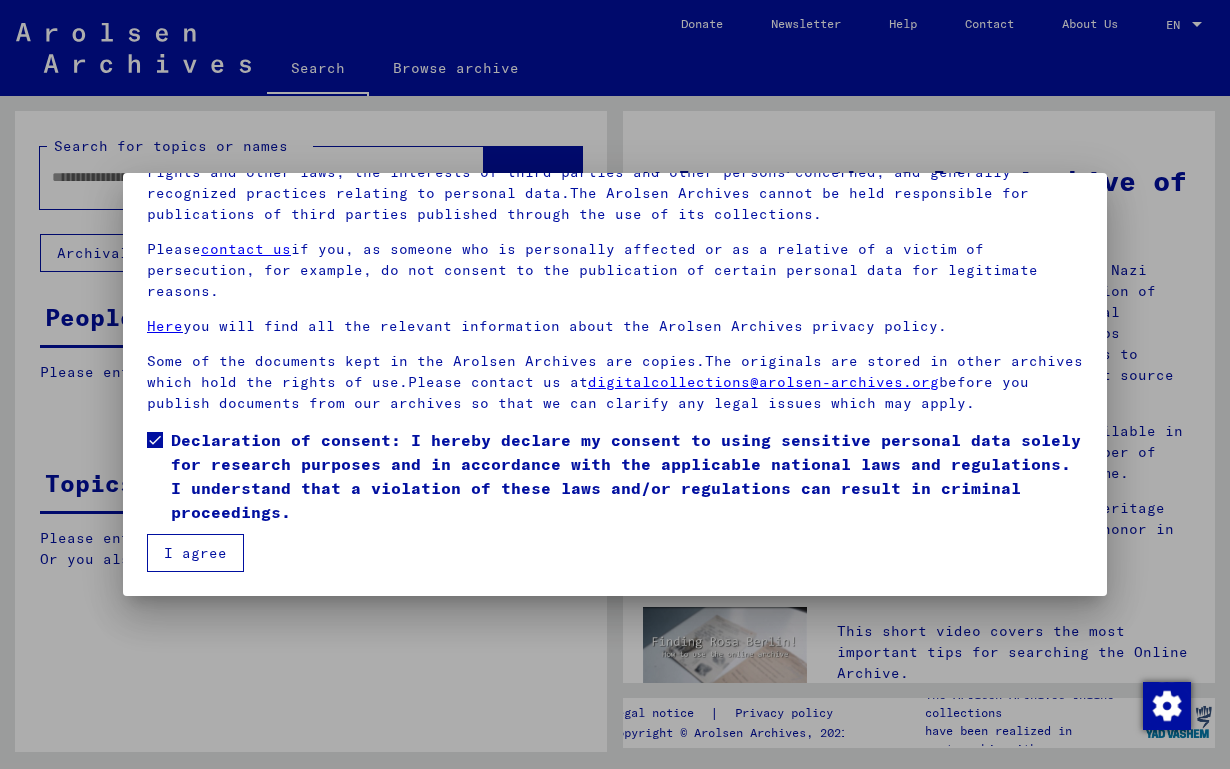 drag, startPoint x: 191, startPoint y: 552, endPoint x: 166, endPoint y: 466, distance: 89.560036 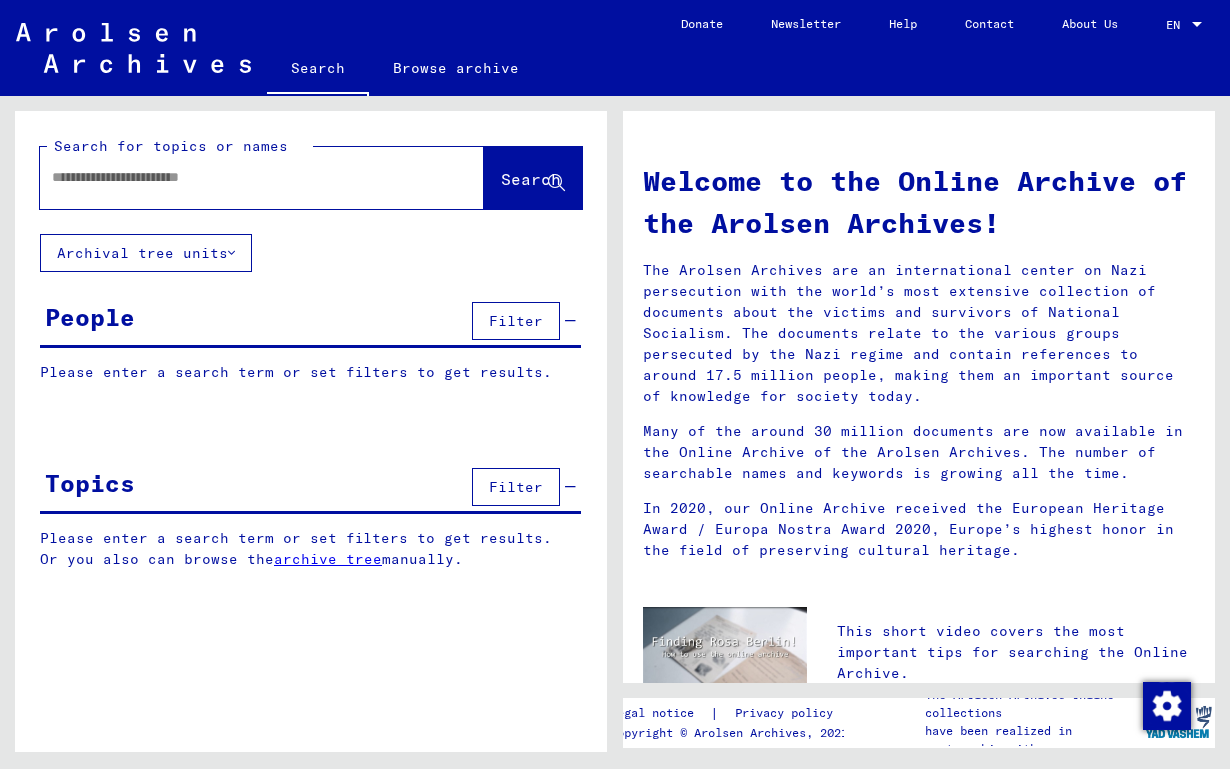 click at bounding box center [238, 177] 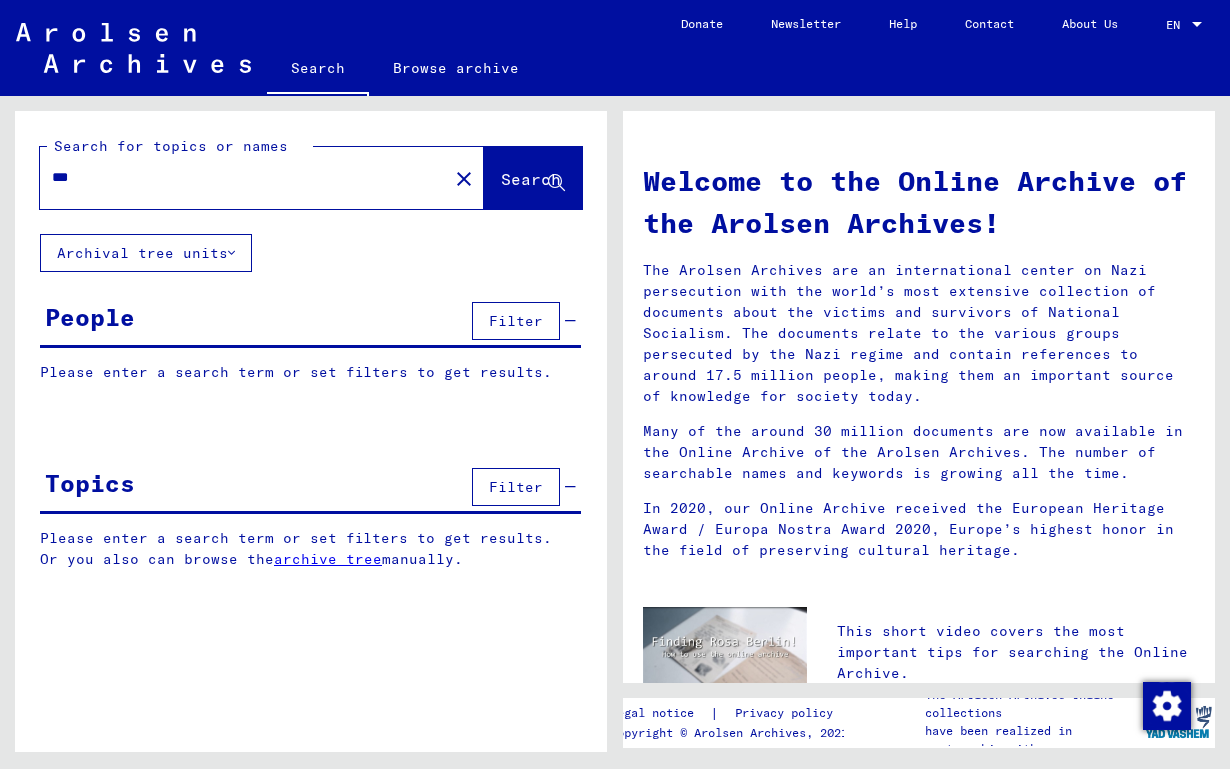 type on "***" 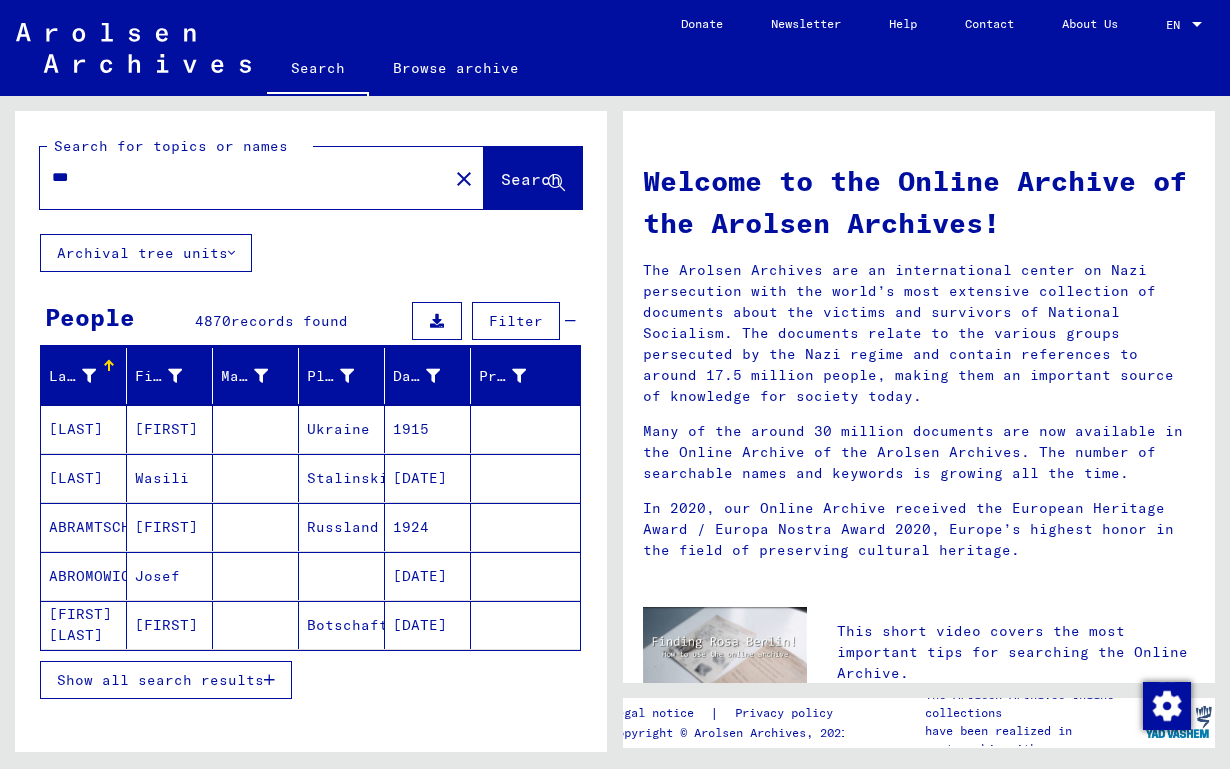 drag, startPoint x: 184, startPoint y: 677, endPoint x: 215, endPoint y: 636, distance: 51.40039 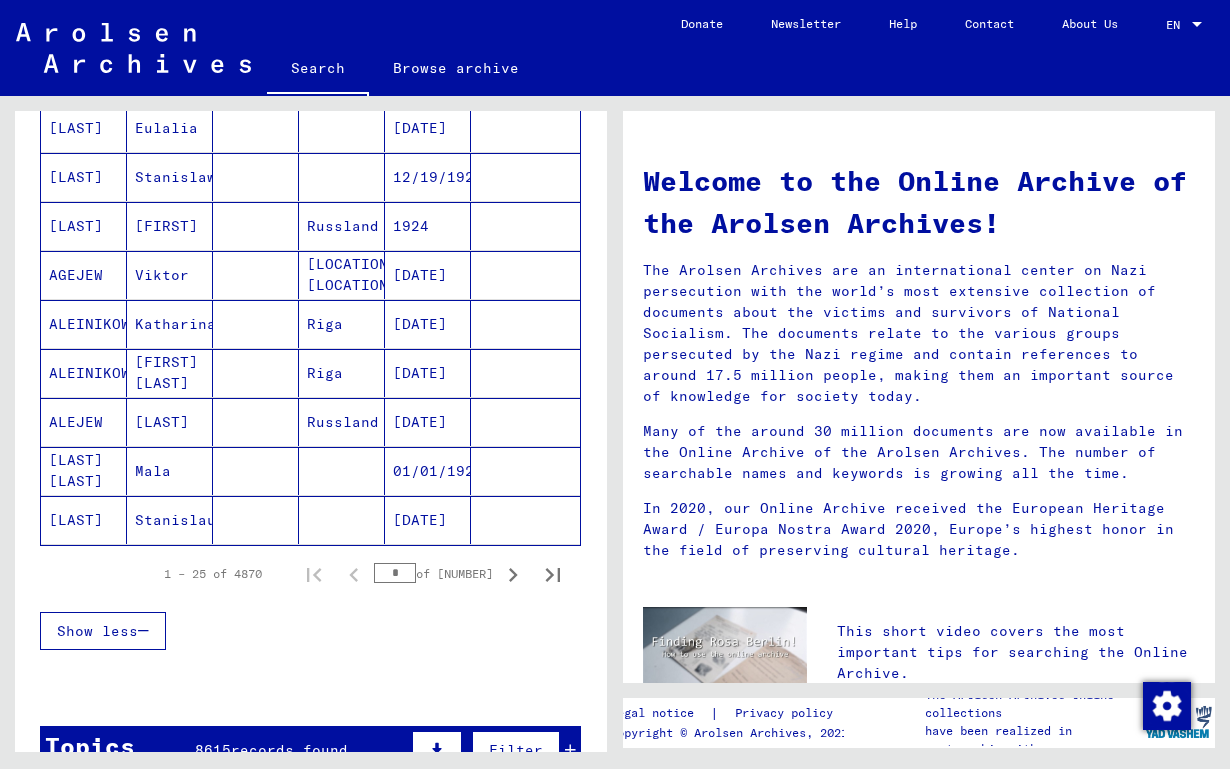 scroll, scrollTop: 1089, scrollLeft: 0, axis: vertical 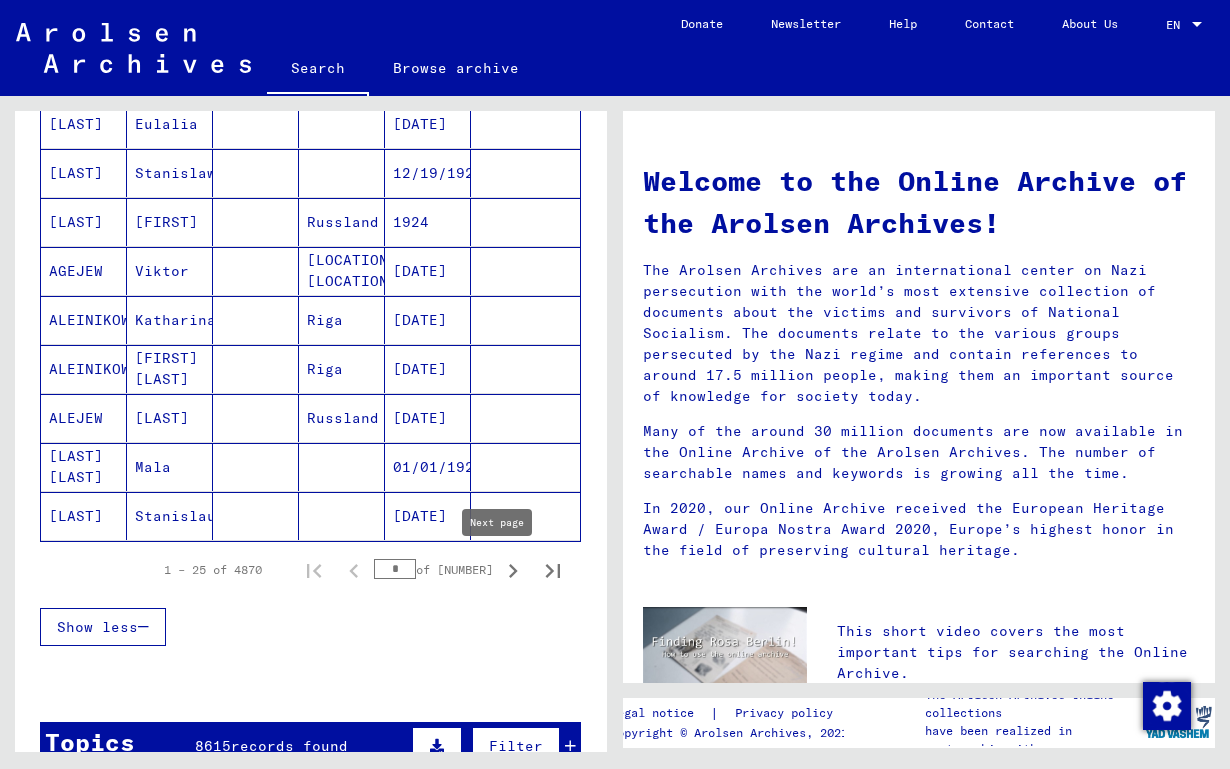 click 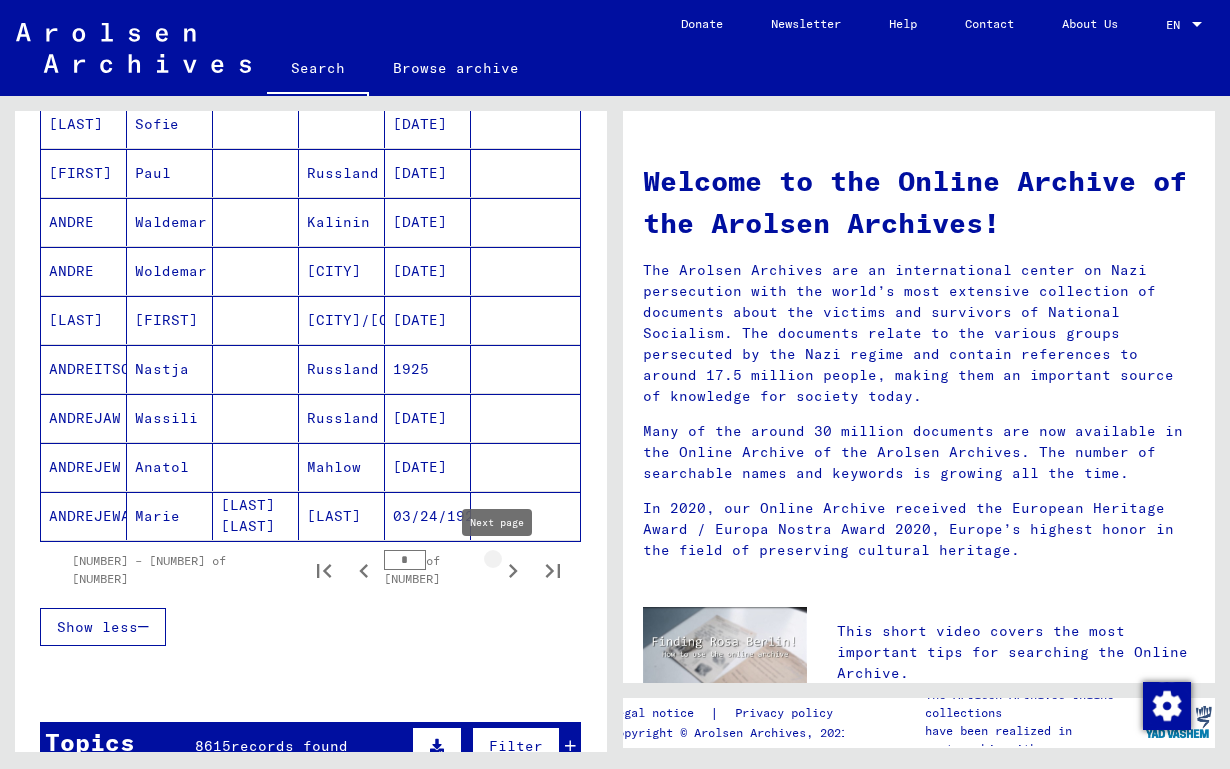 click 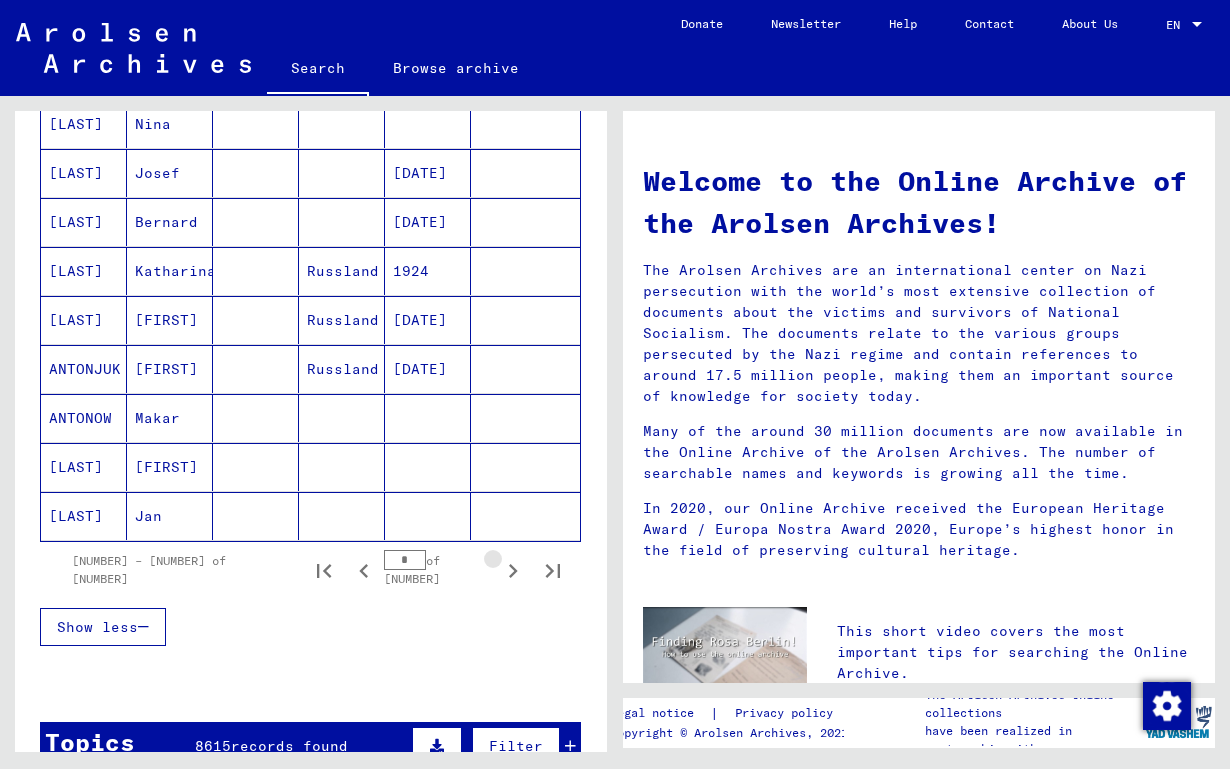click 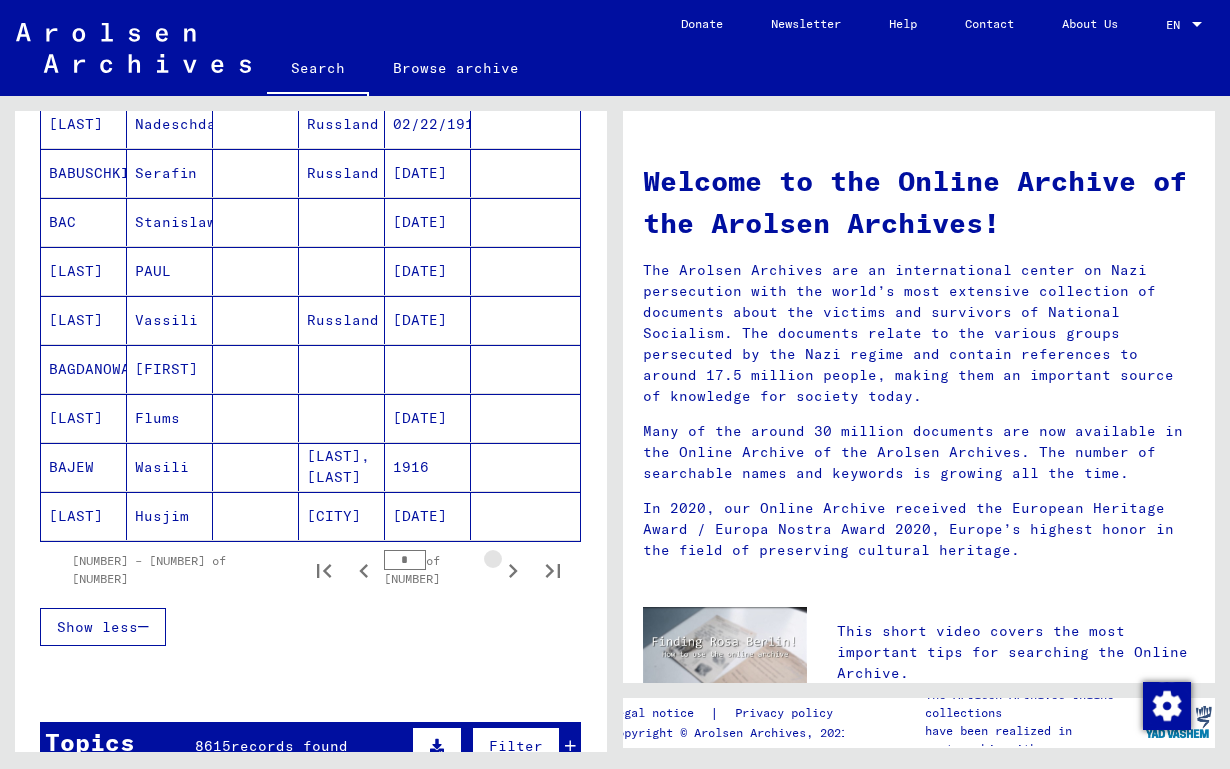 click 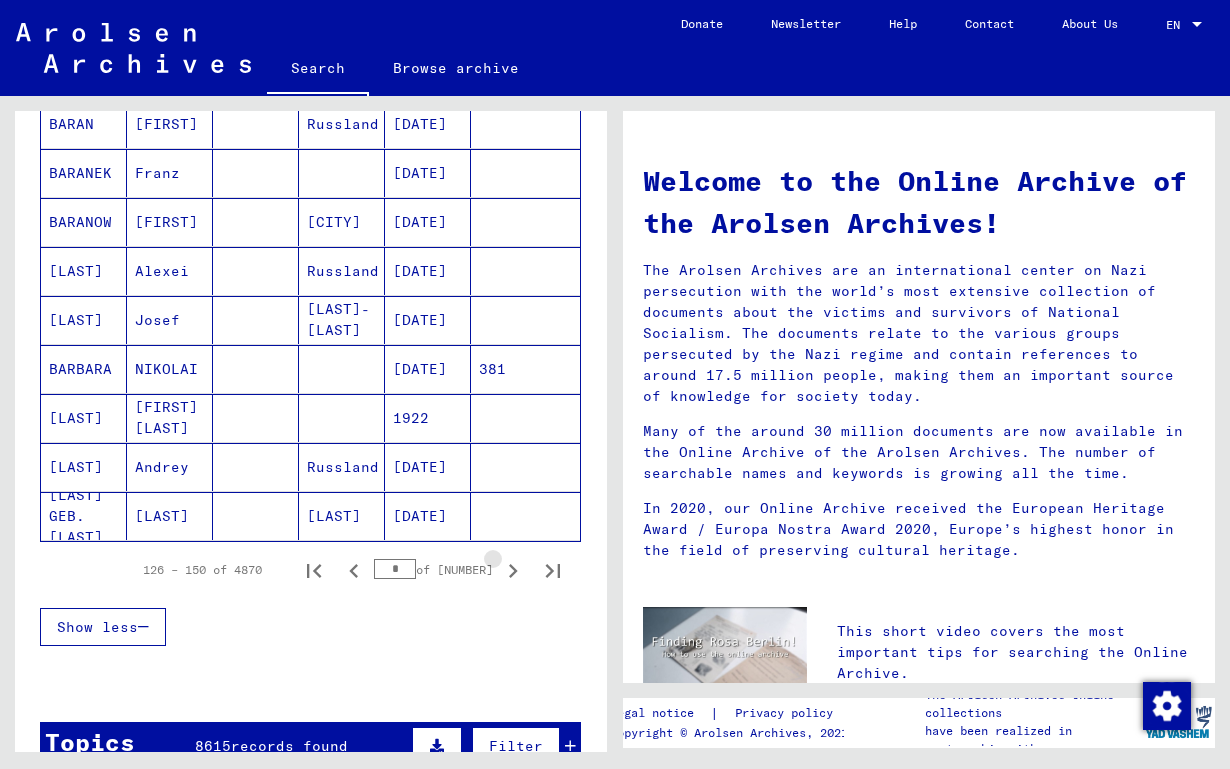 click 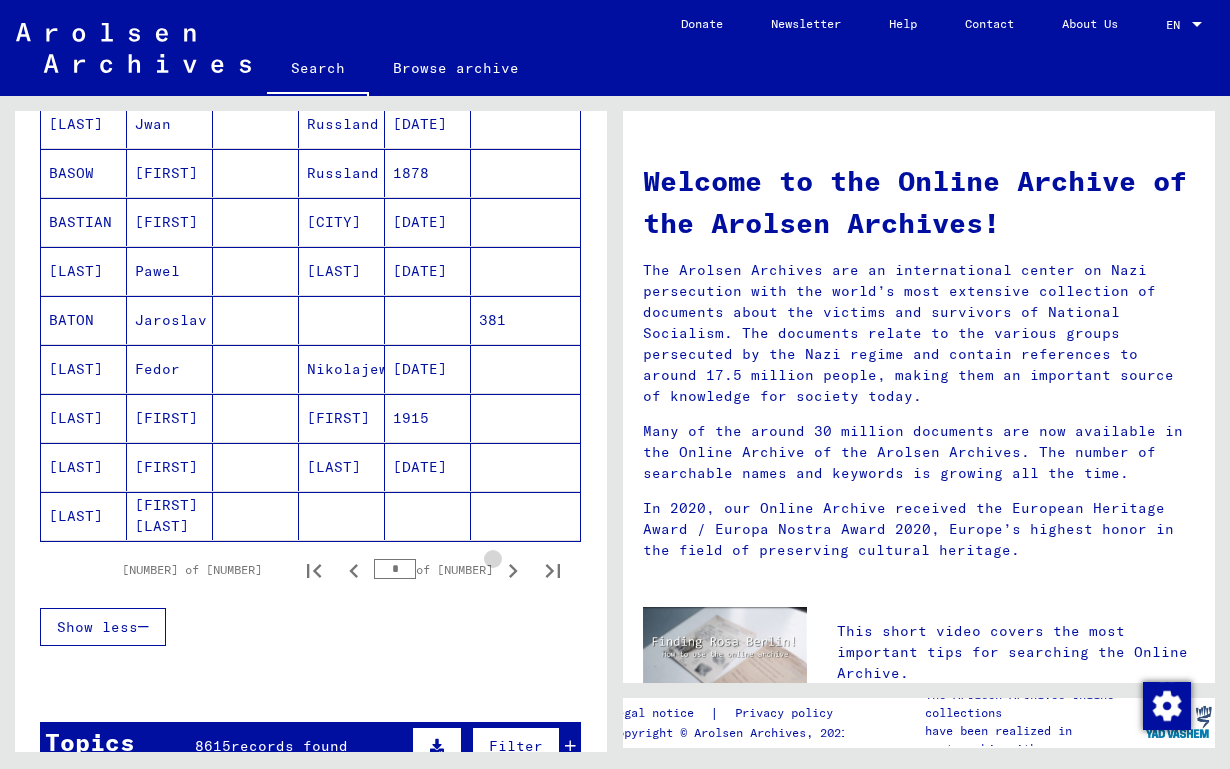 click 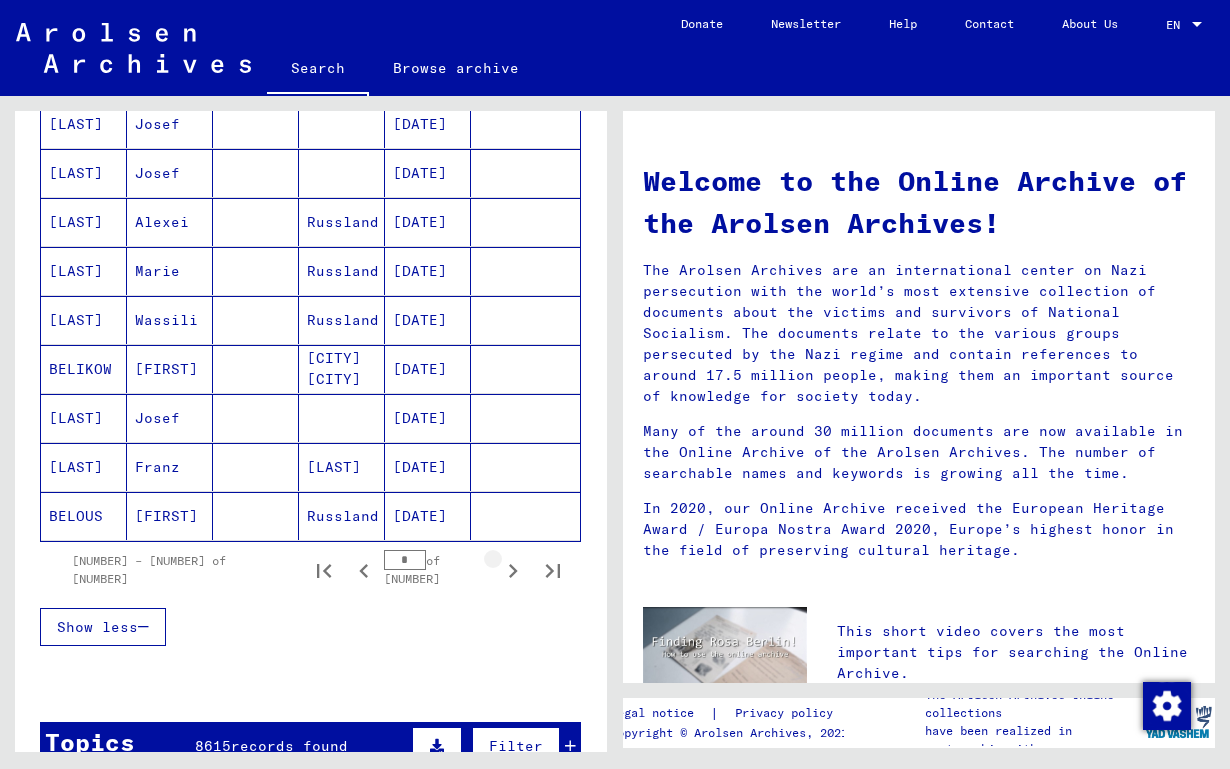 click 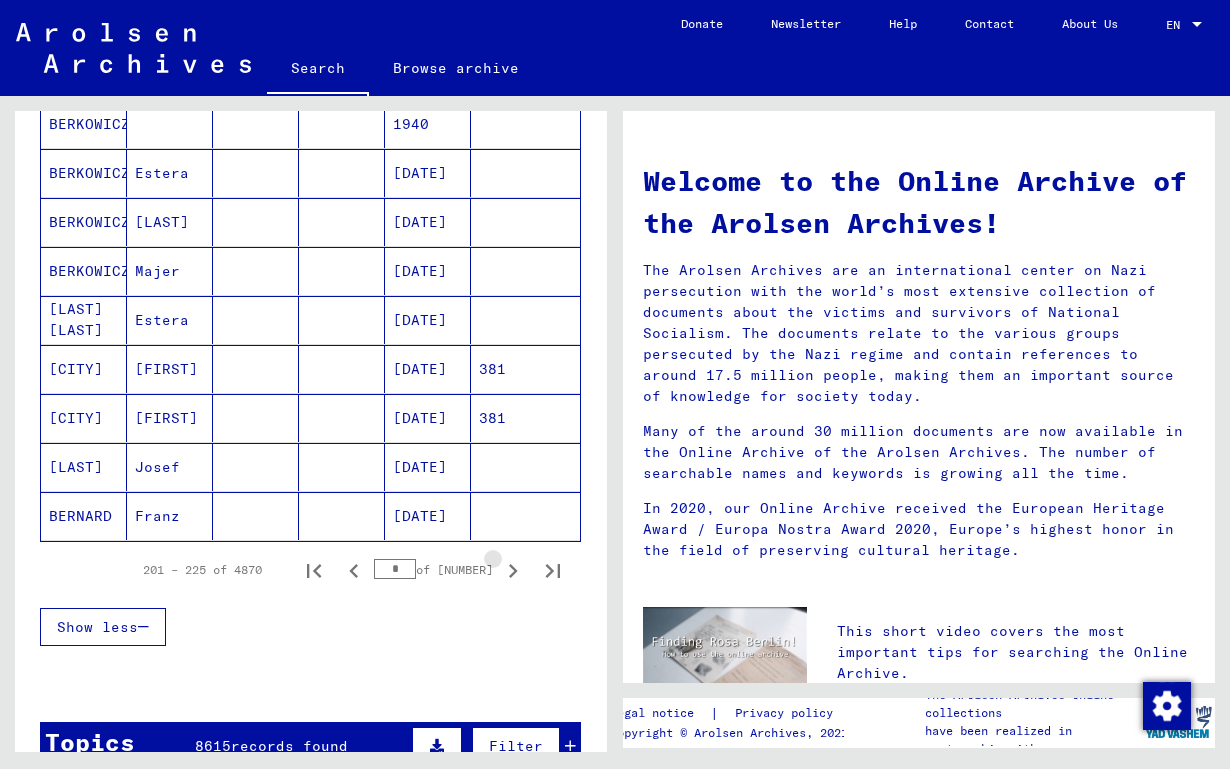 click 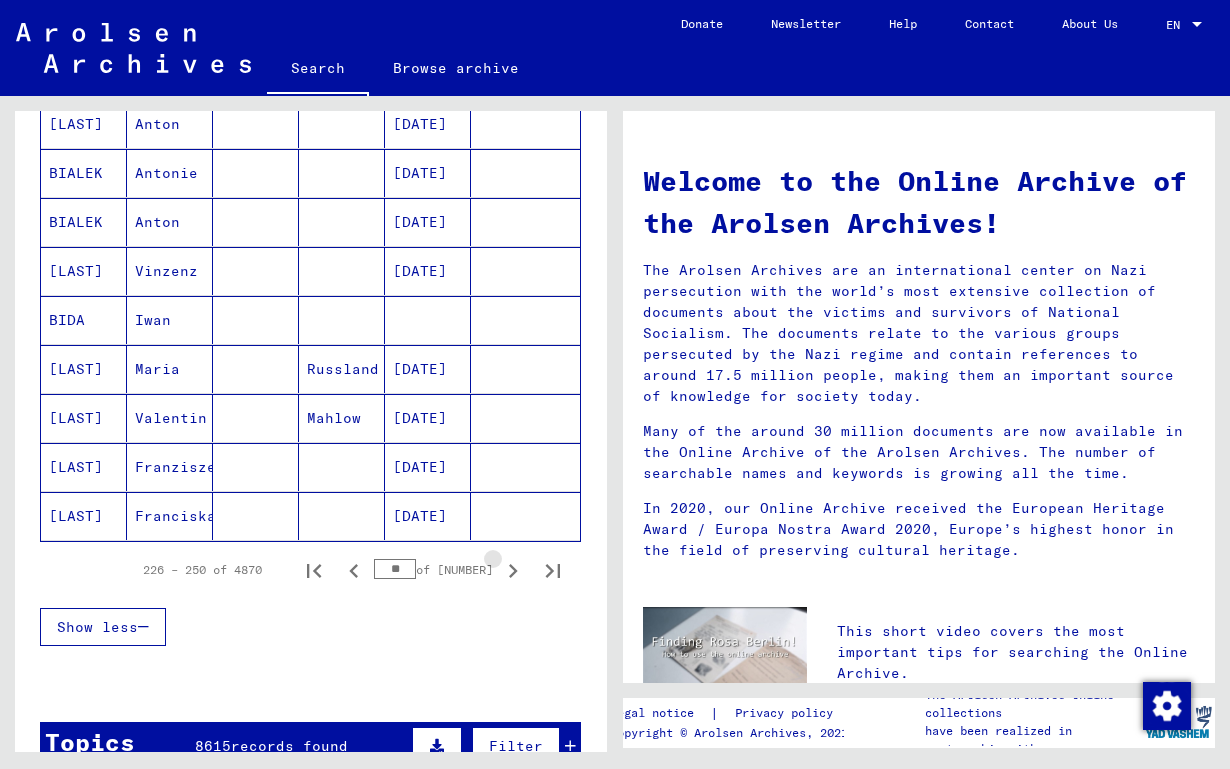 click 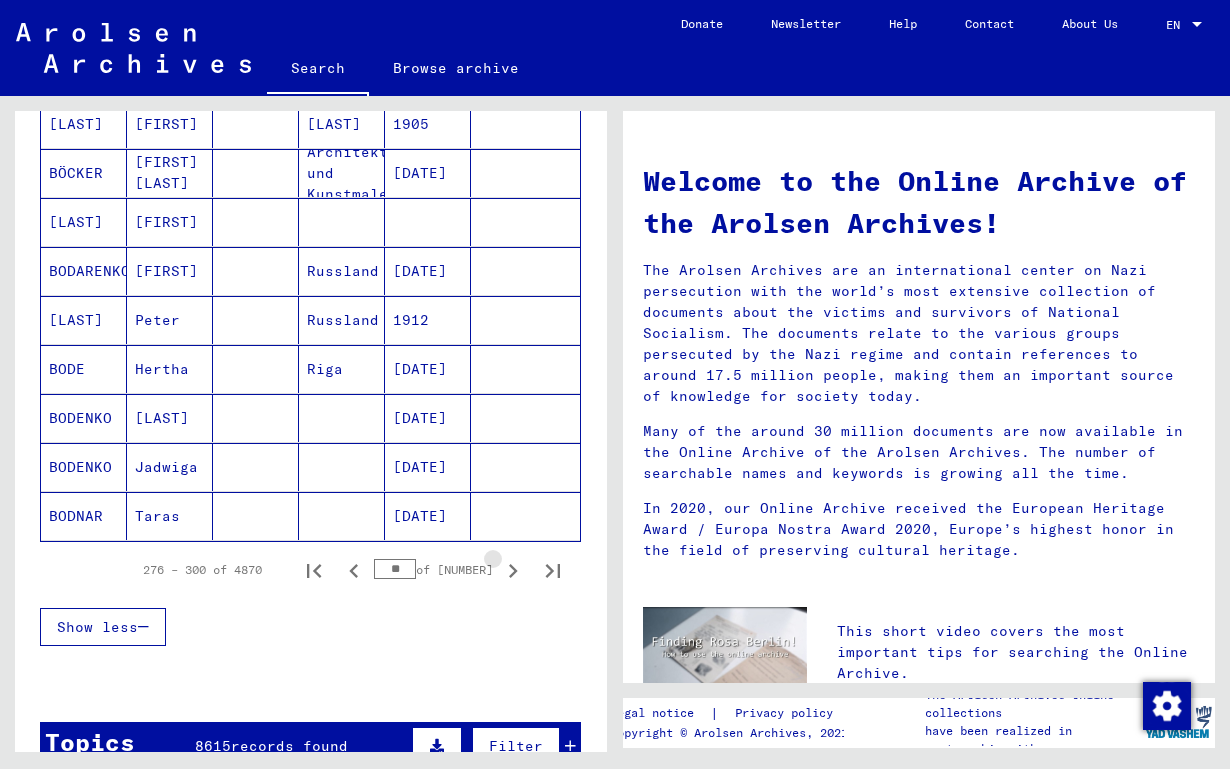 click 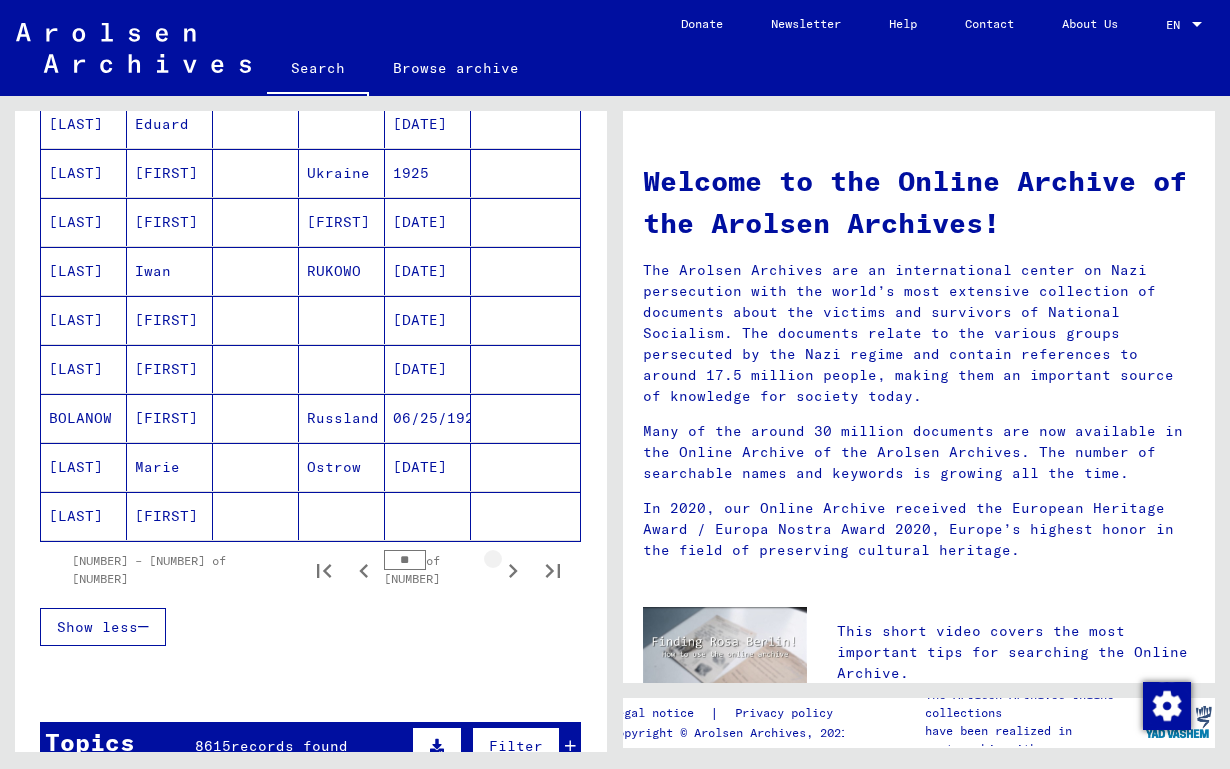 click 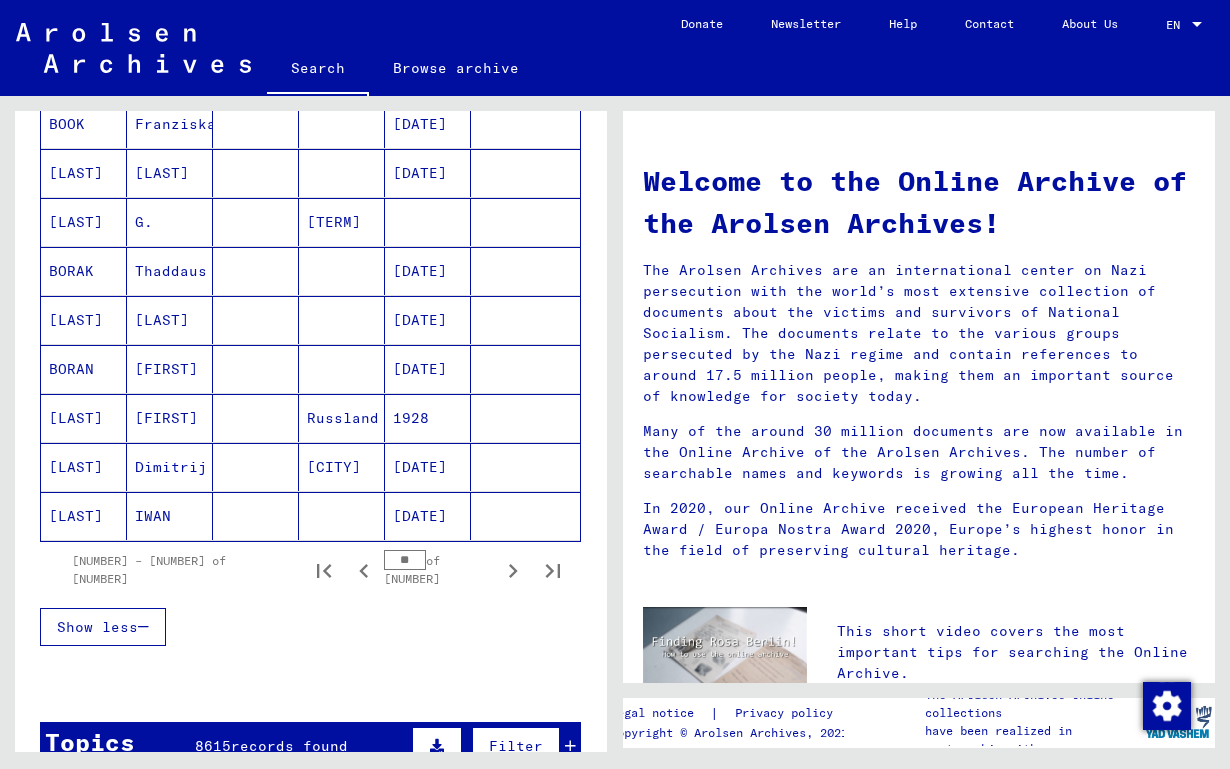 click 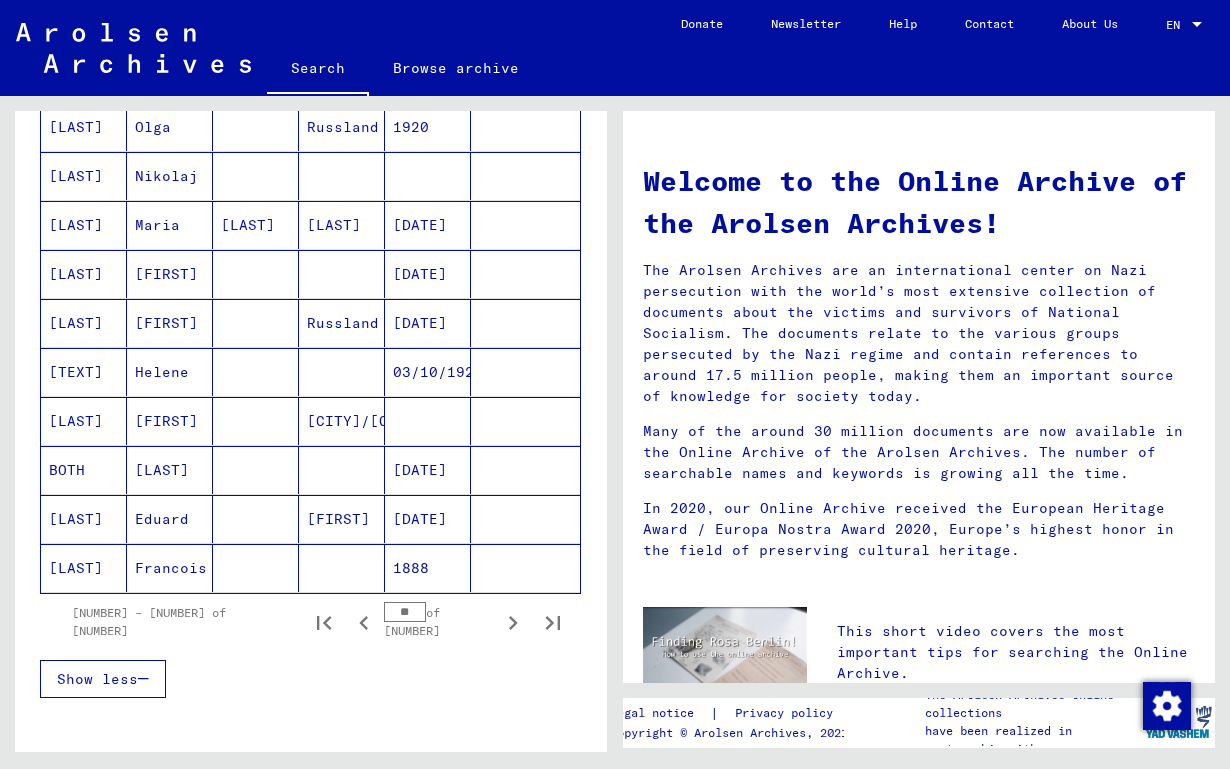 scroll, scrollTop: 604, scrollLeft: 0, axis: vertical 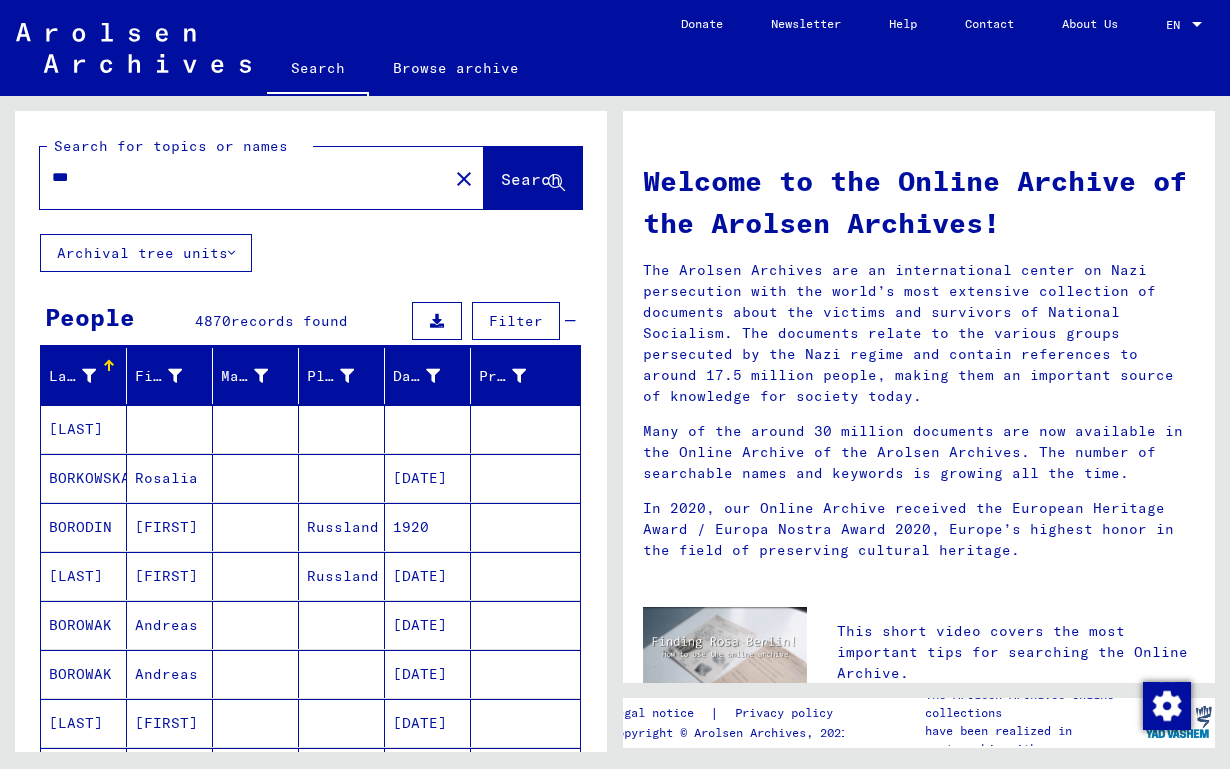 drag, startPoint x: 88, startPoint y: 176, endPoint x: 7, endPoint y: 166, distance: 81.61495 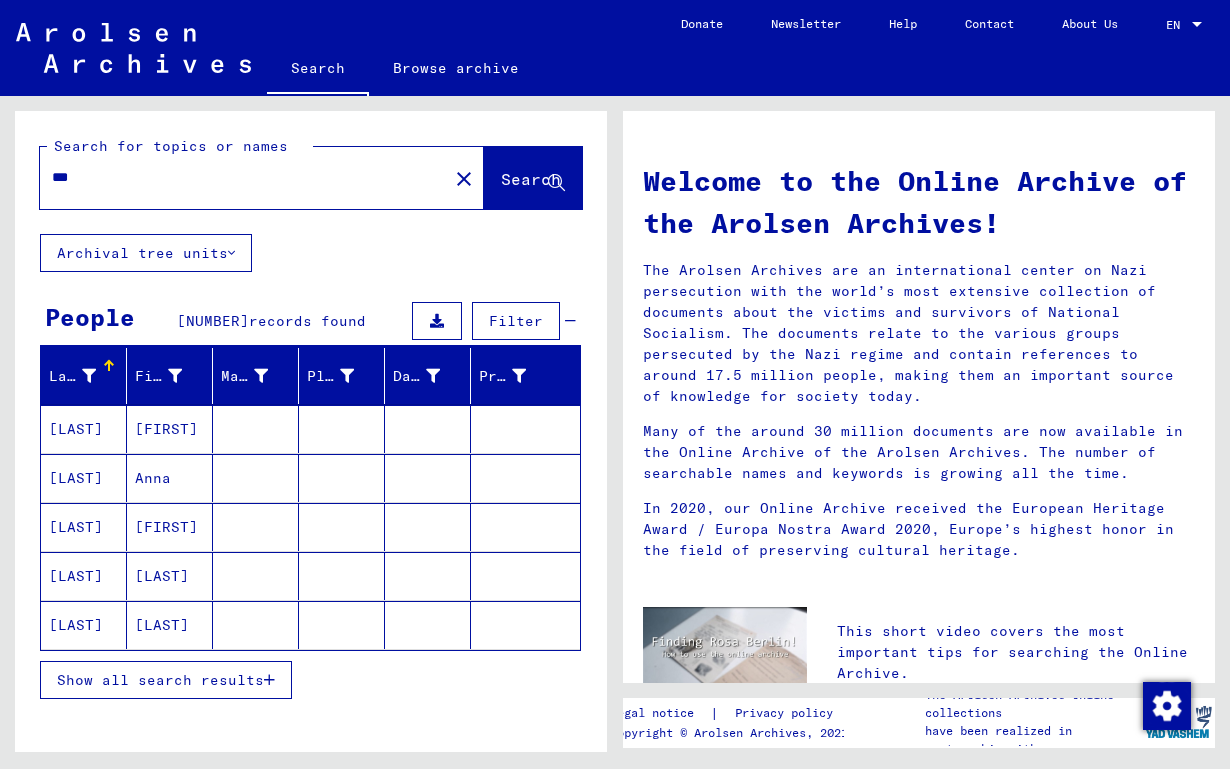 click on "Show all search results" at bounding box center (160, 680) 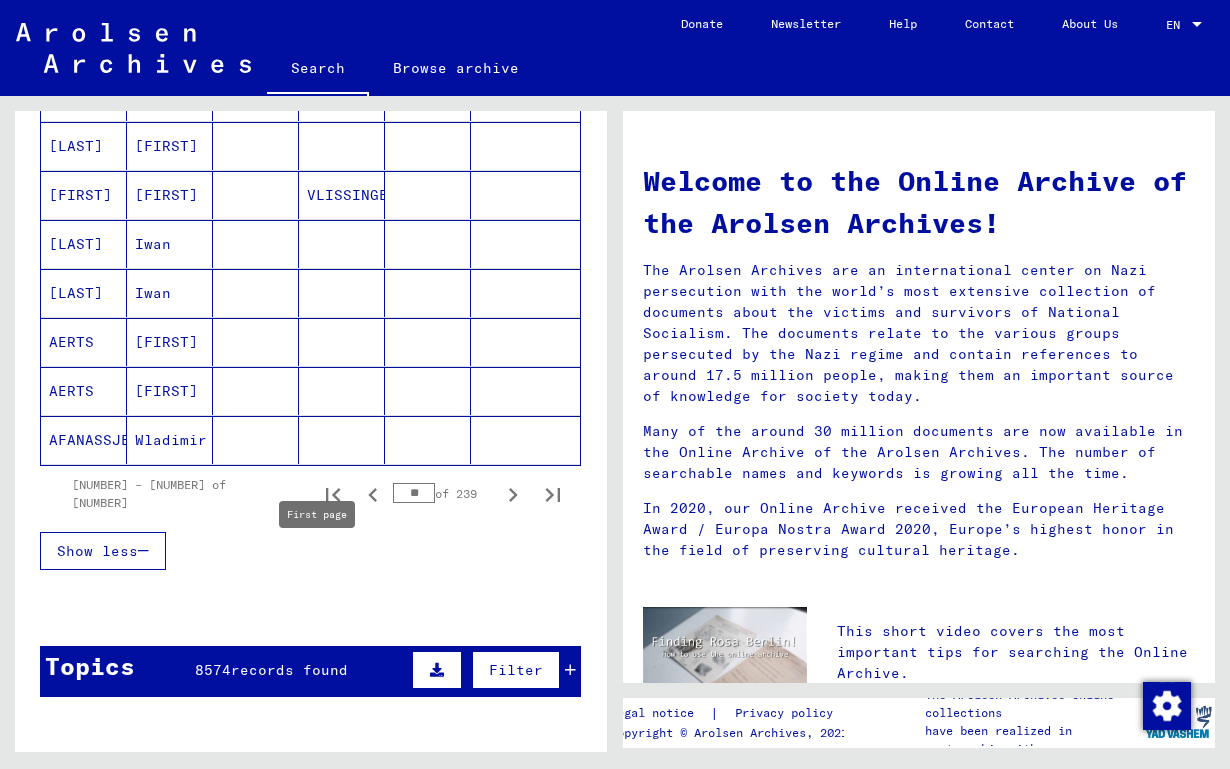 scroll, scrollTop: 1199, scrollLeft: 0, axis: vertical 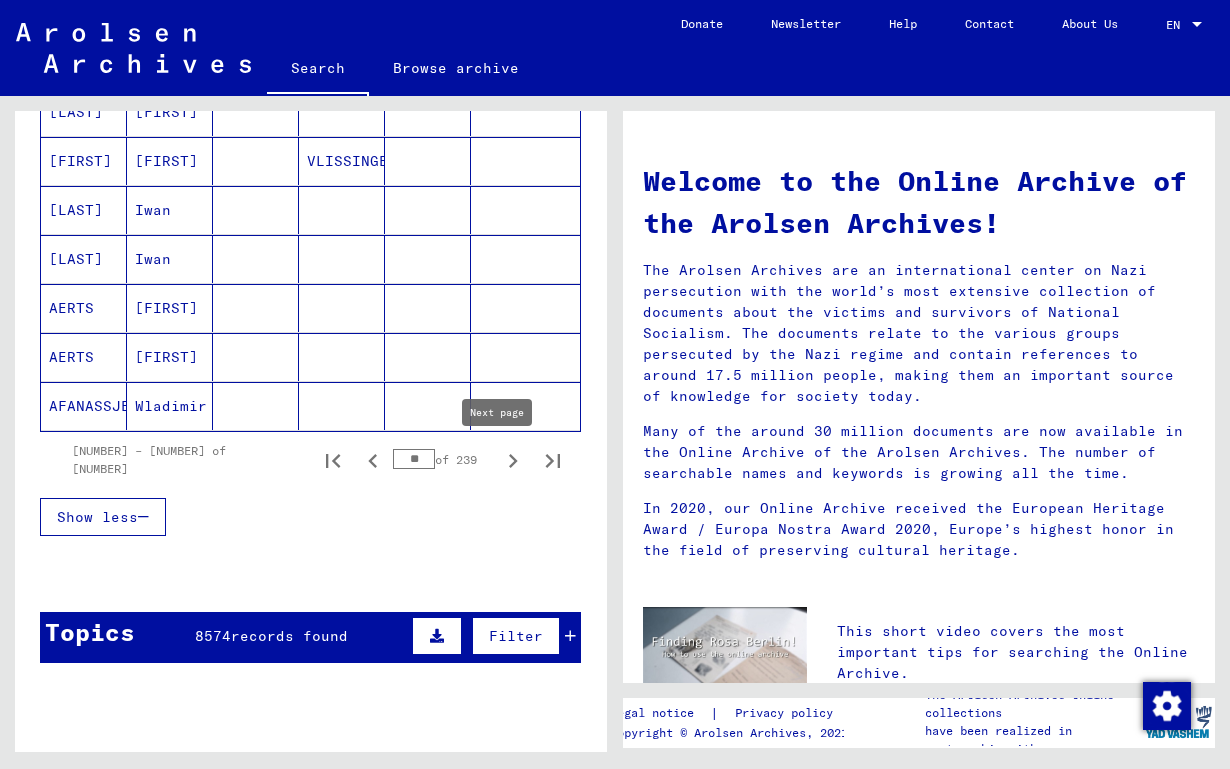 click 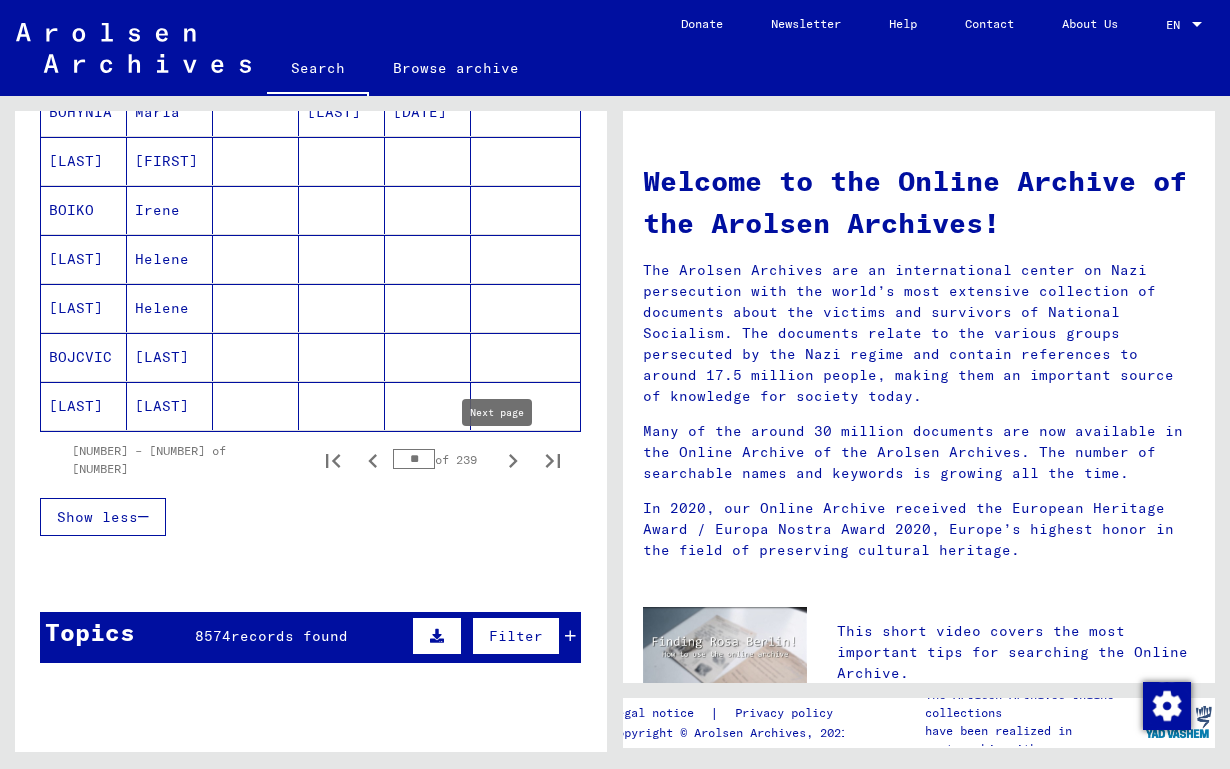 click 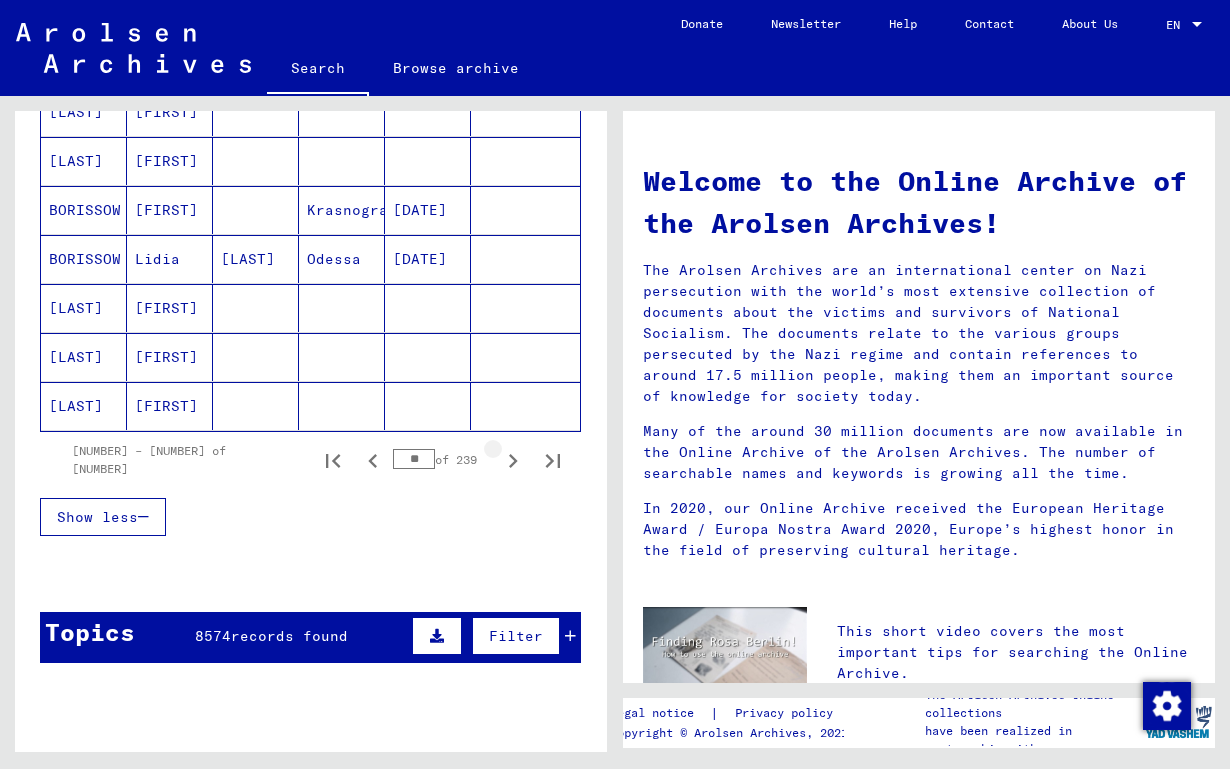 click 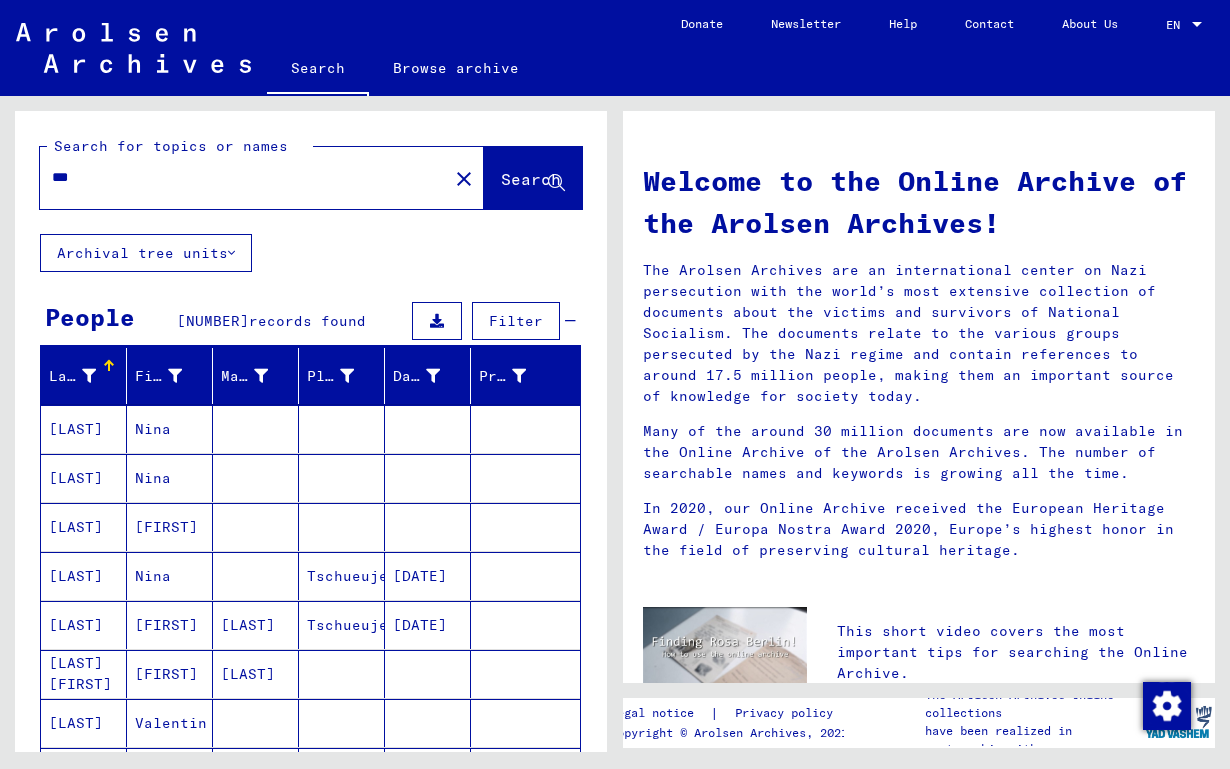 scroll, scrollTop: 0, scrollLeft: 0, axis: both 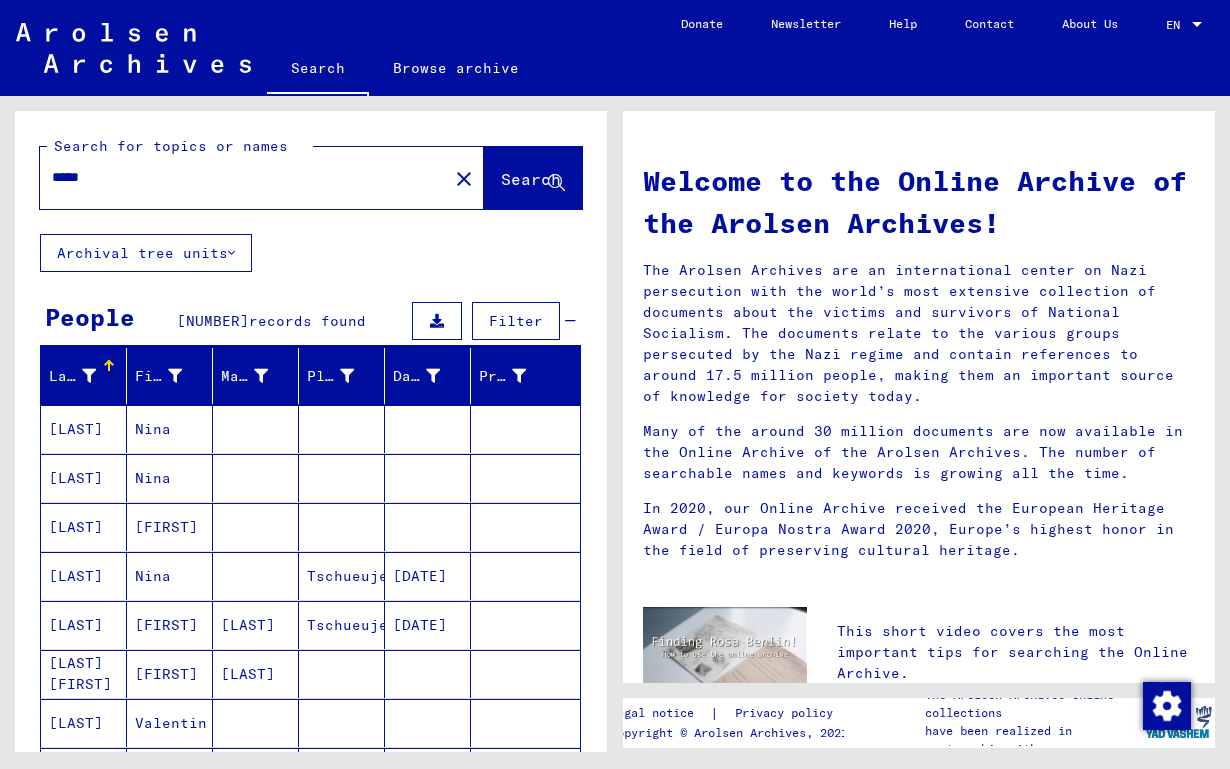 type on "*****" 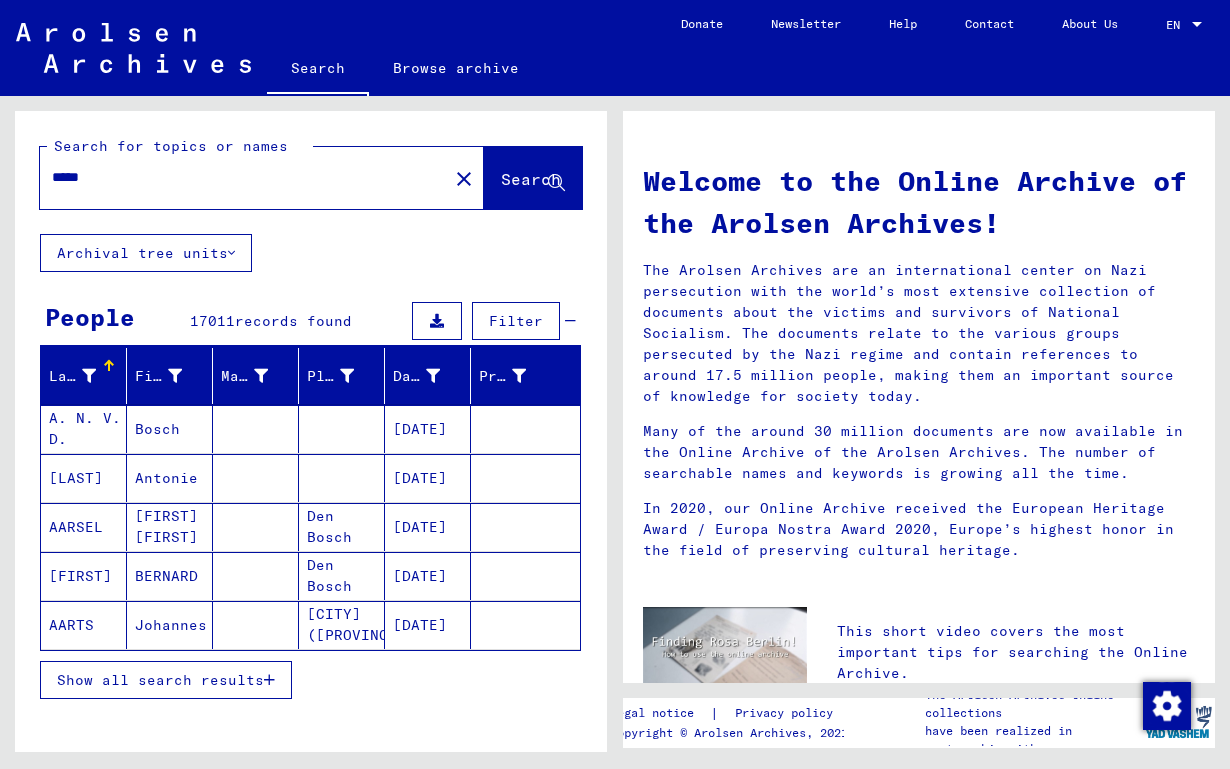 click on "Show all search results" at bounding box center (160, 680) 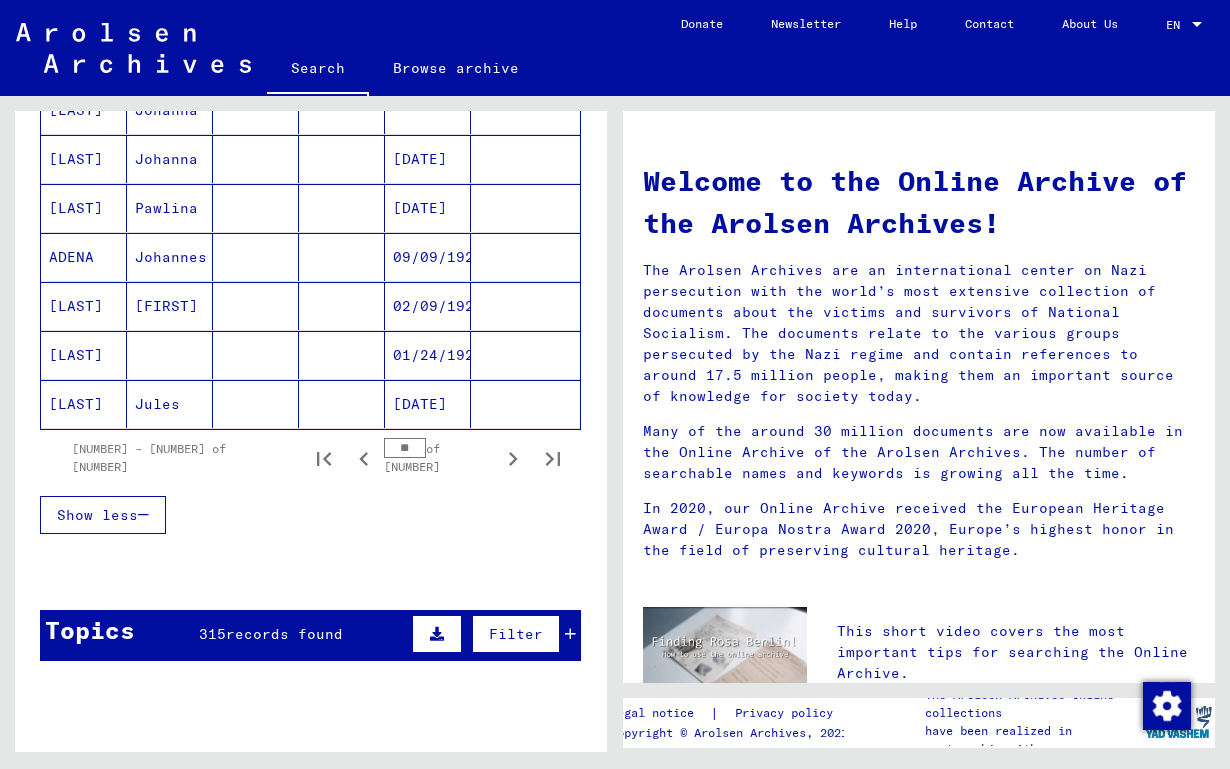 scroll, scrollTop: 1204, scrollLeft: 0, axis: vertical 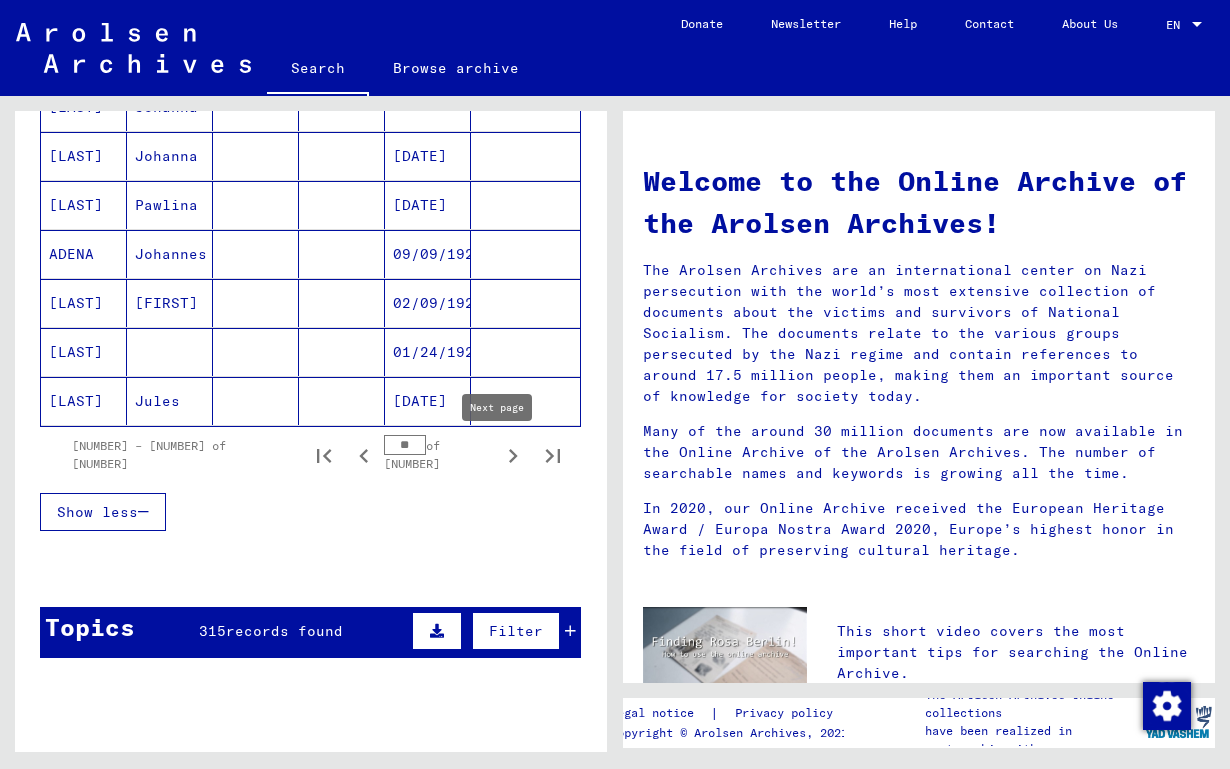click 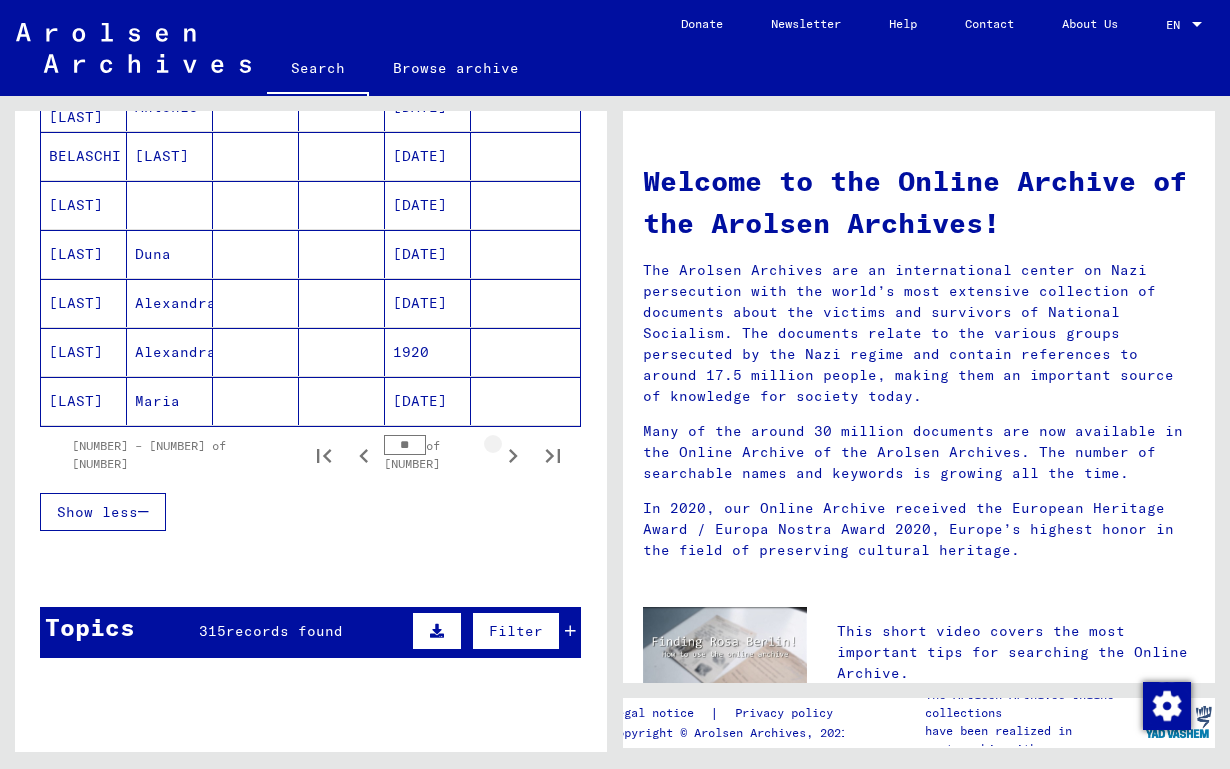 click 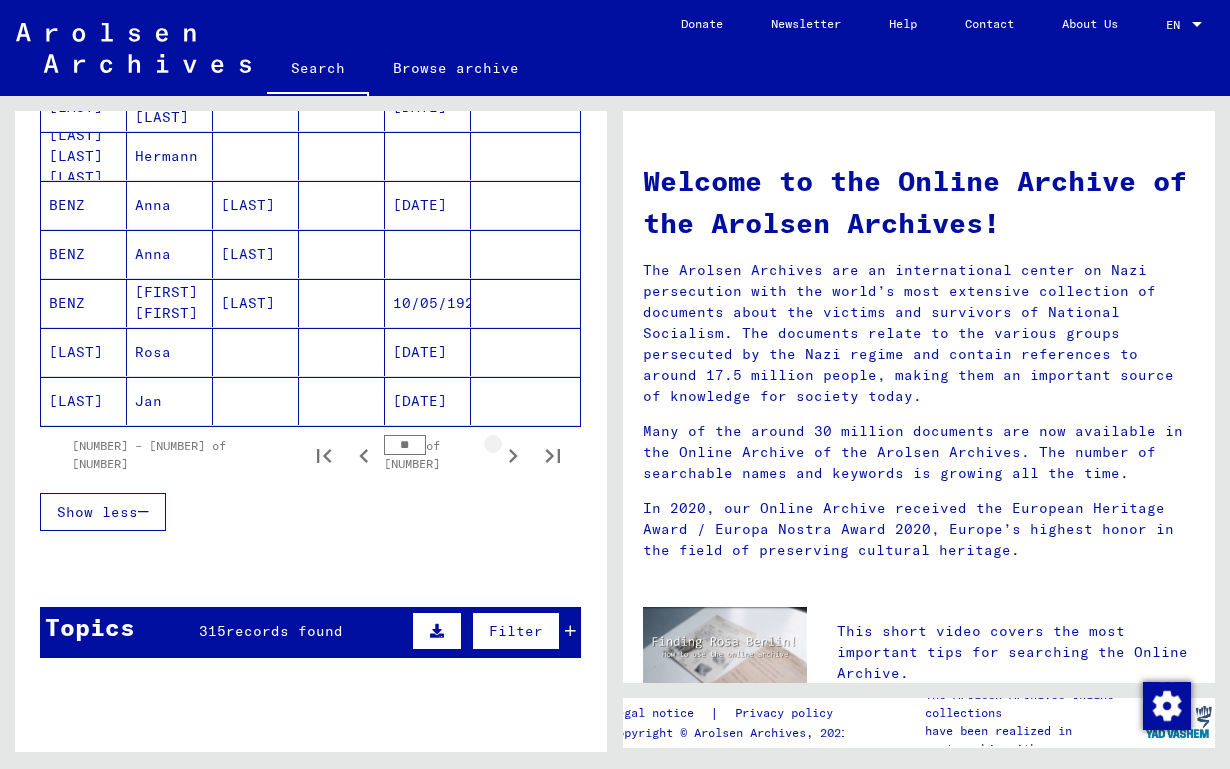 click 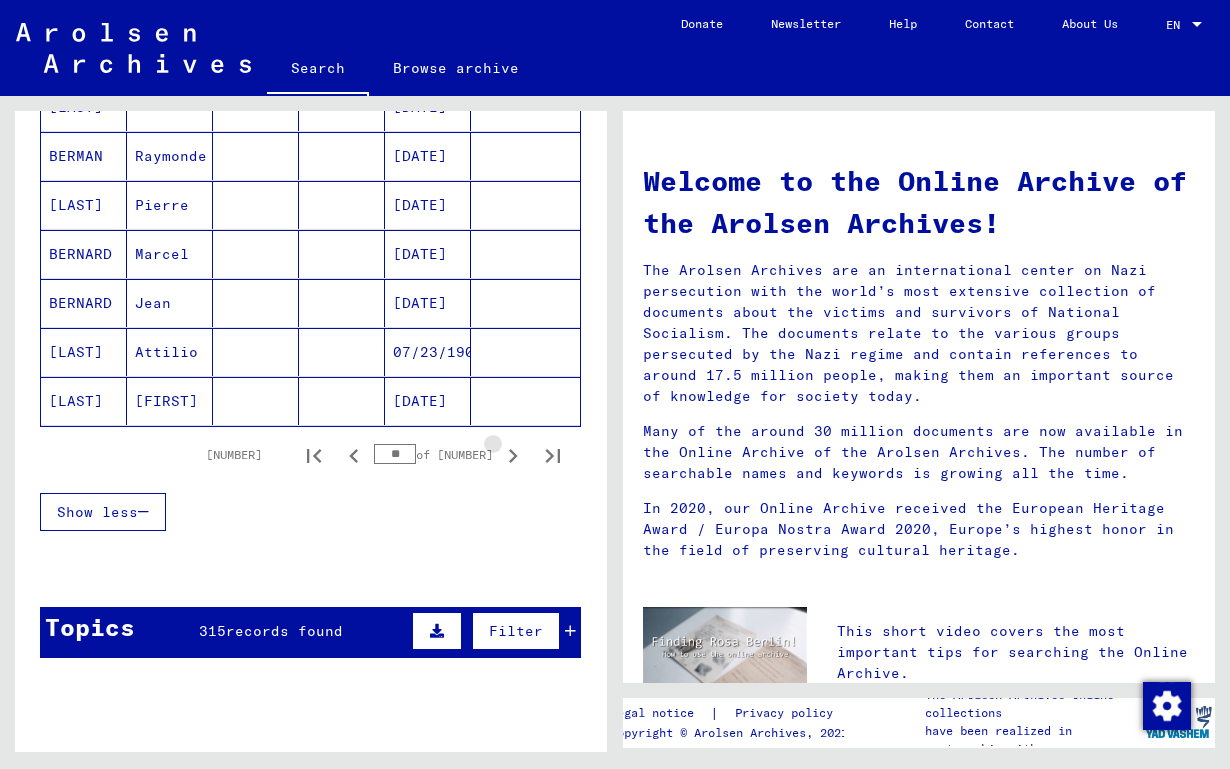 click 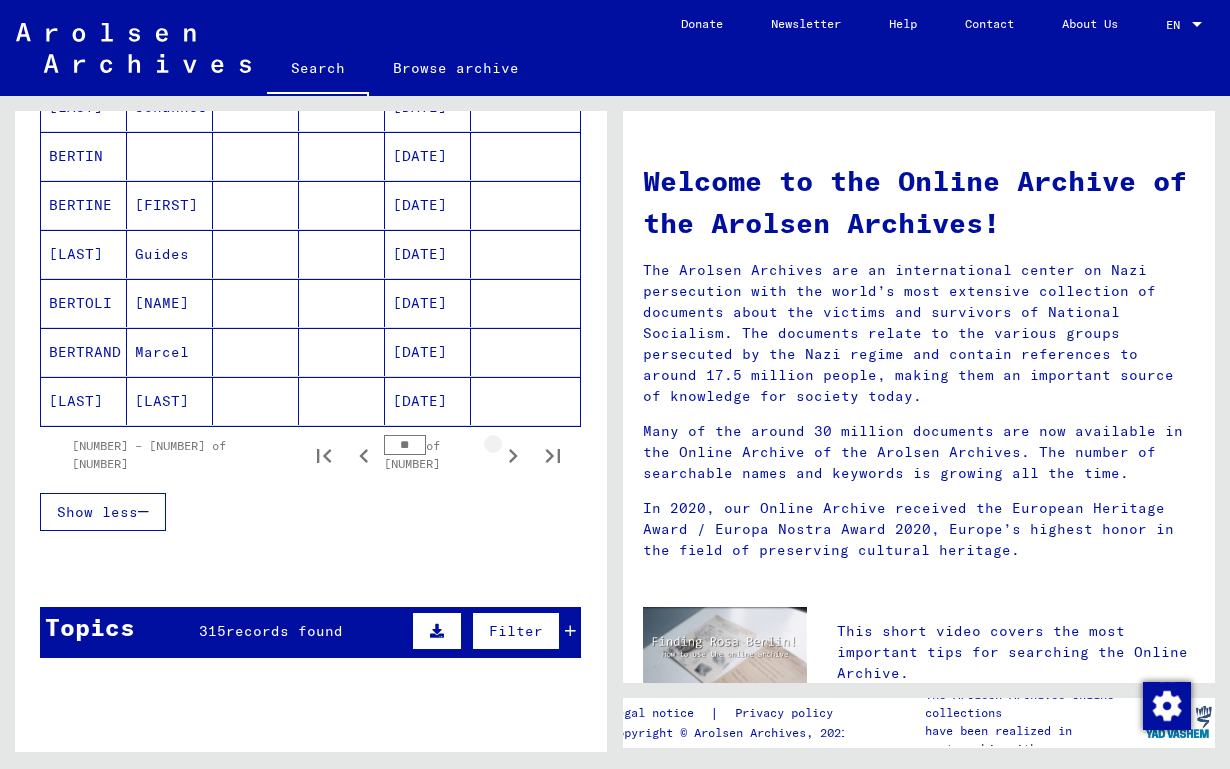 click 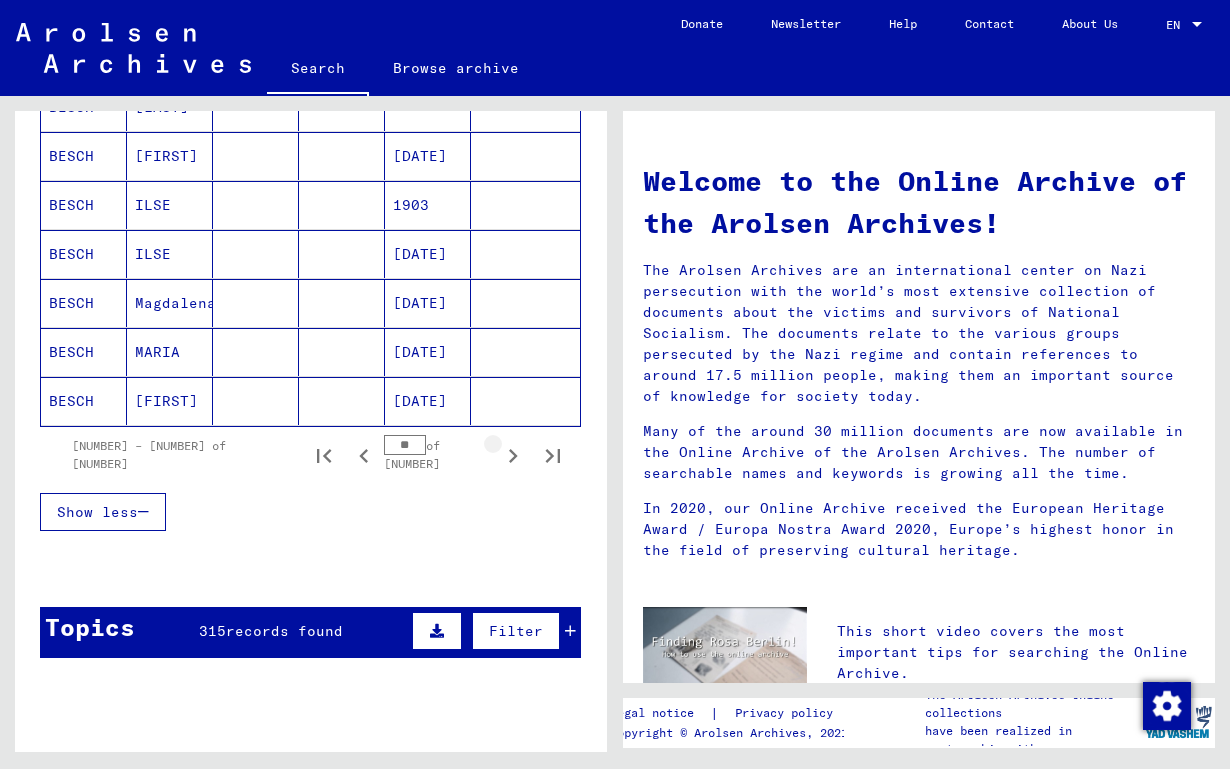 click 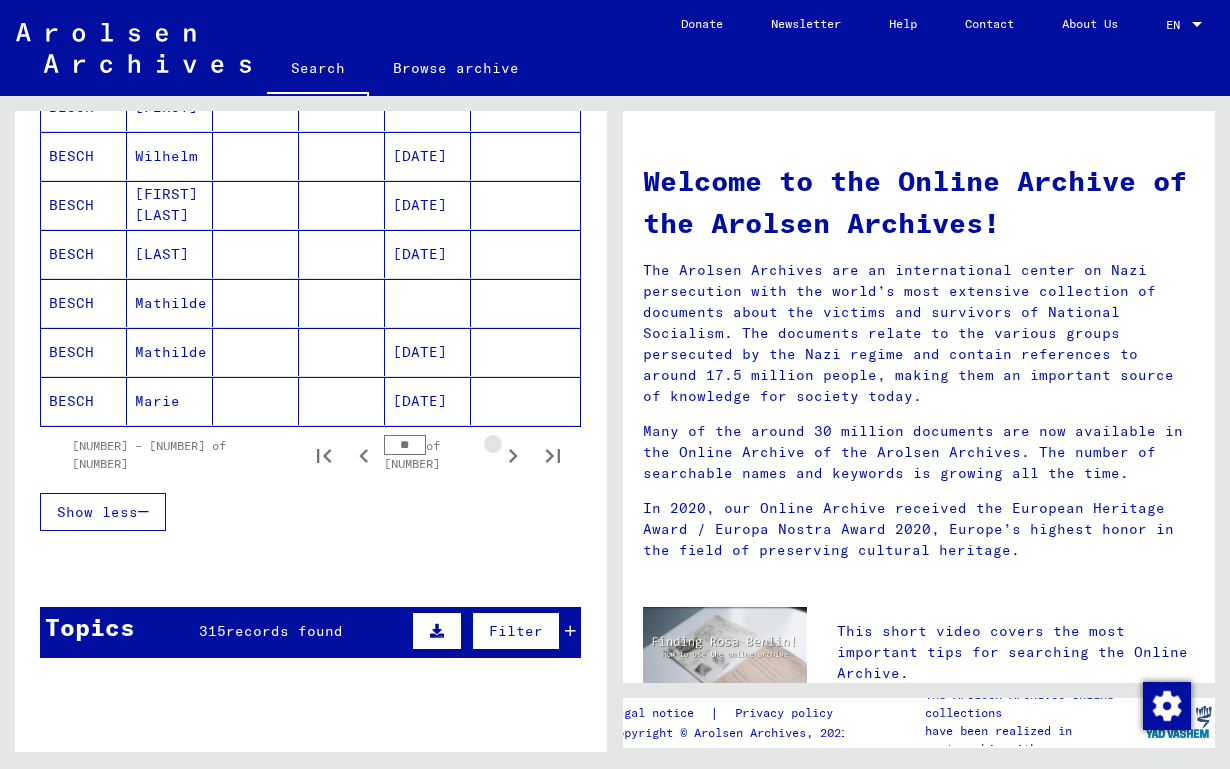 click 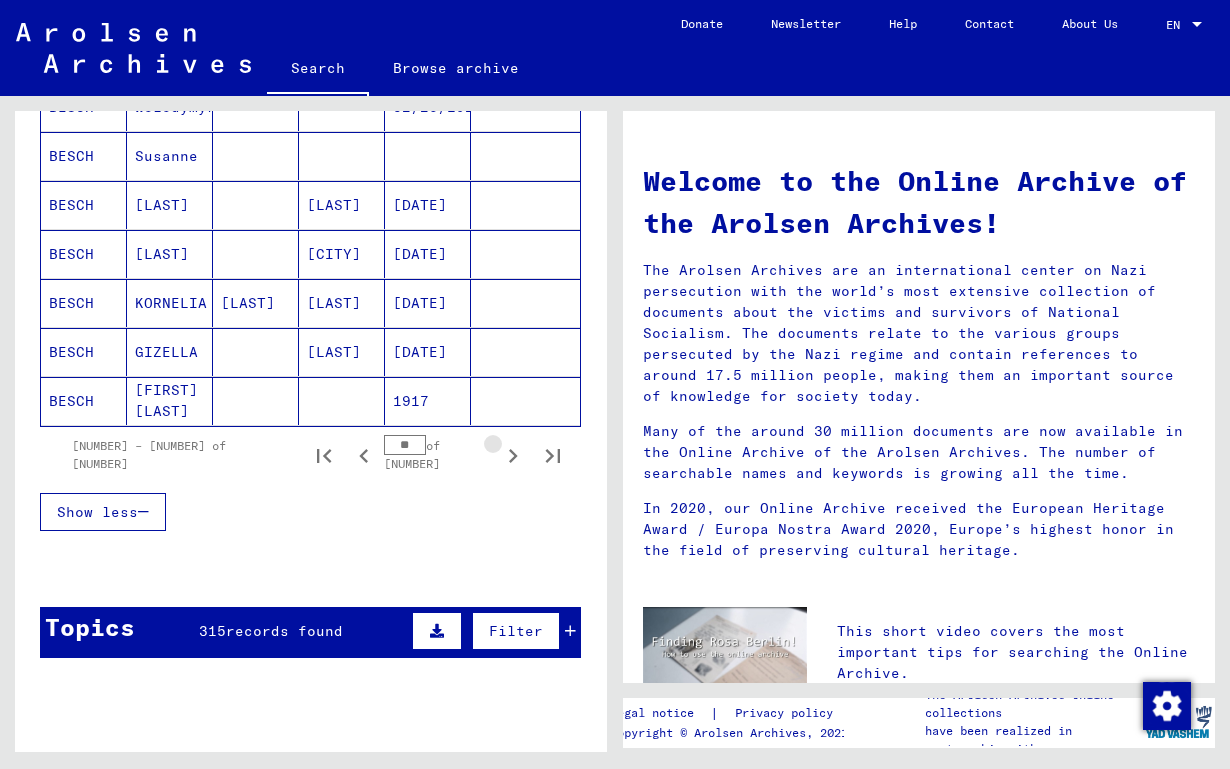 click 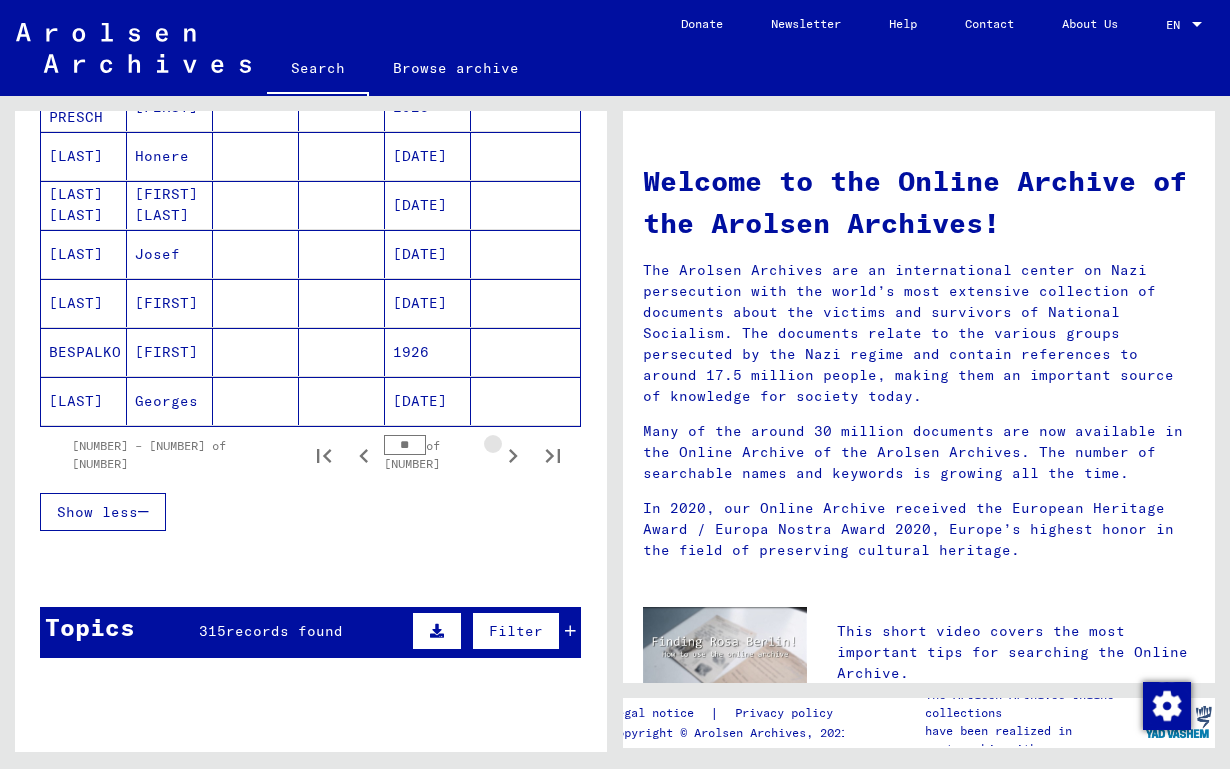 click 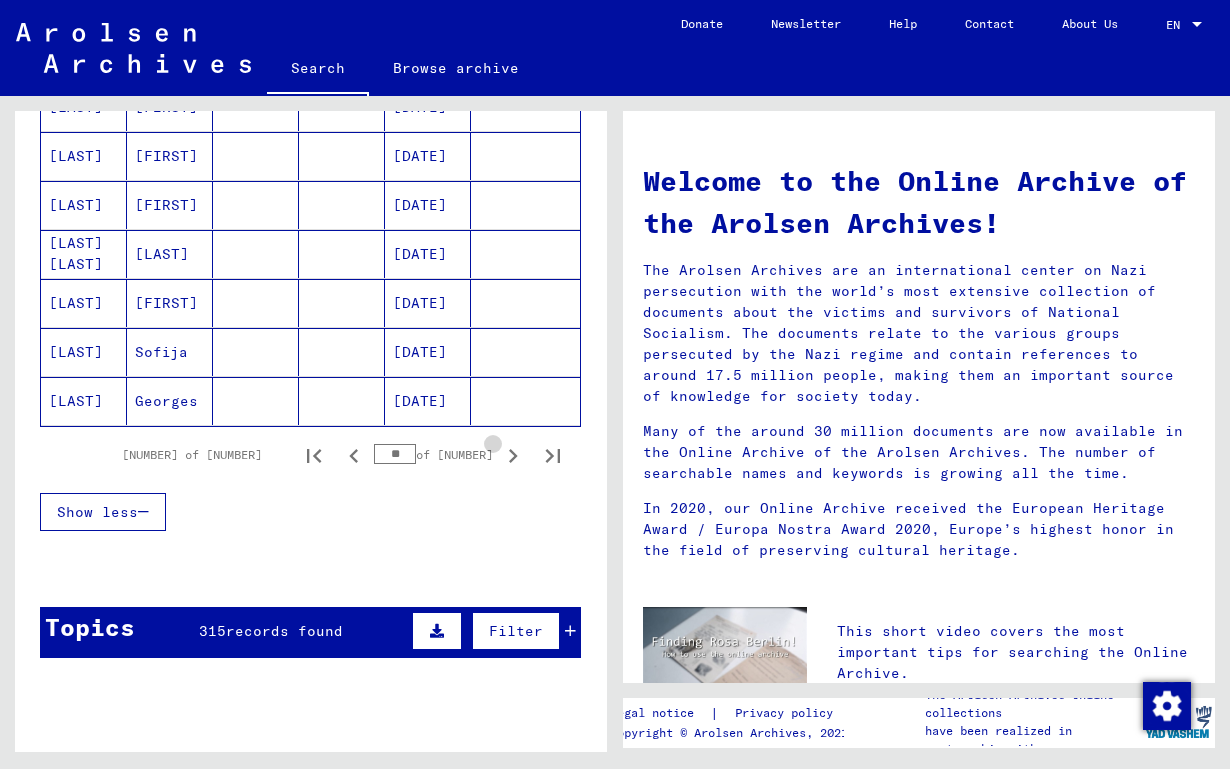 click 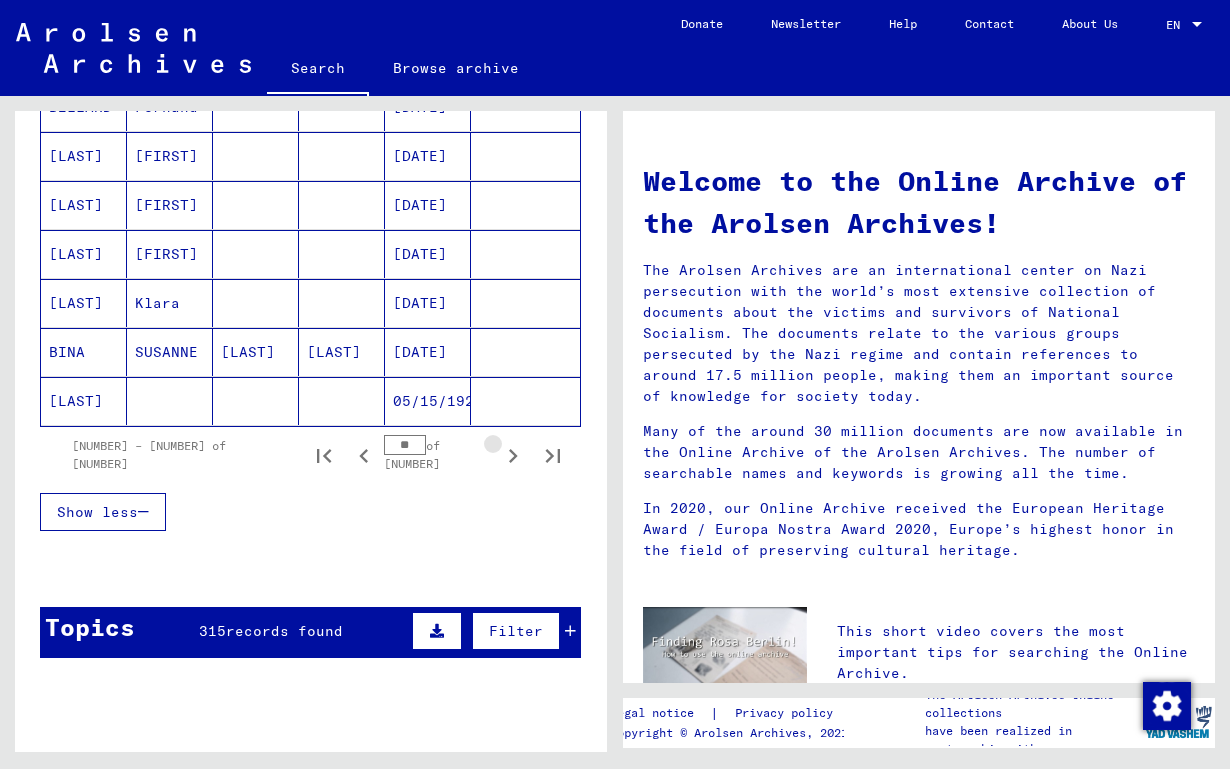 click 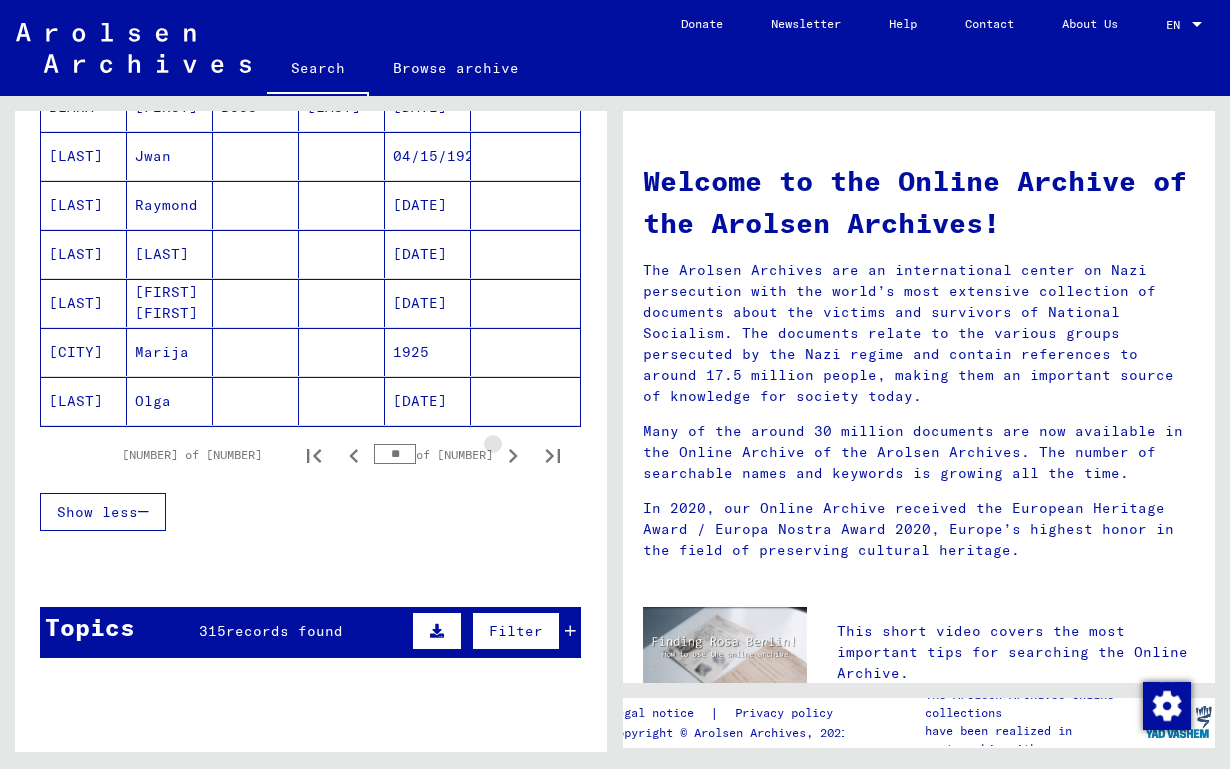 click 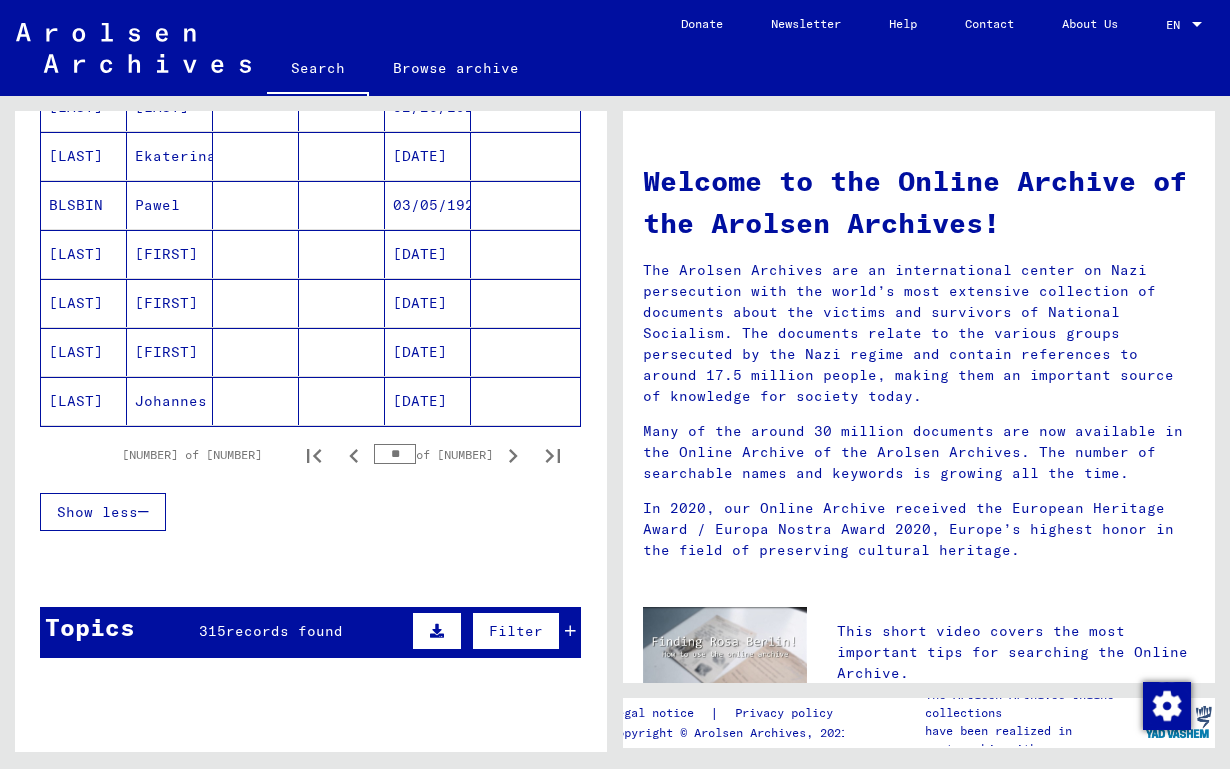 click 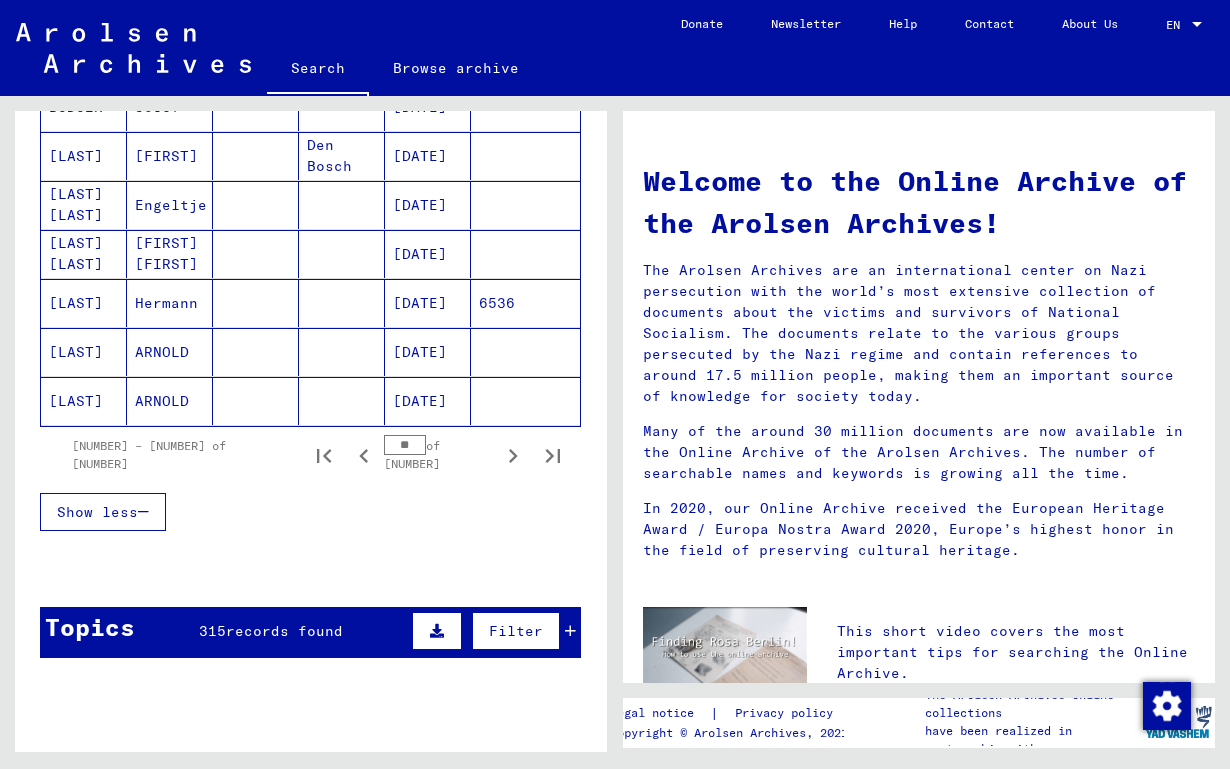 click 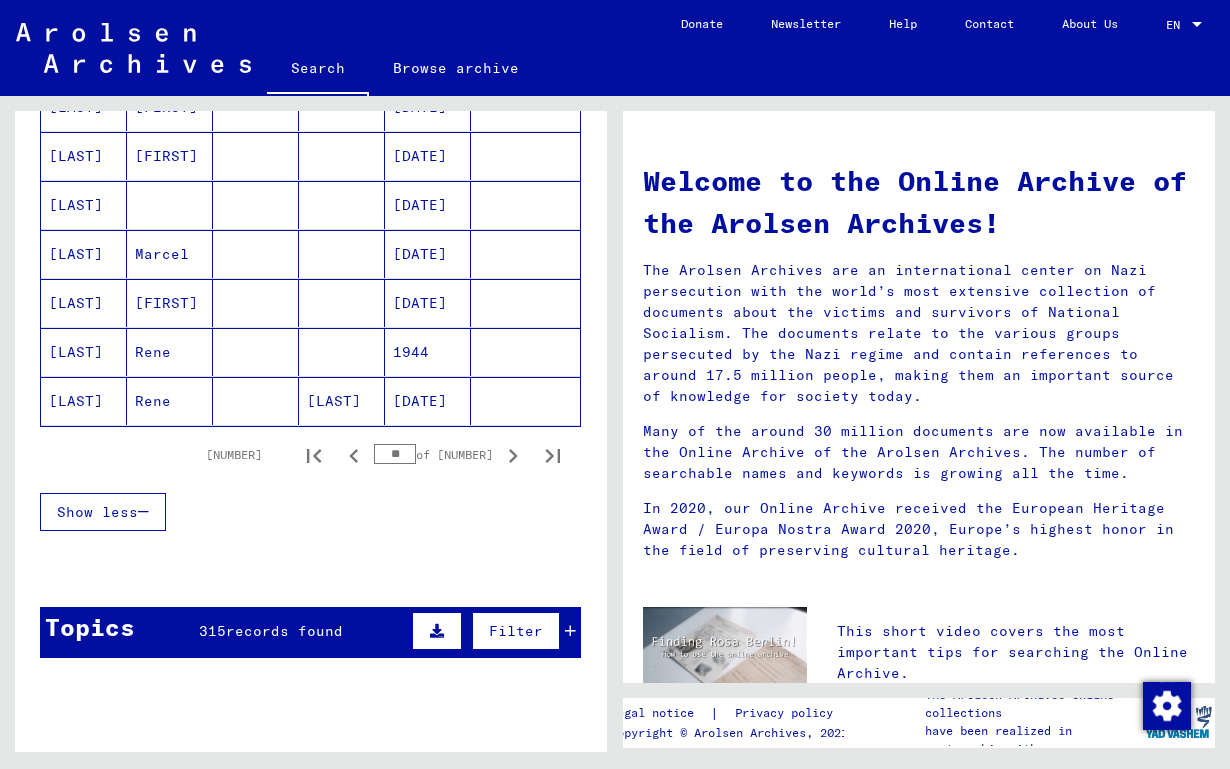 click 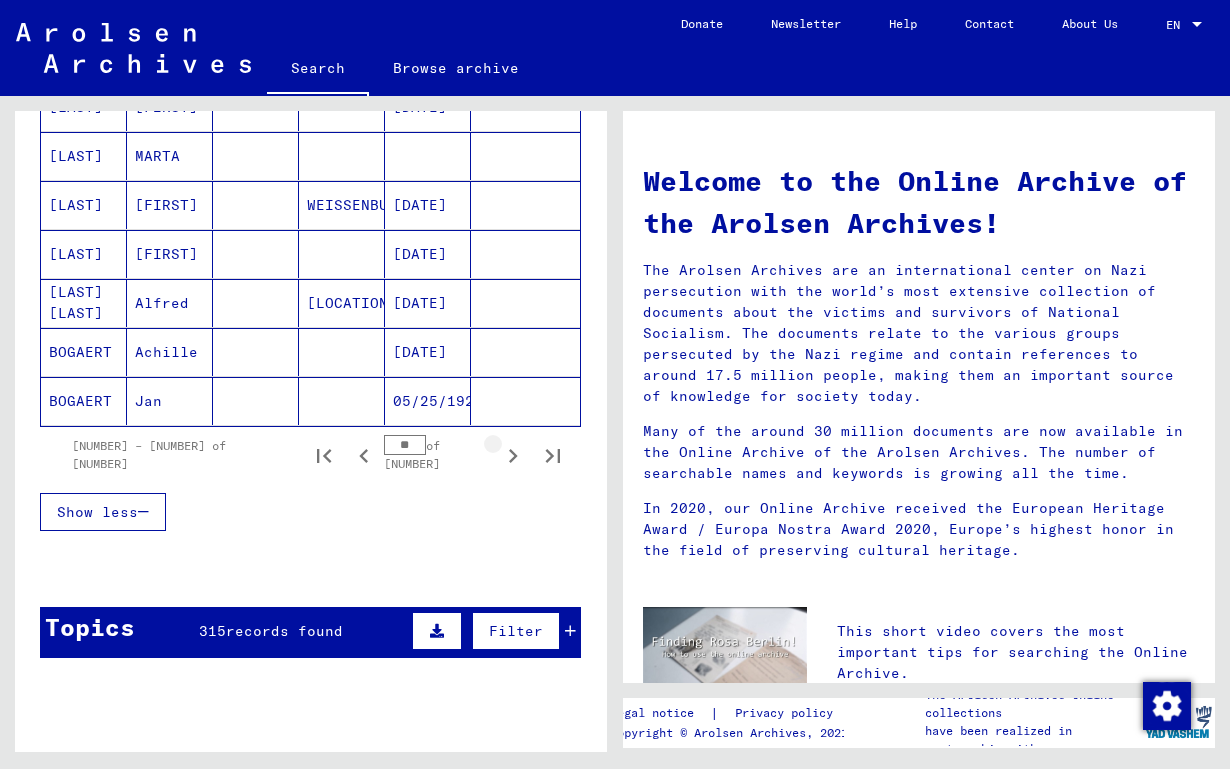 click 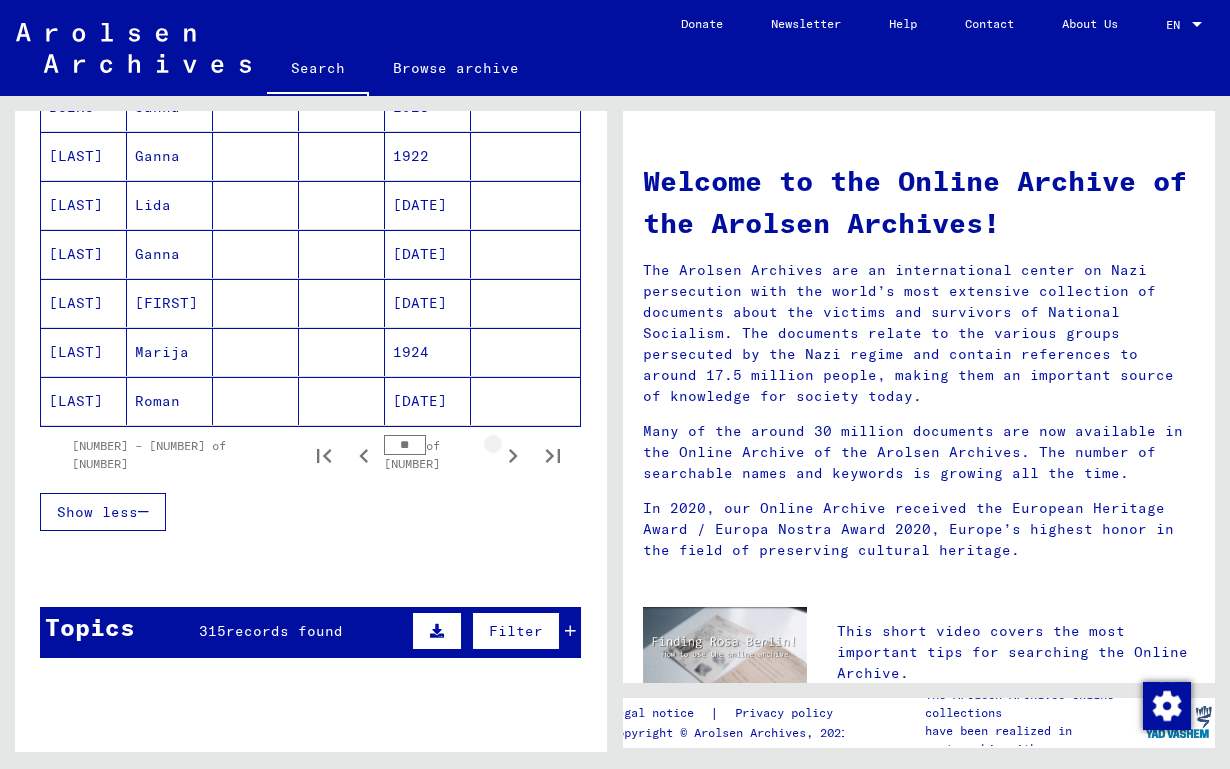 click 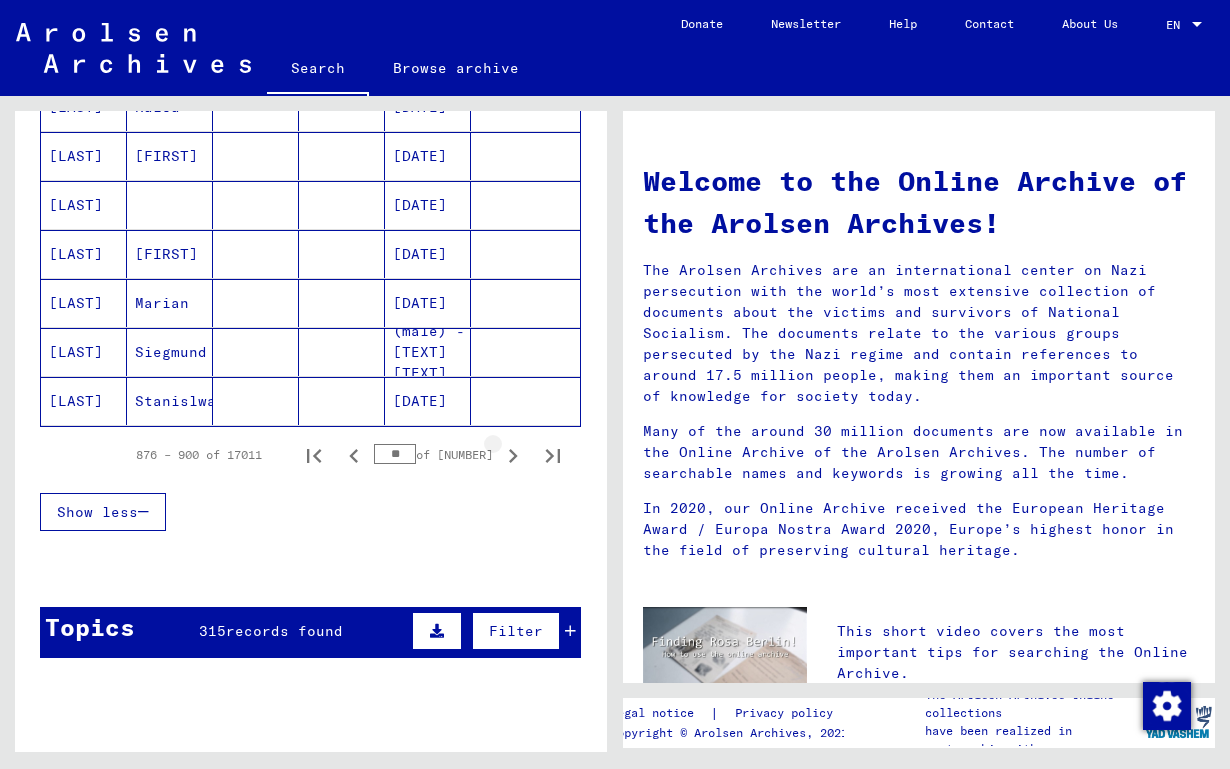 click 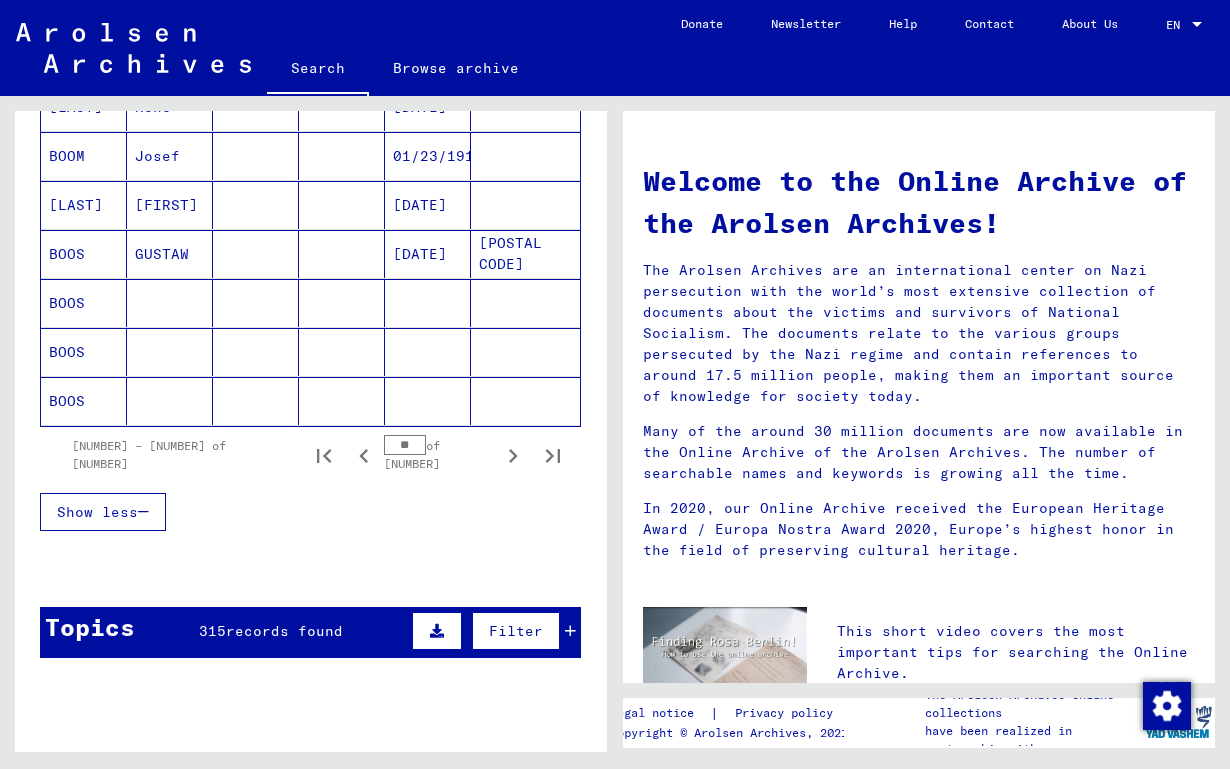 click 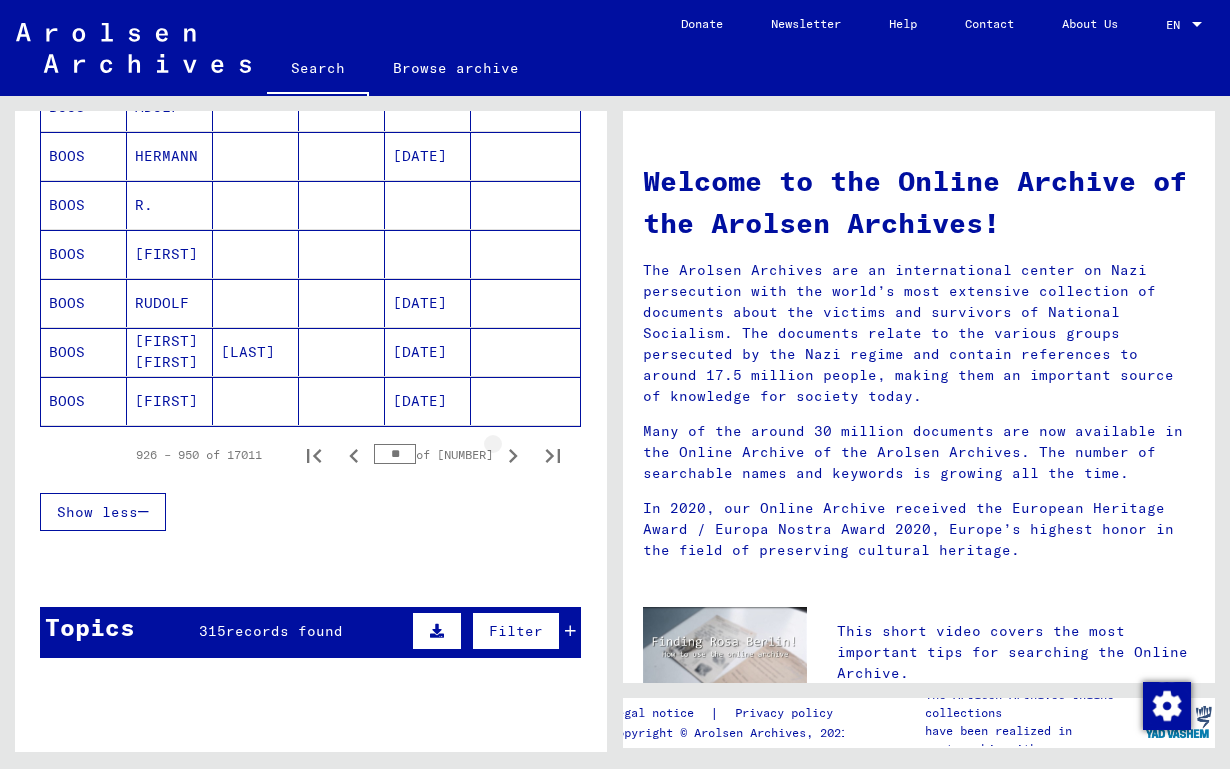 click 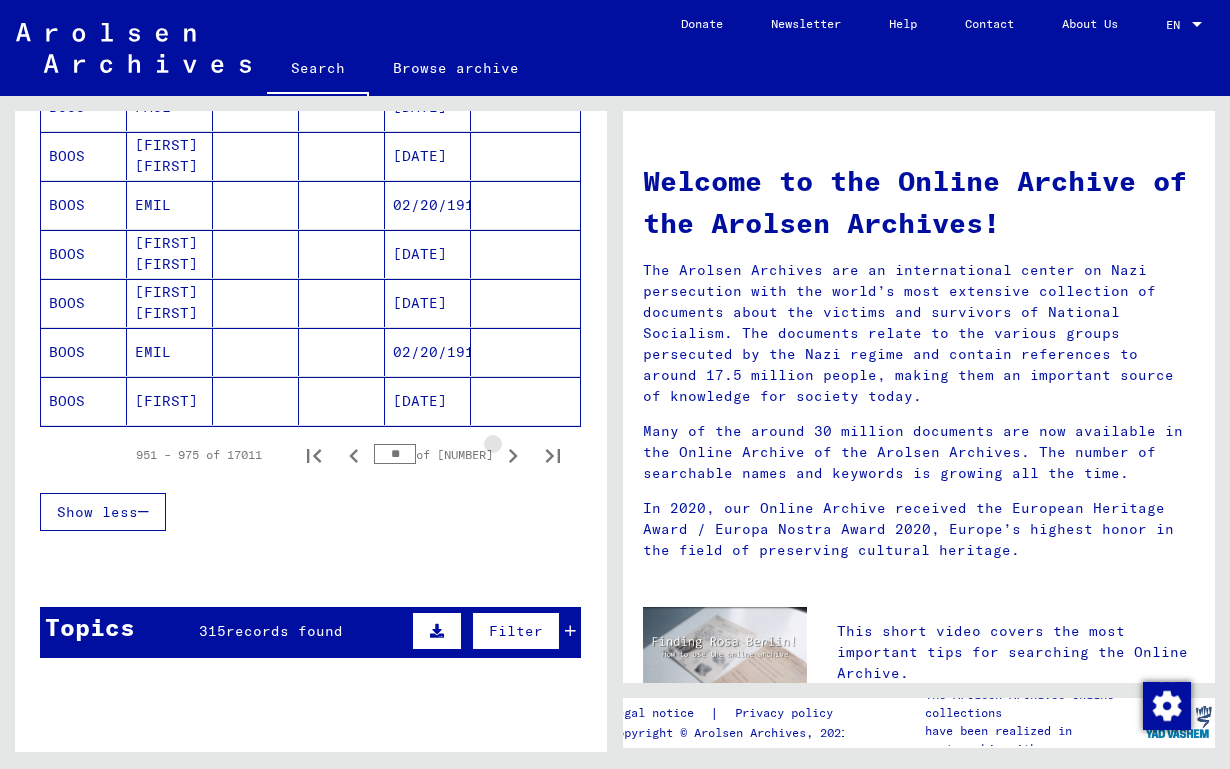 click 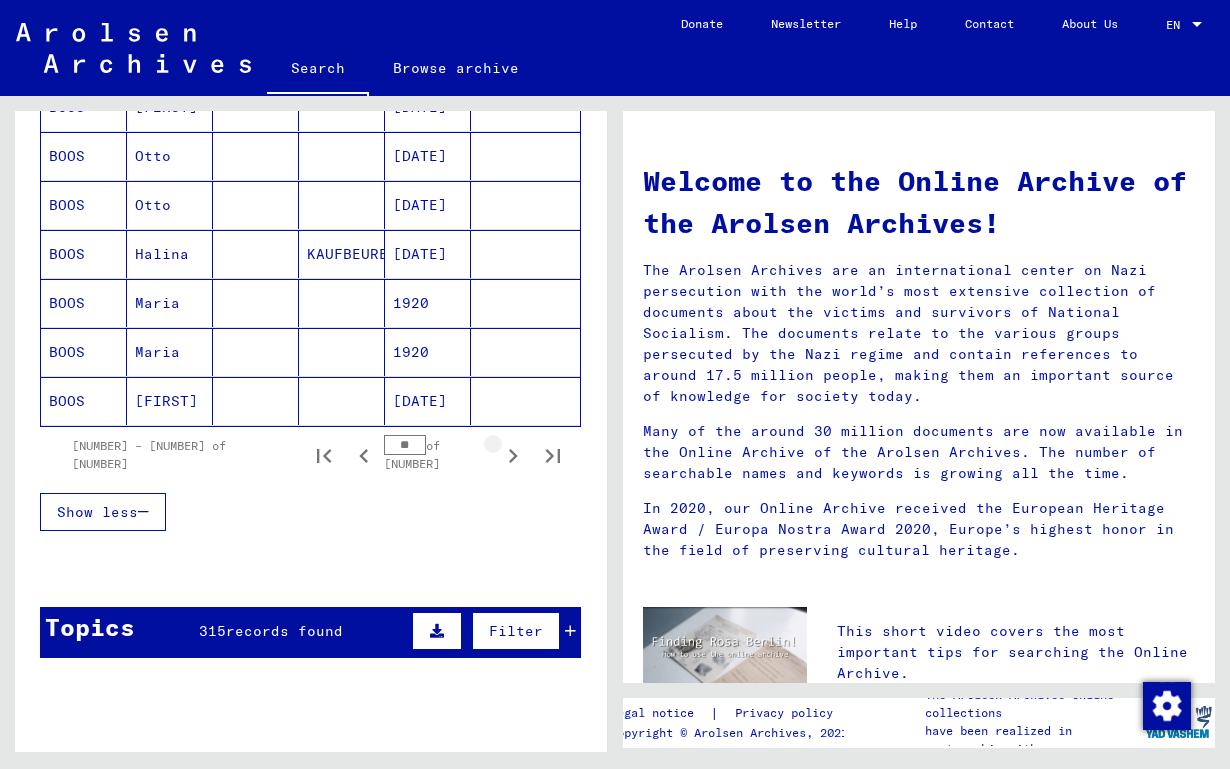 click 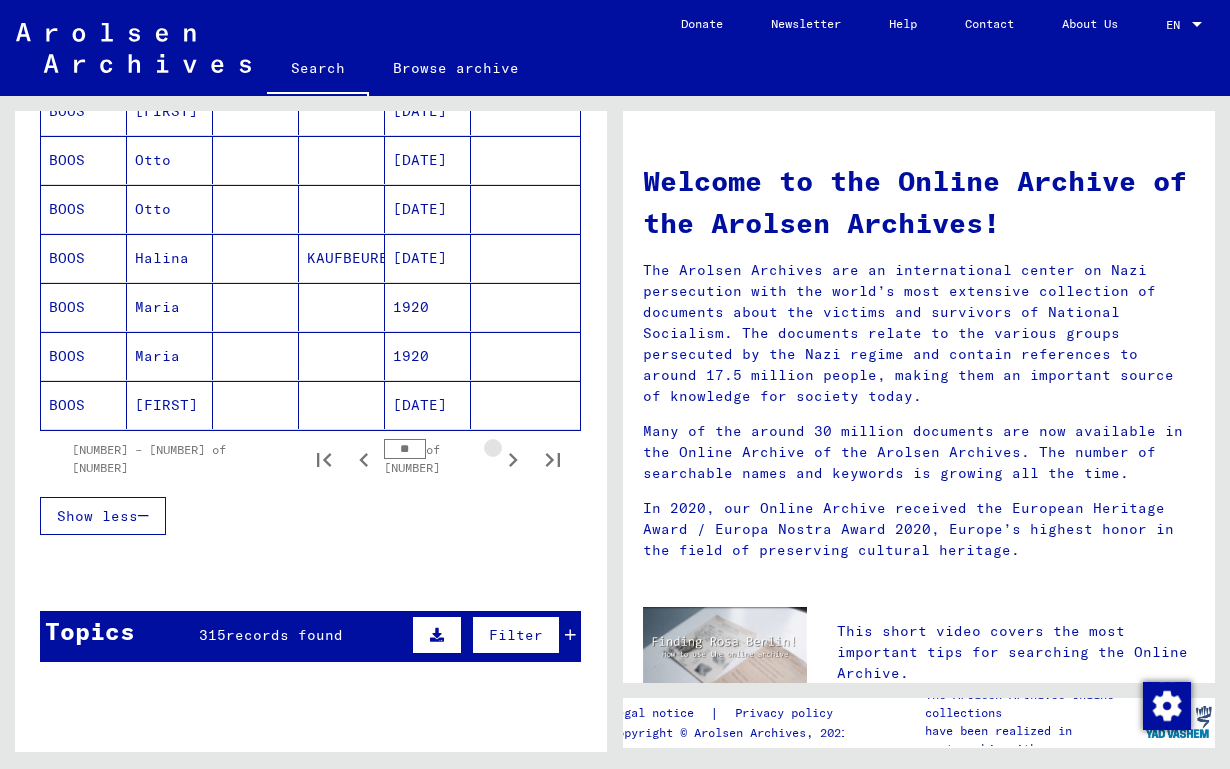 click 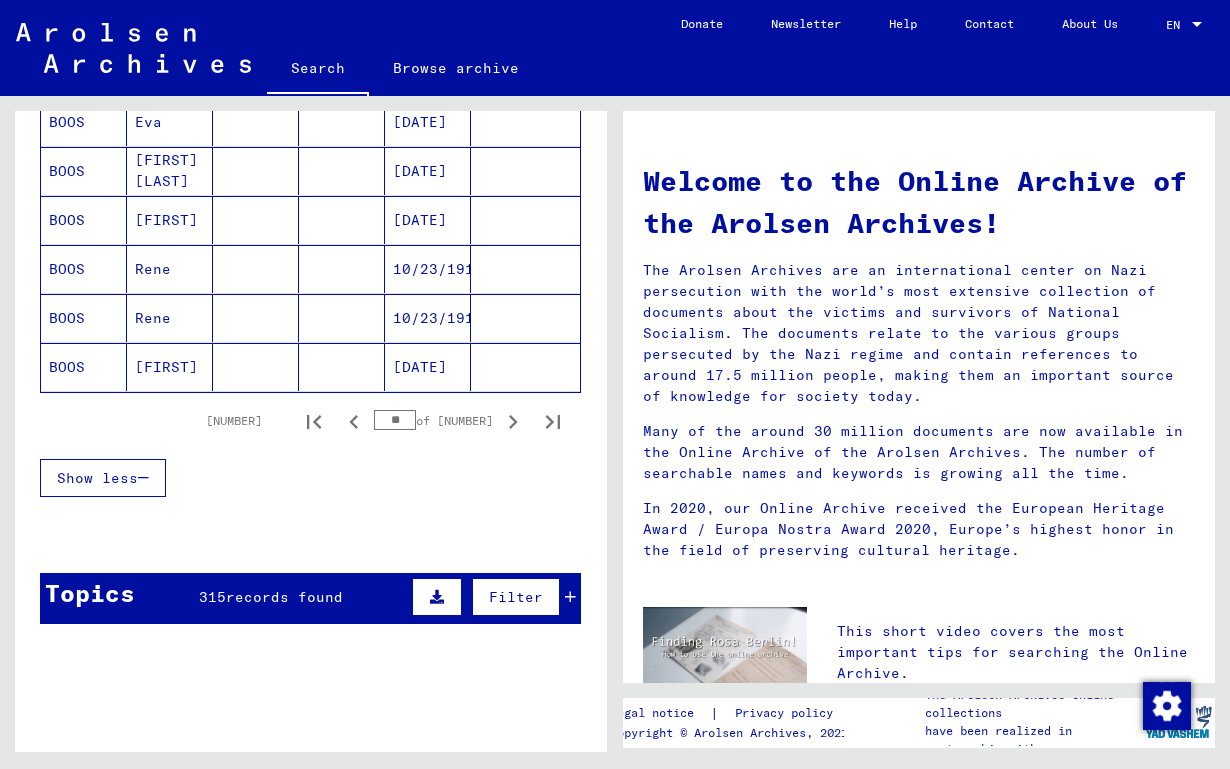 scroll, scrollTop: 1256, scrollLeft: 0, axis: vertical 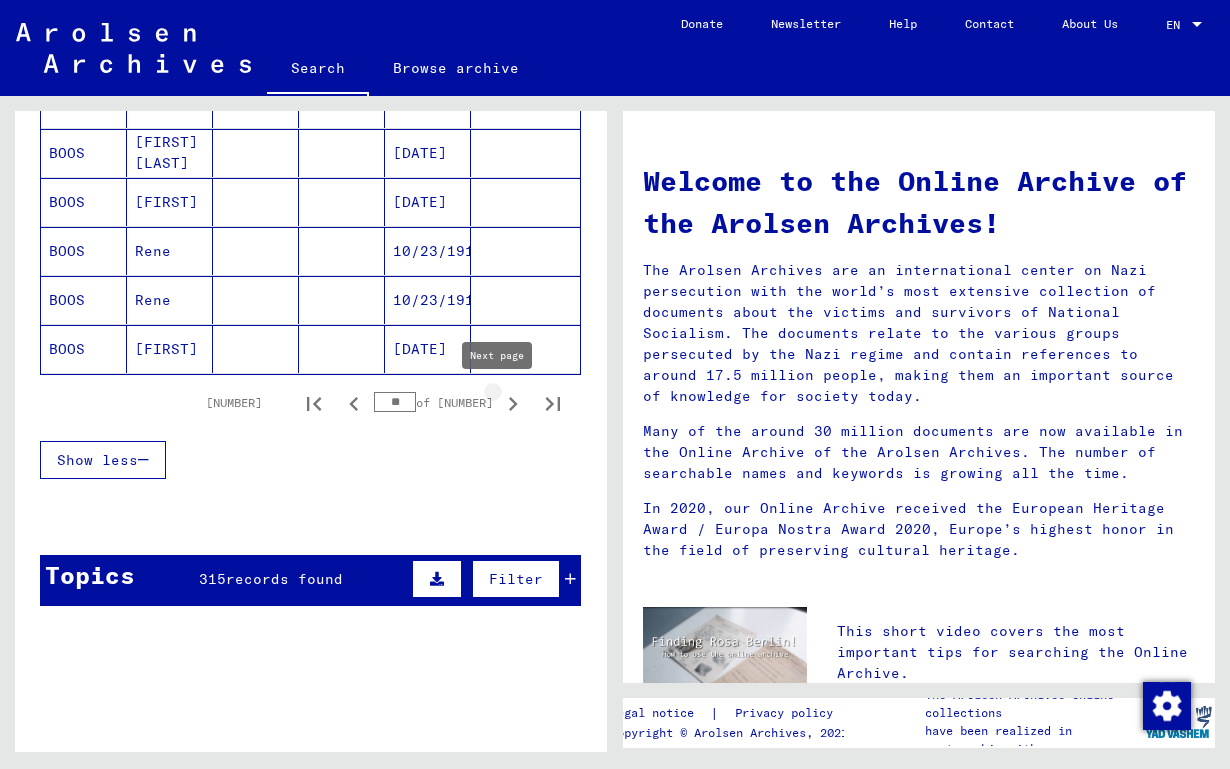 click 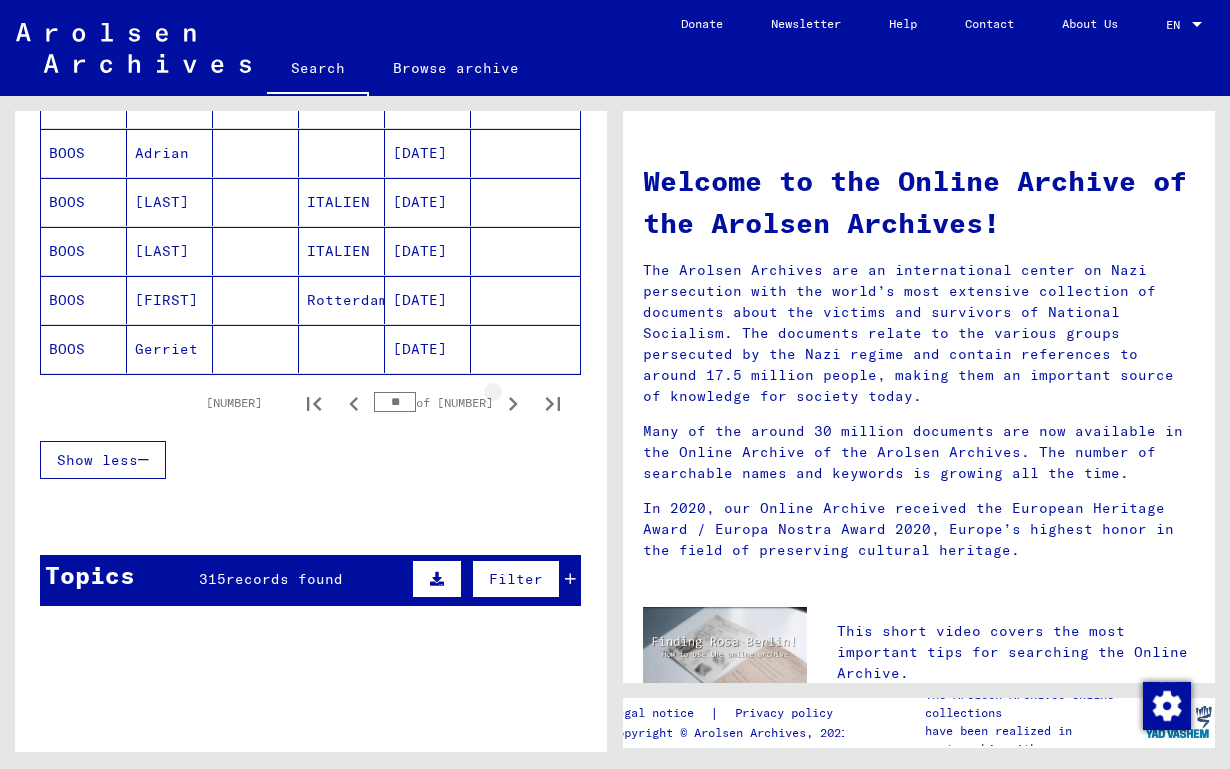 click 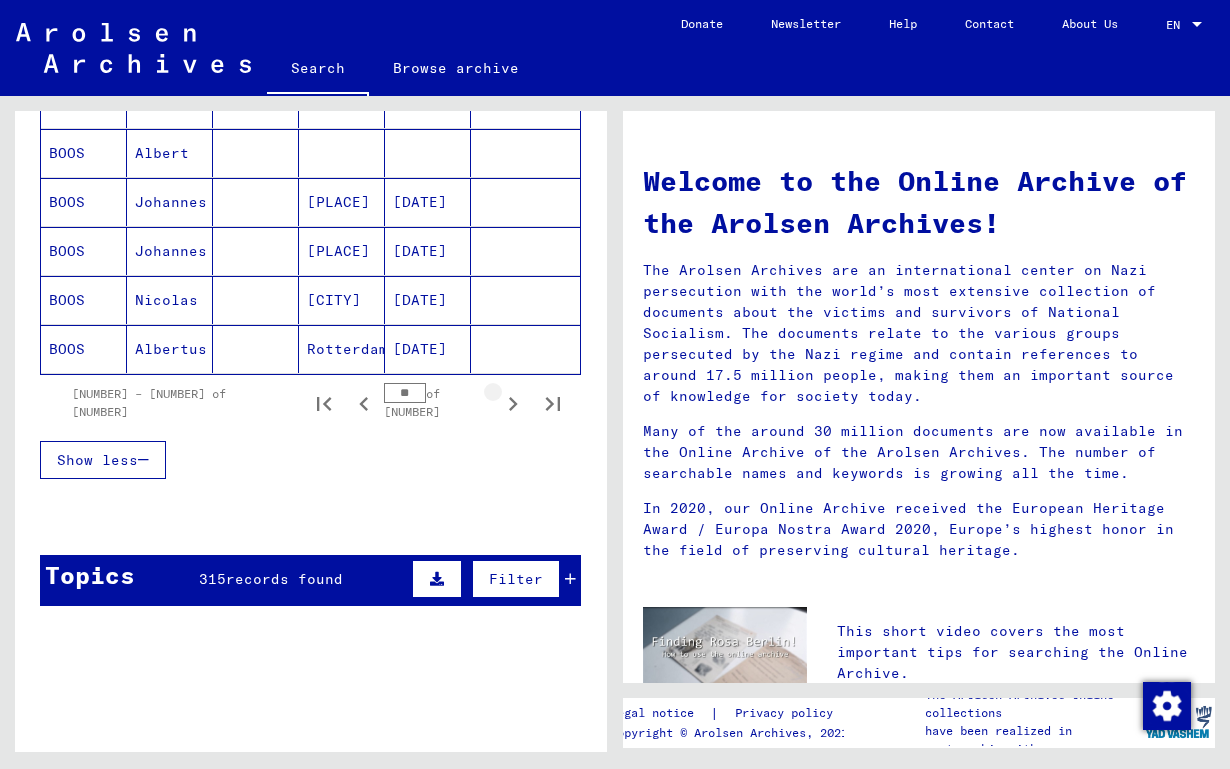 click 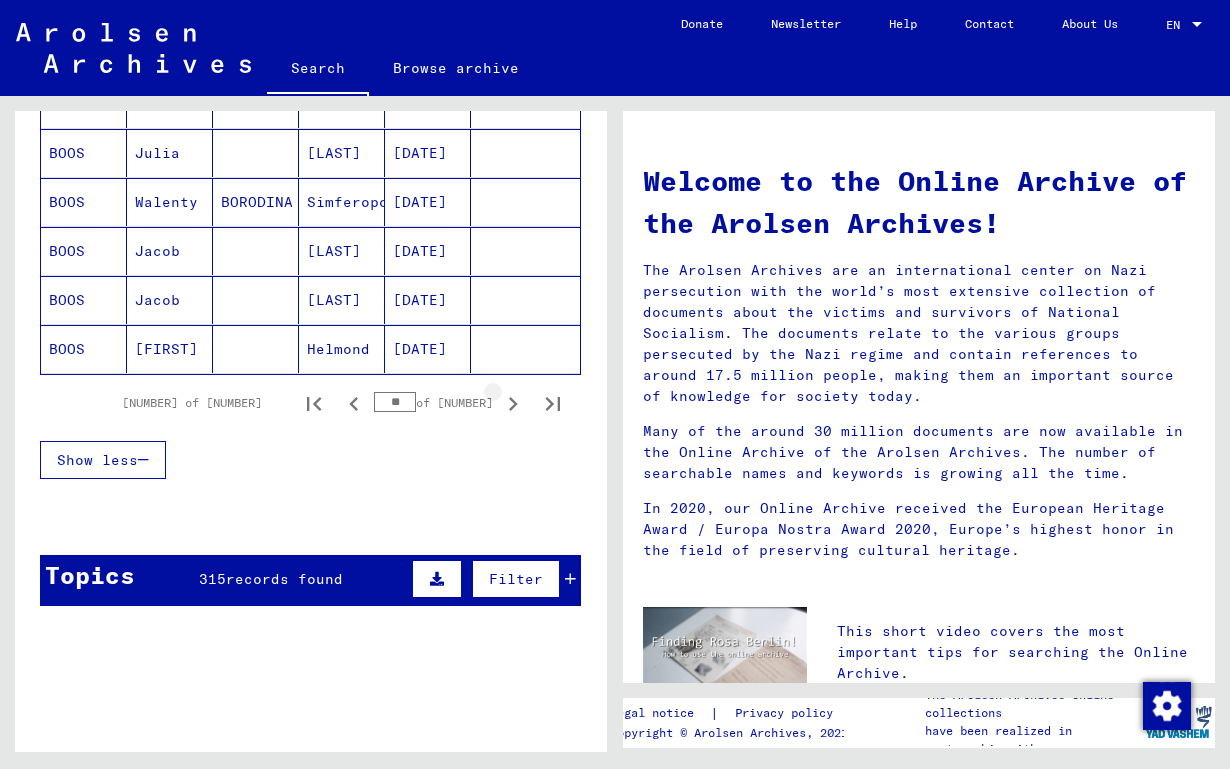 click 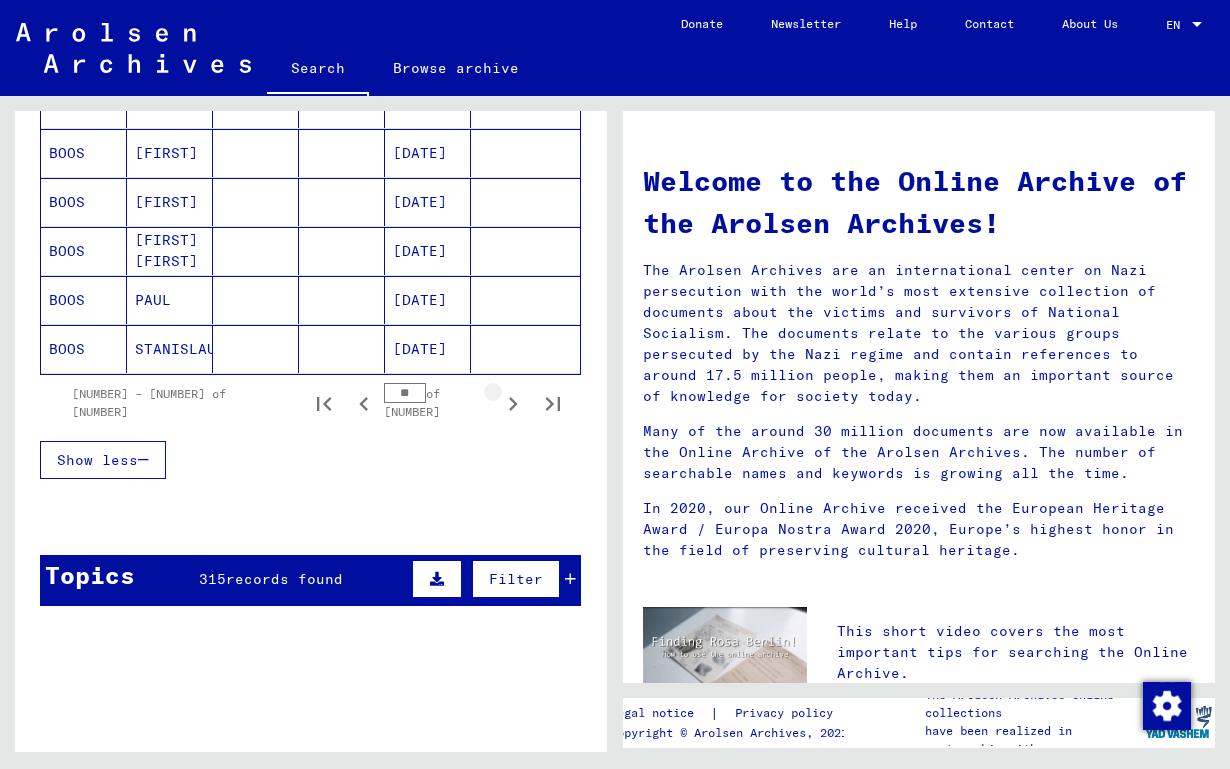 click 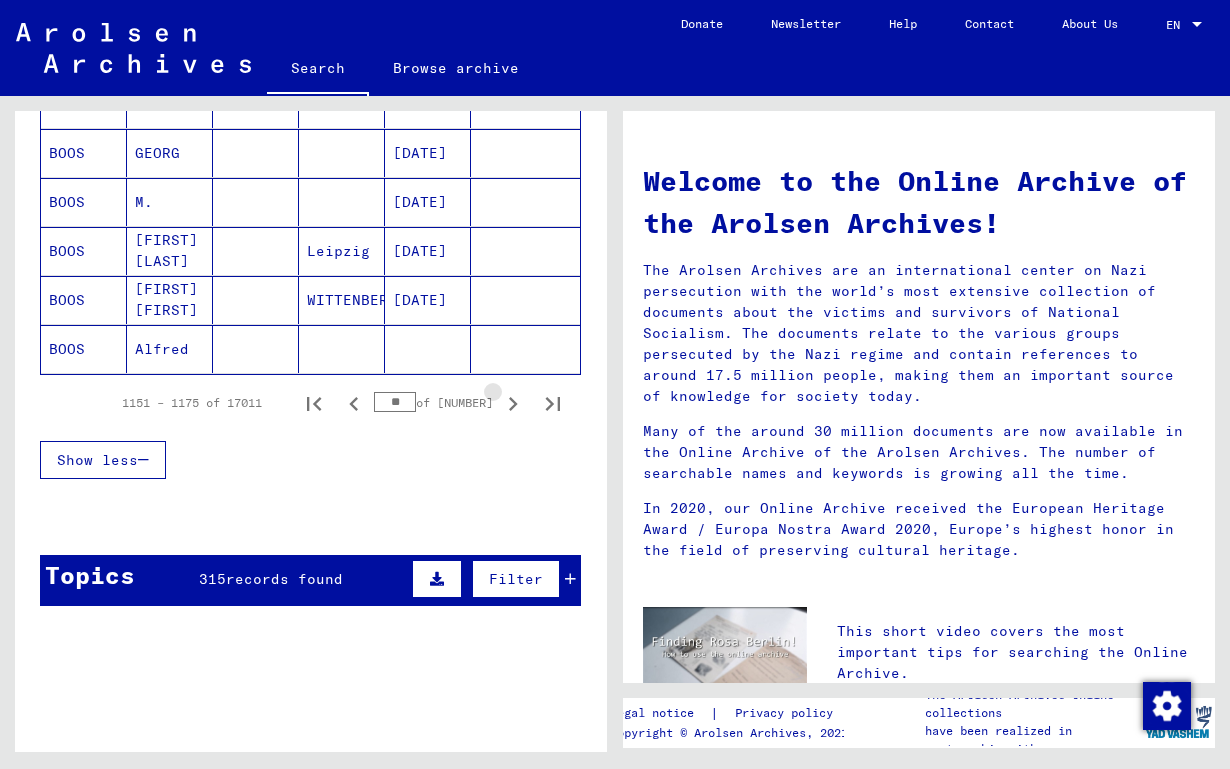 click 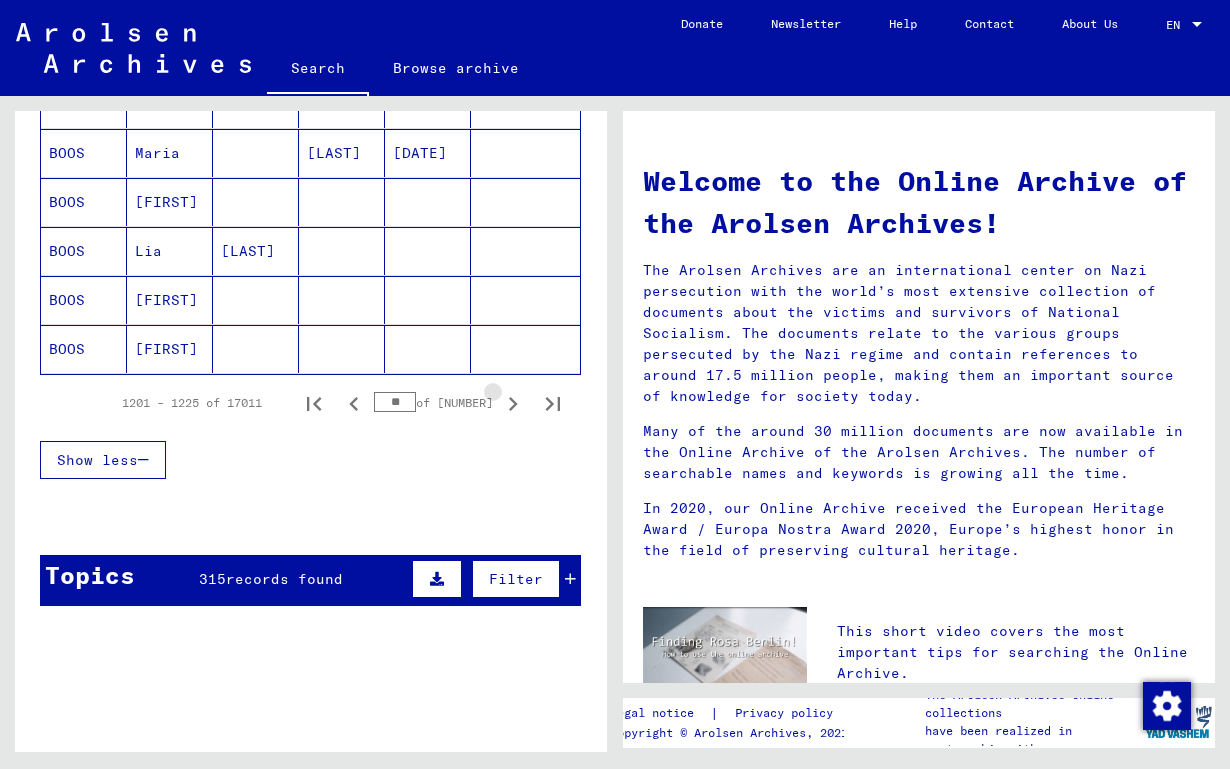click 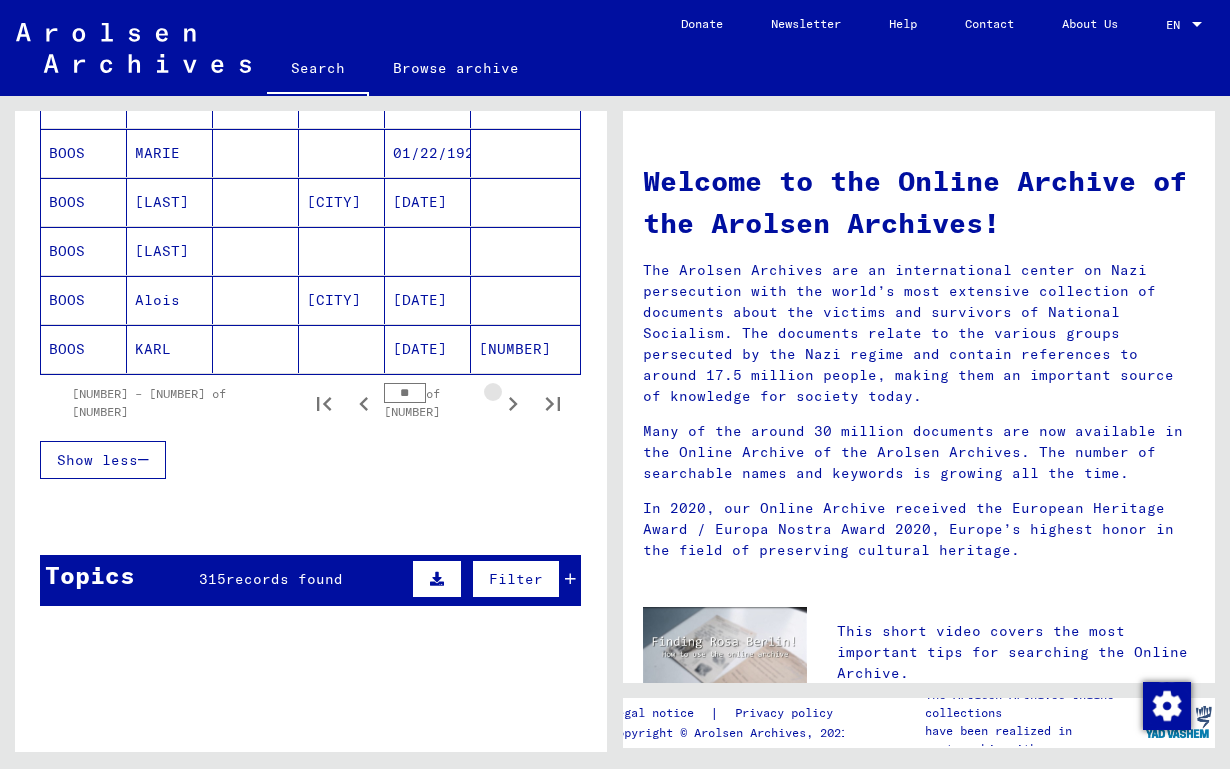 click 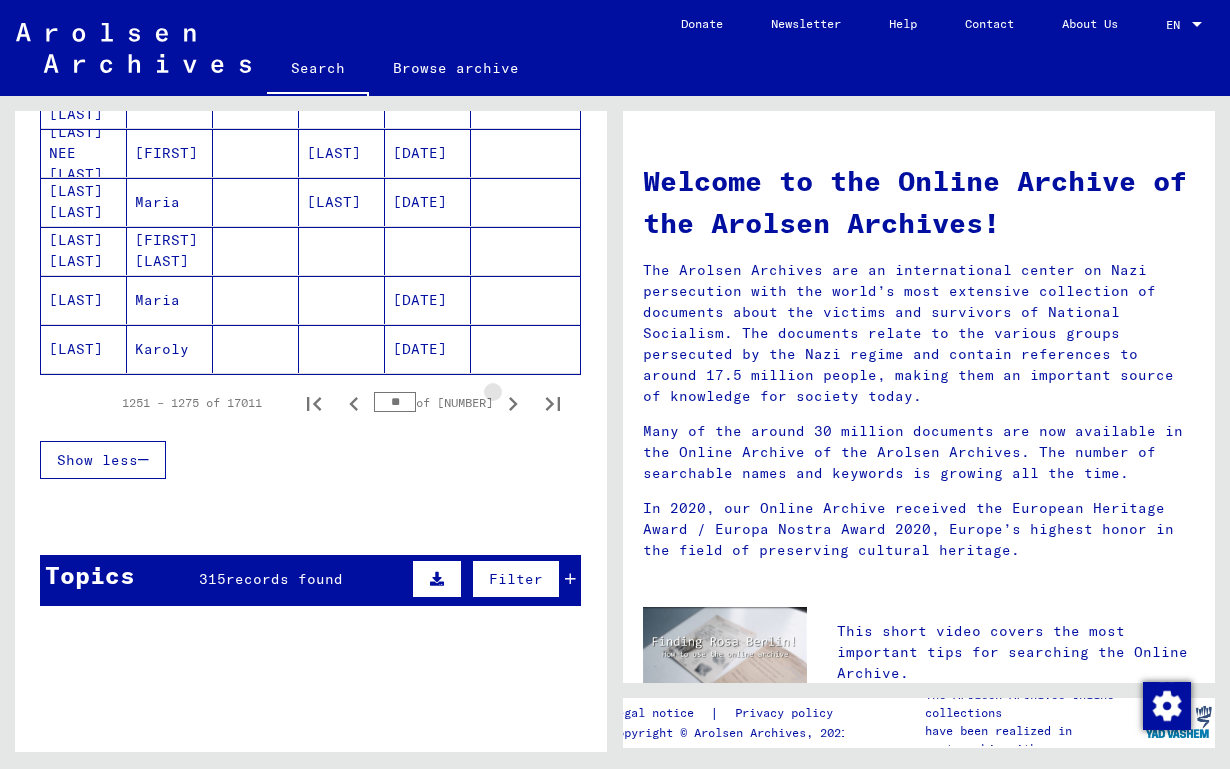 click 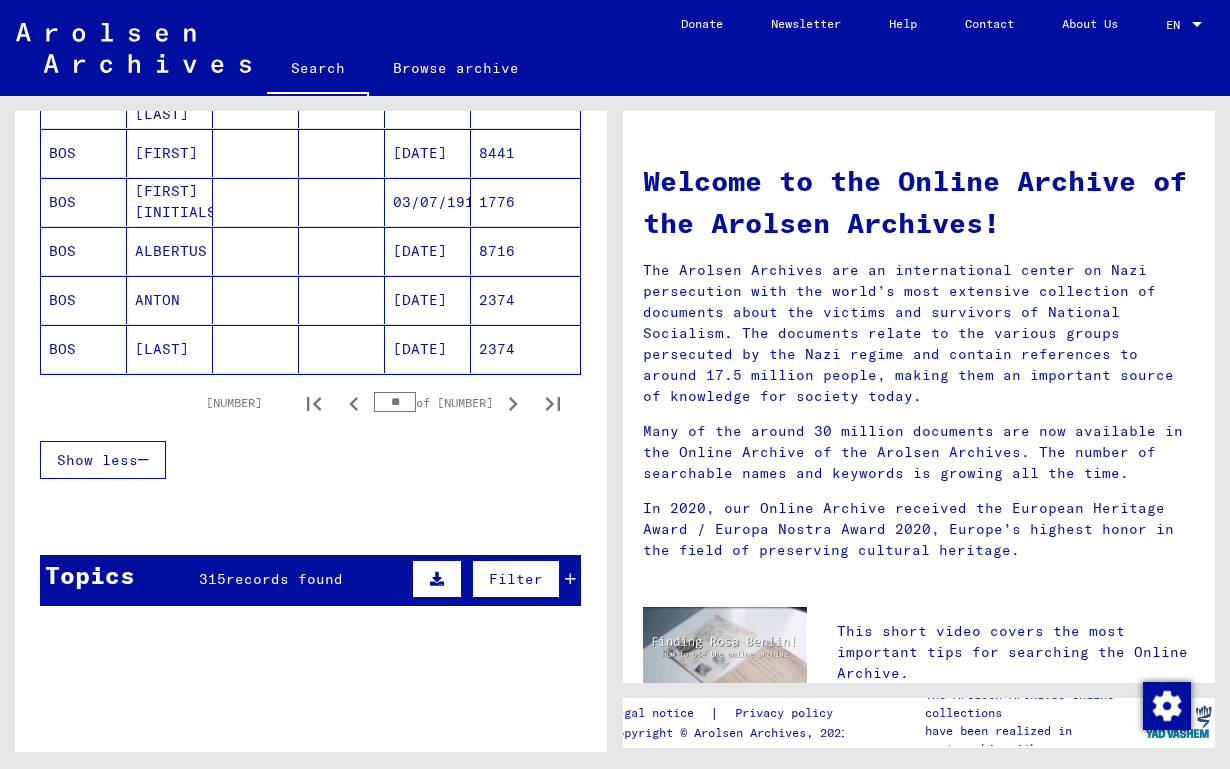 click 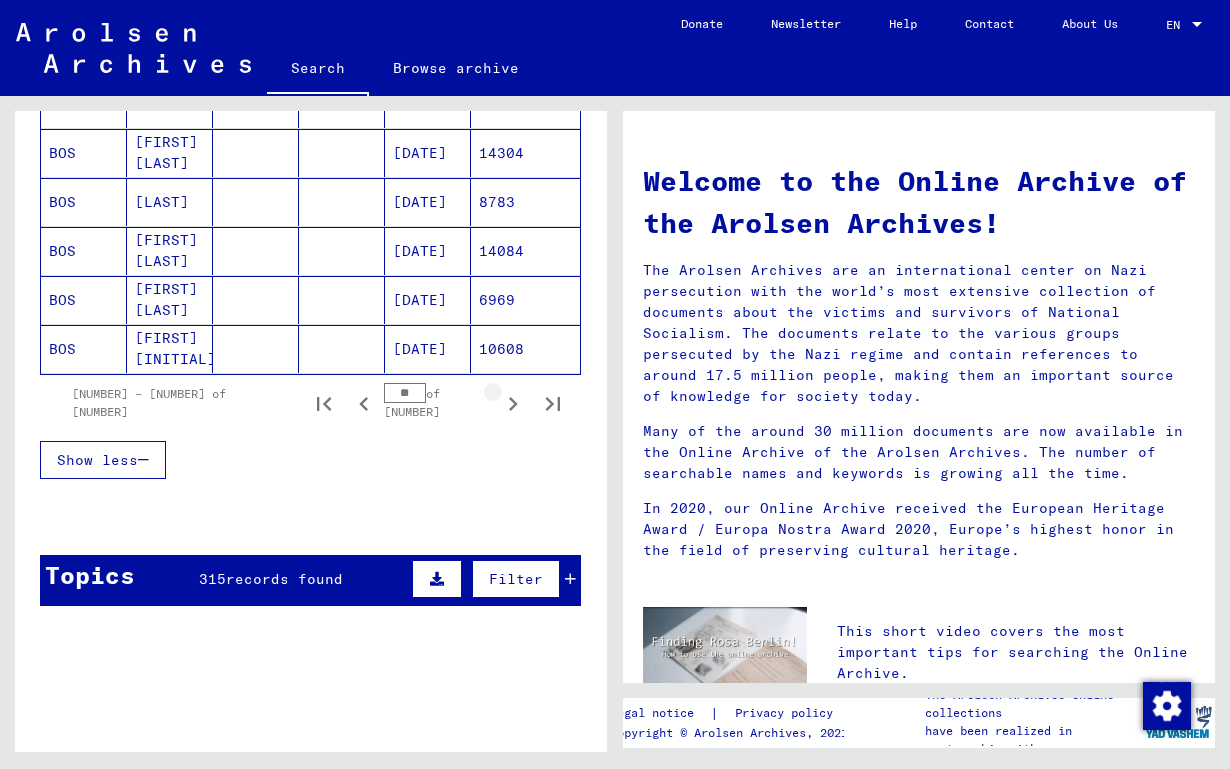 click 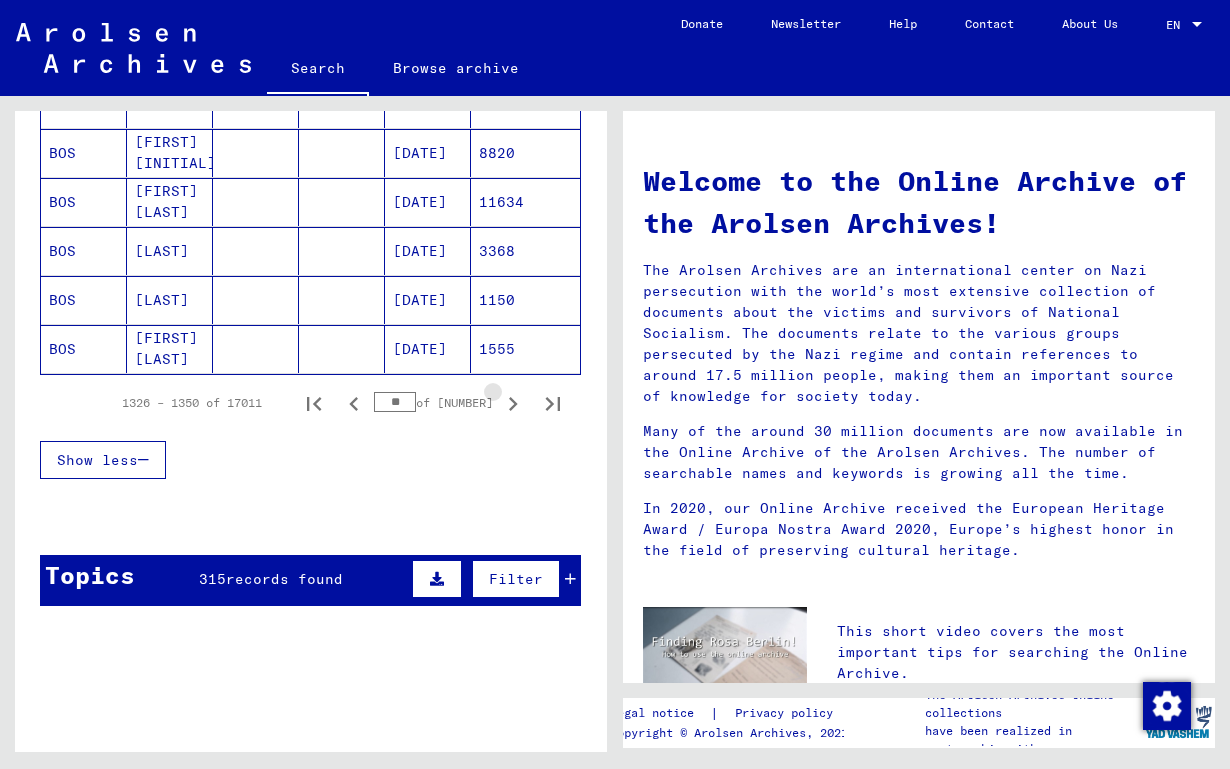 click 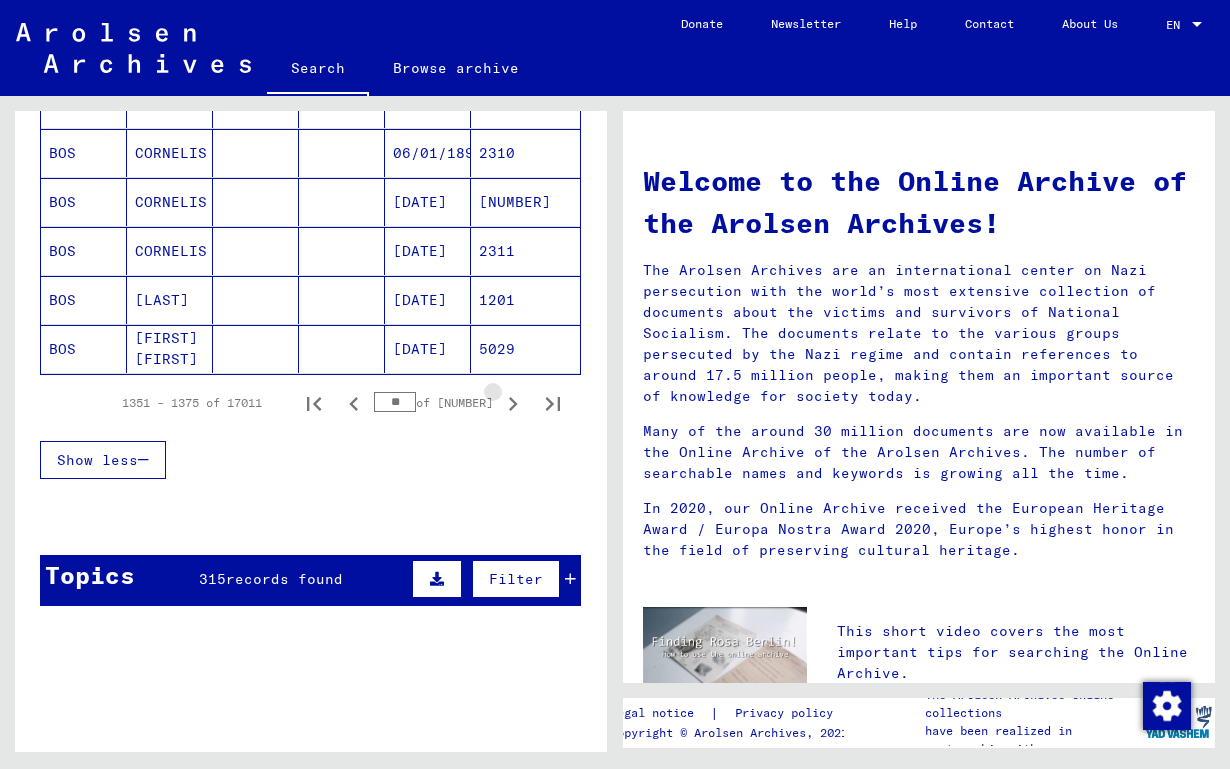 click 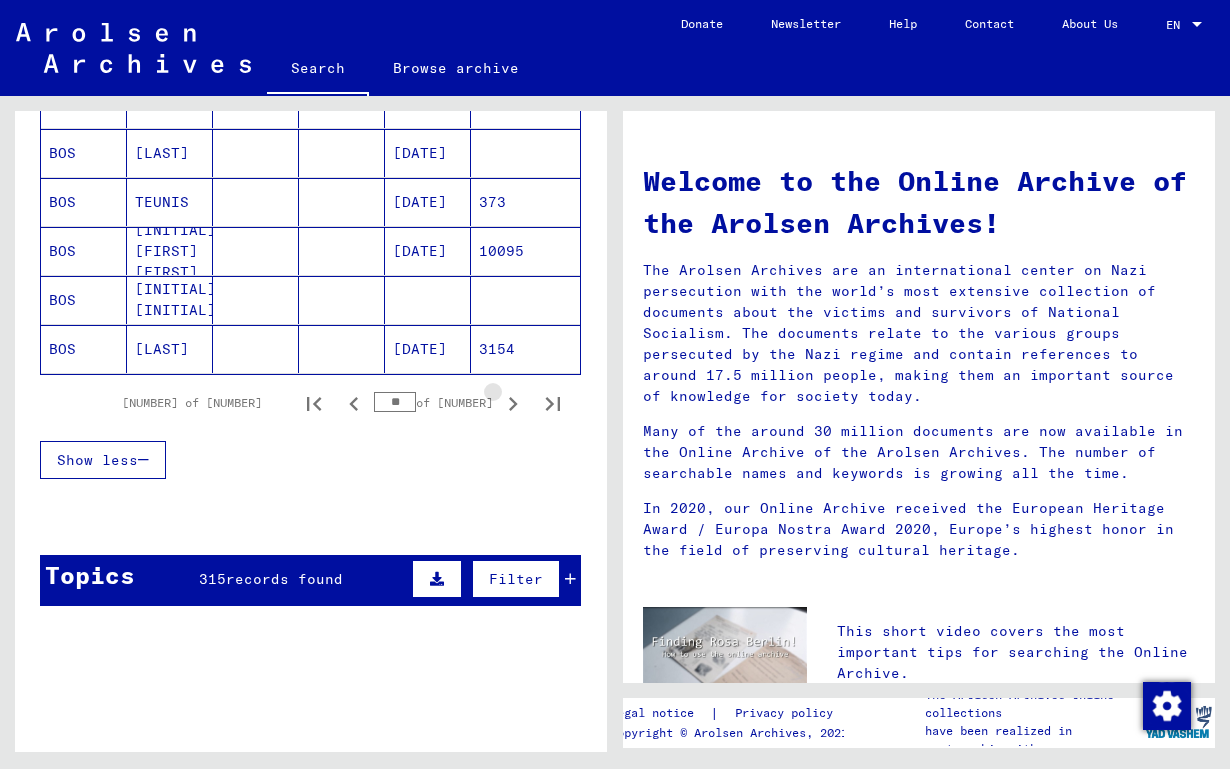 click 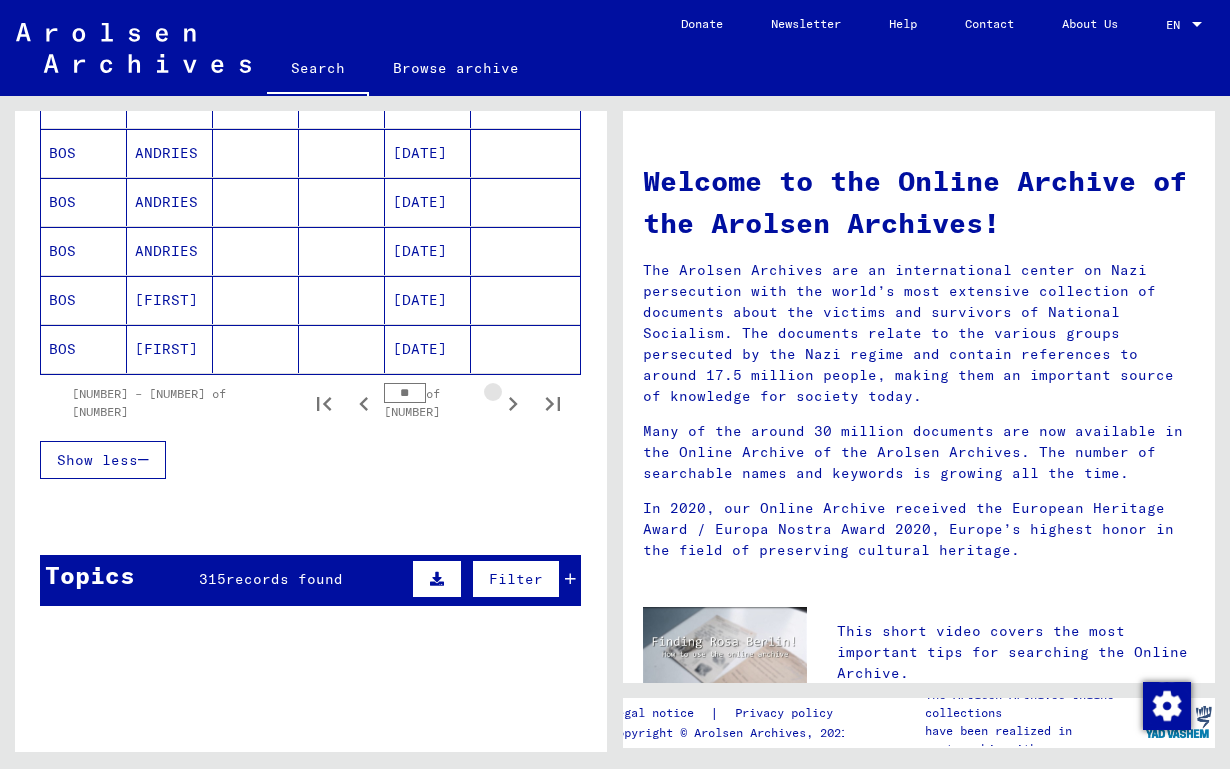 click 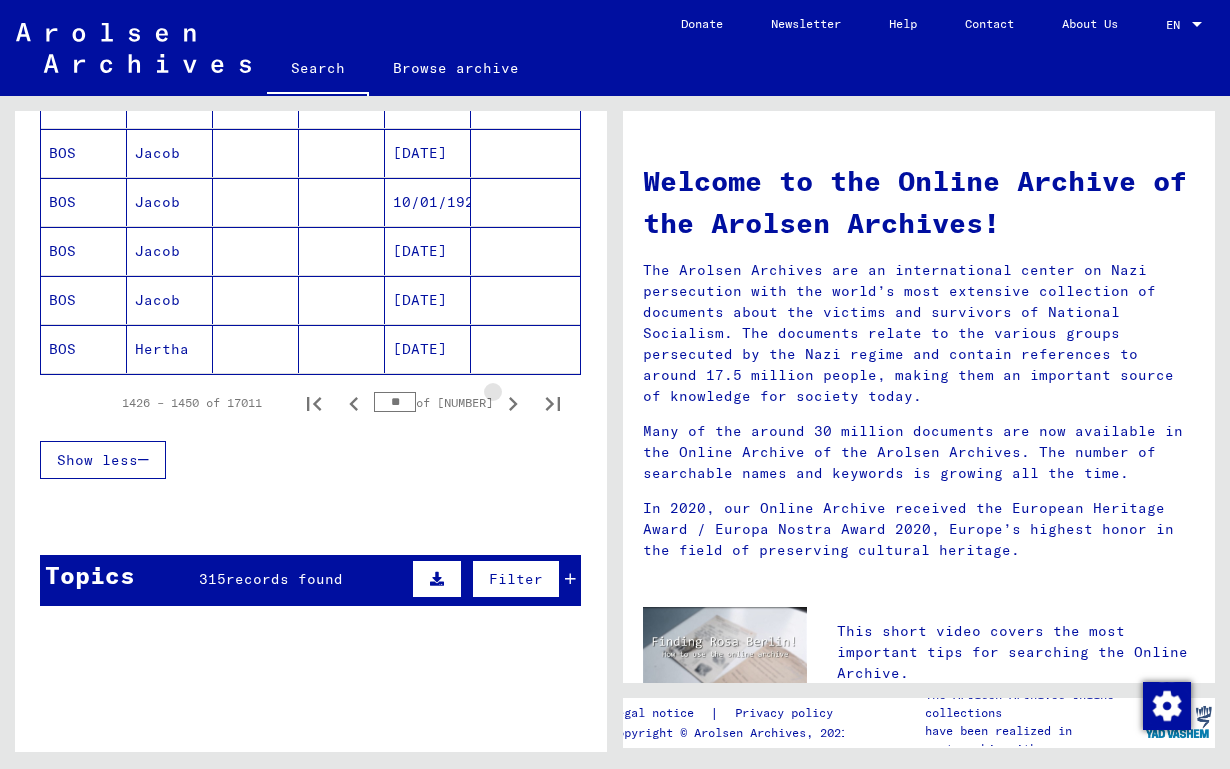click 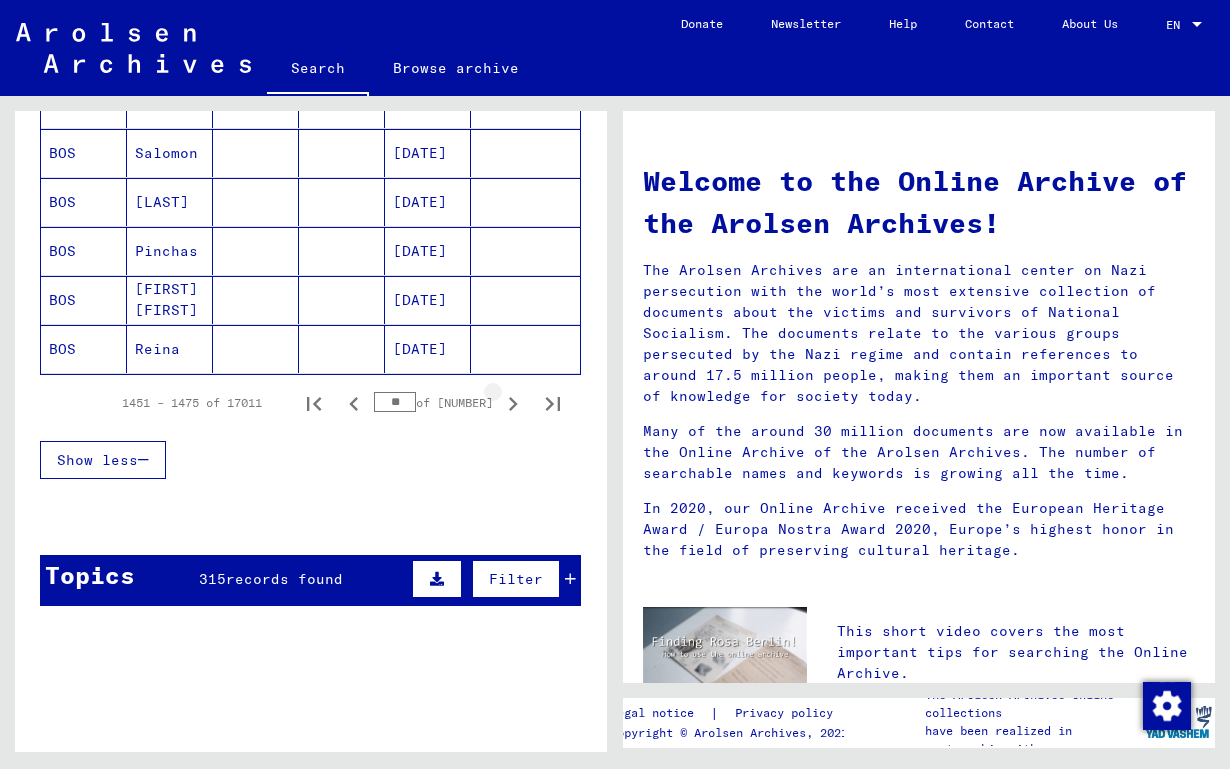 click 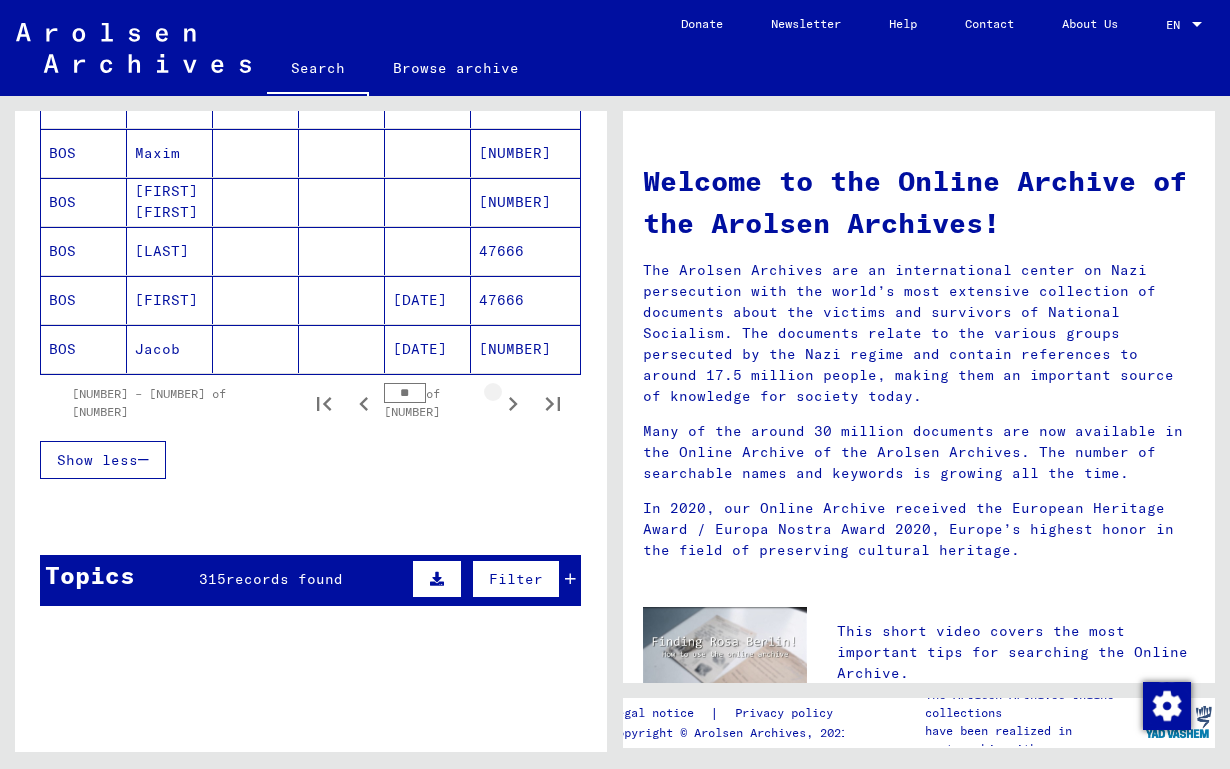 click 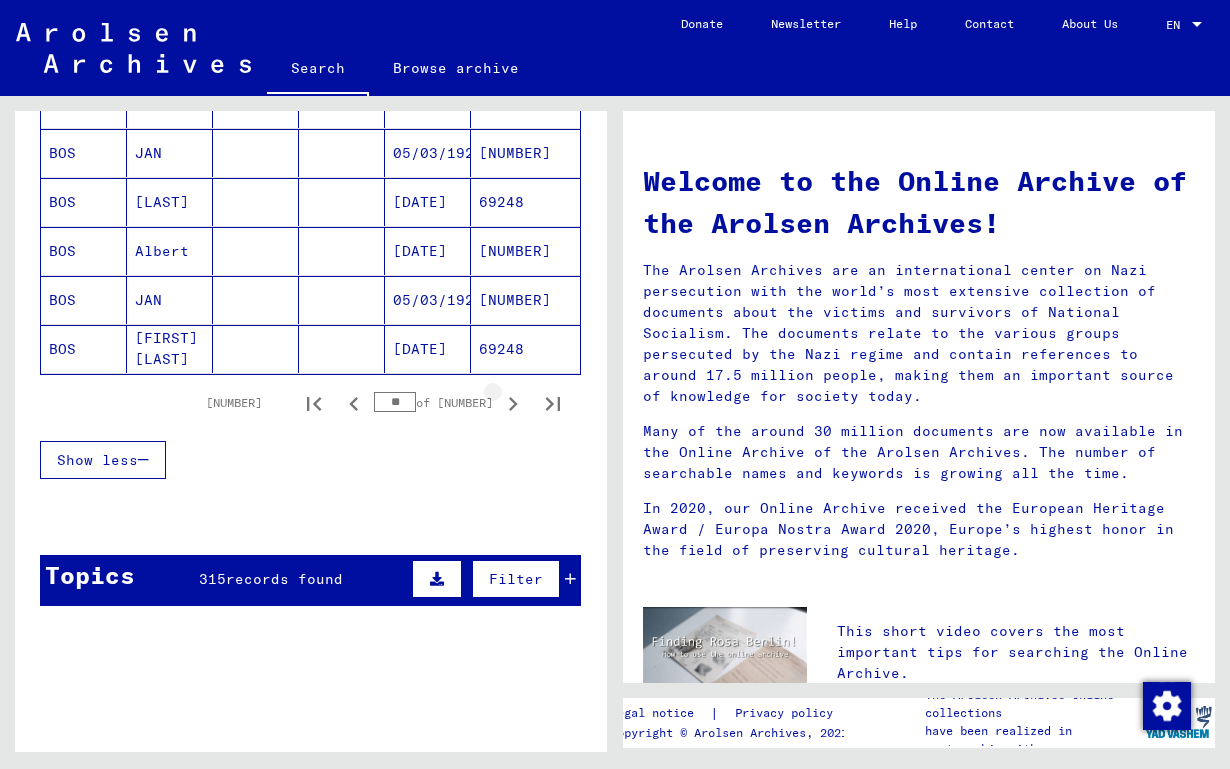 click 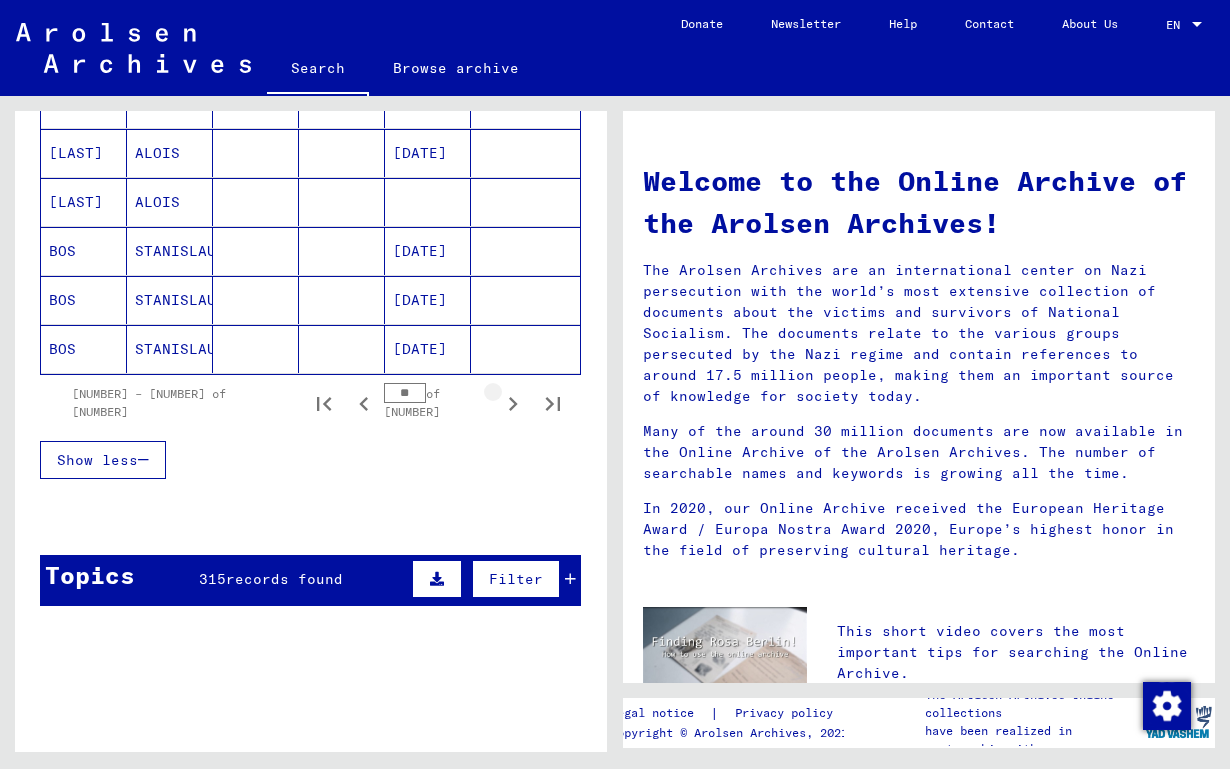 click 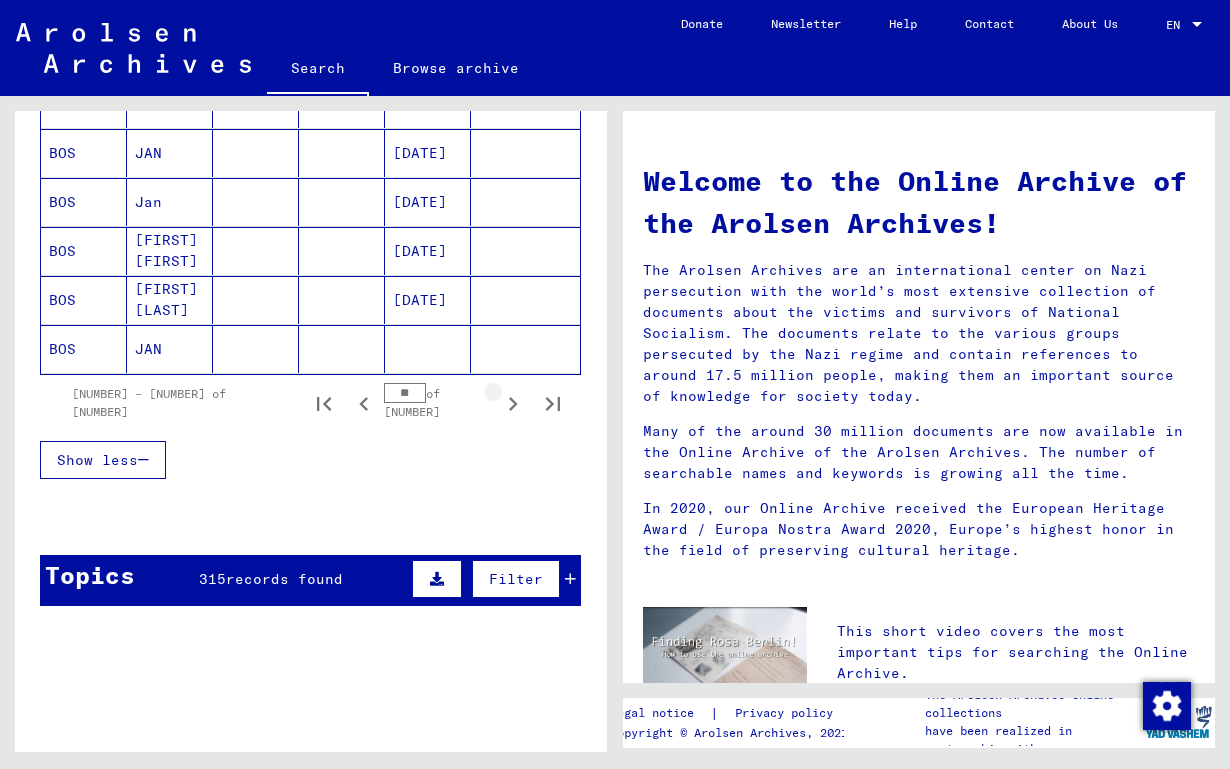 click 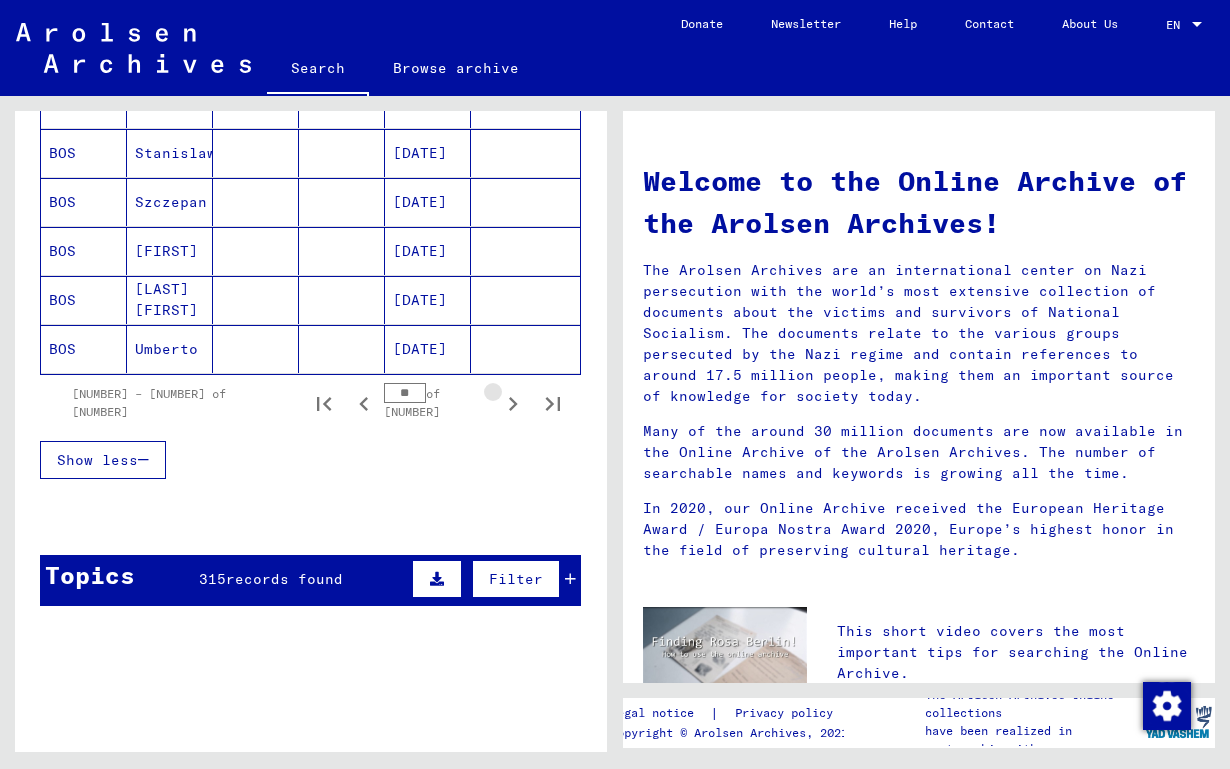 click 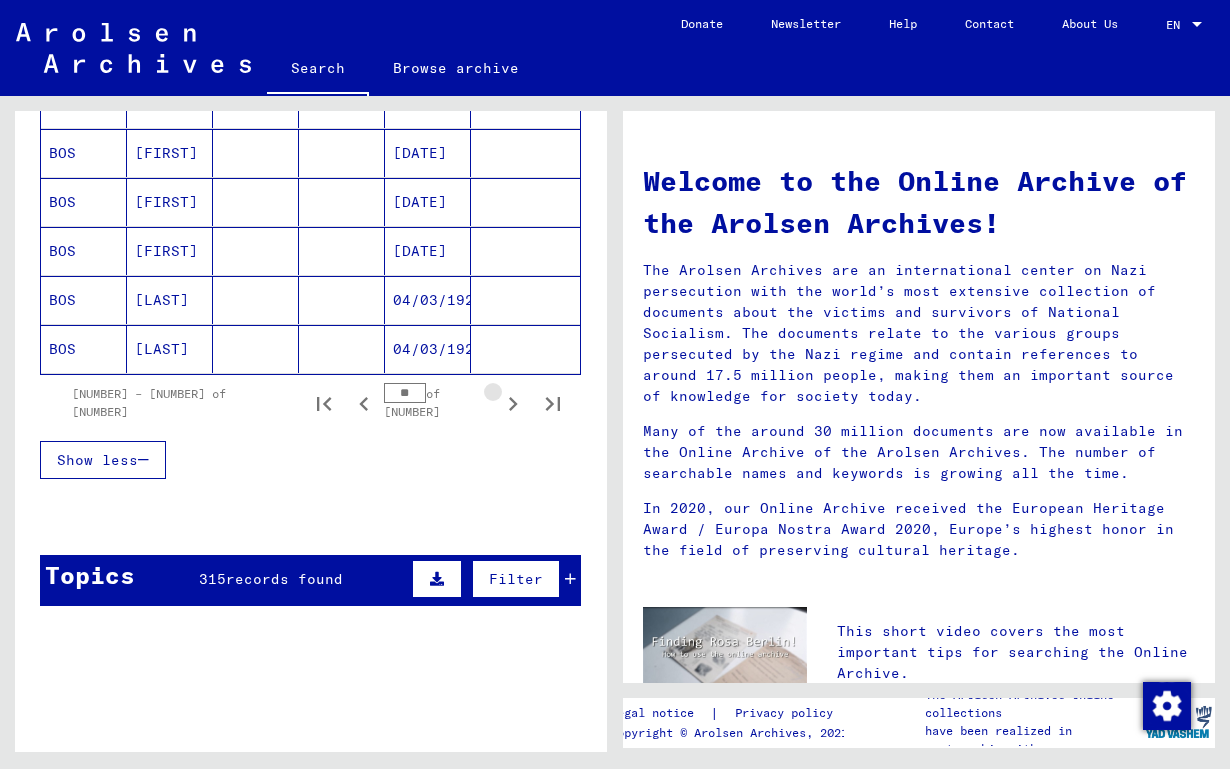 click 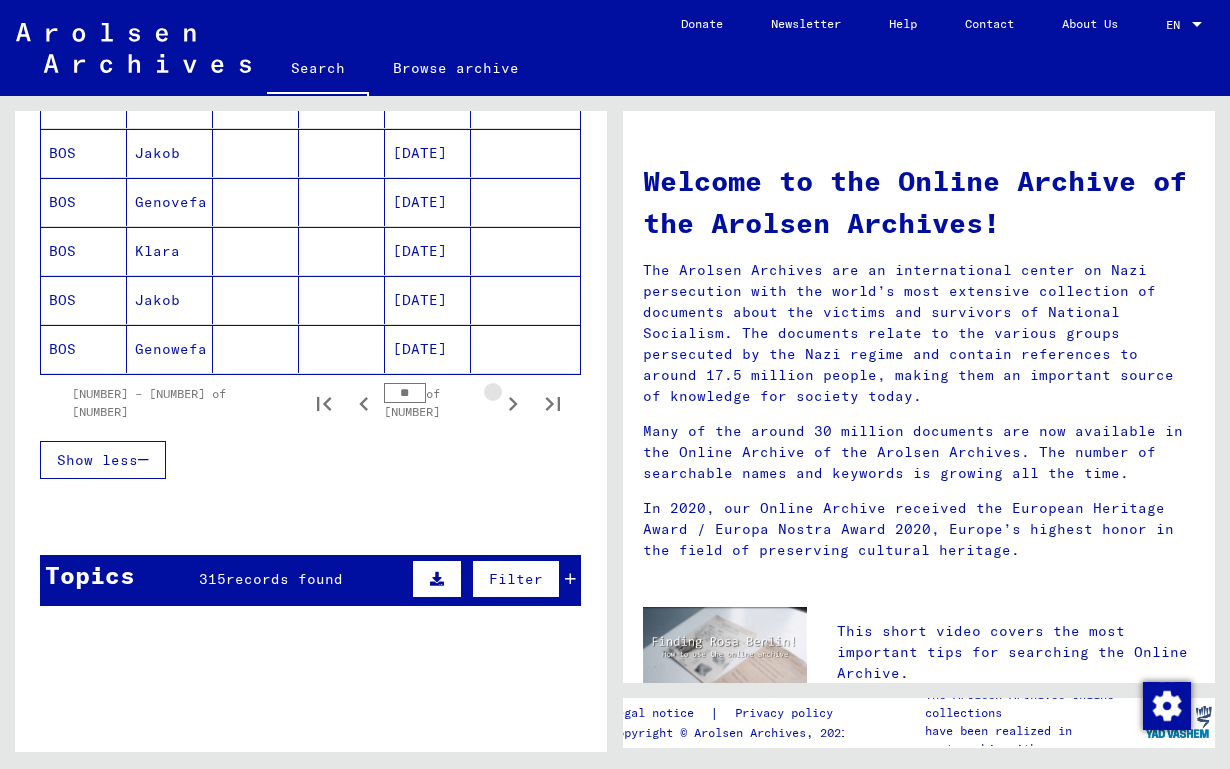 click 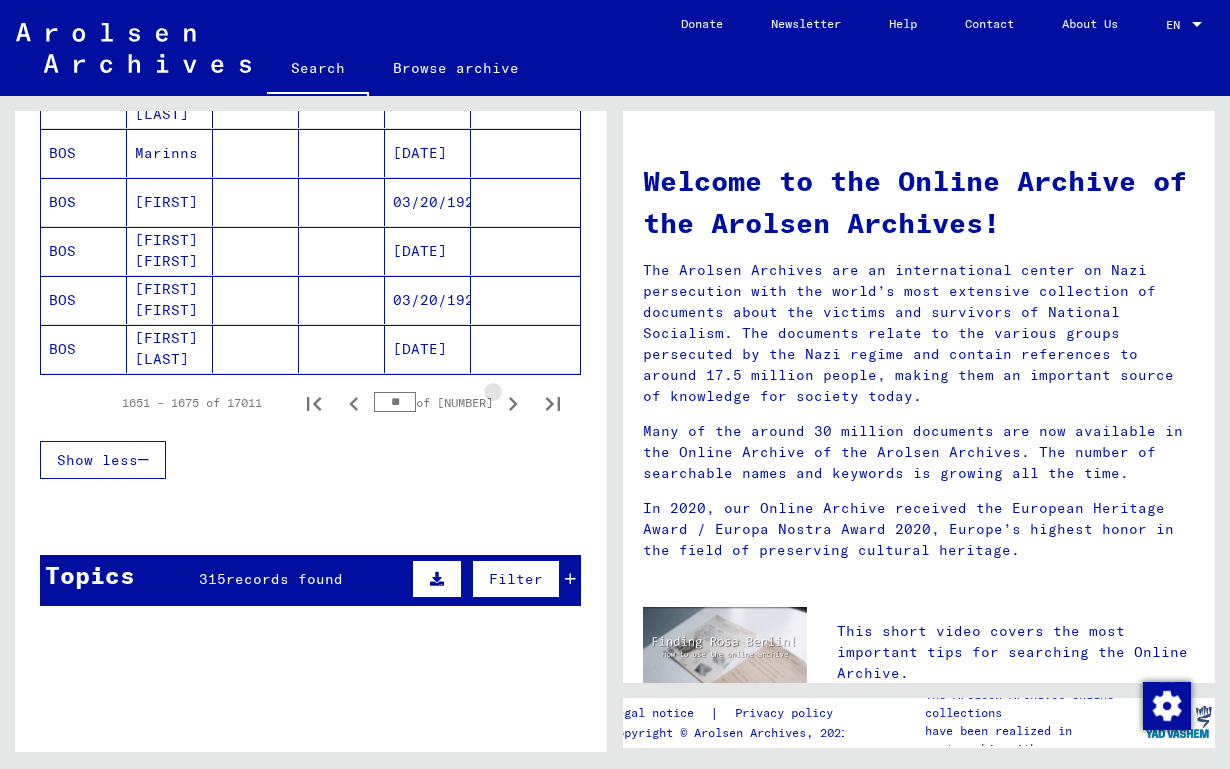 click 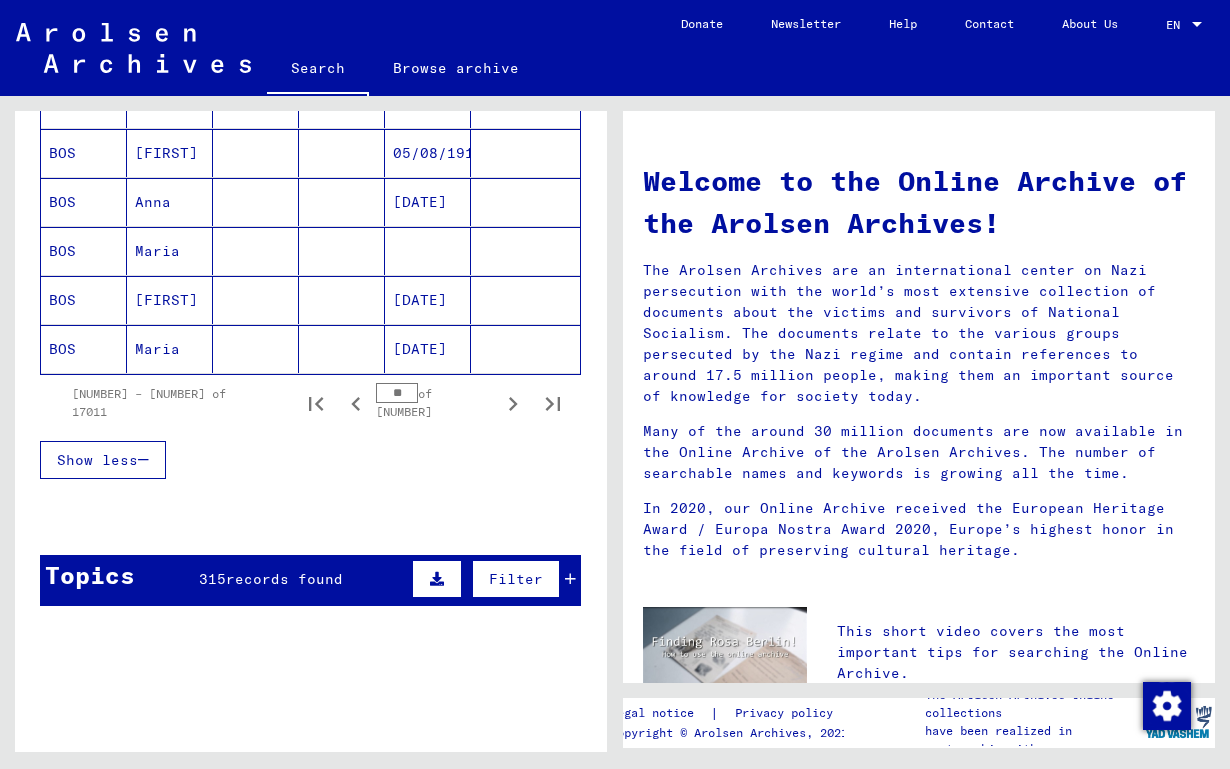 click 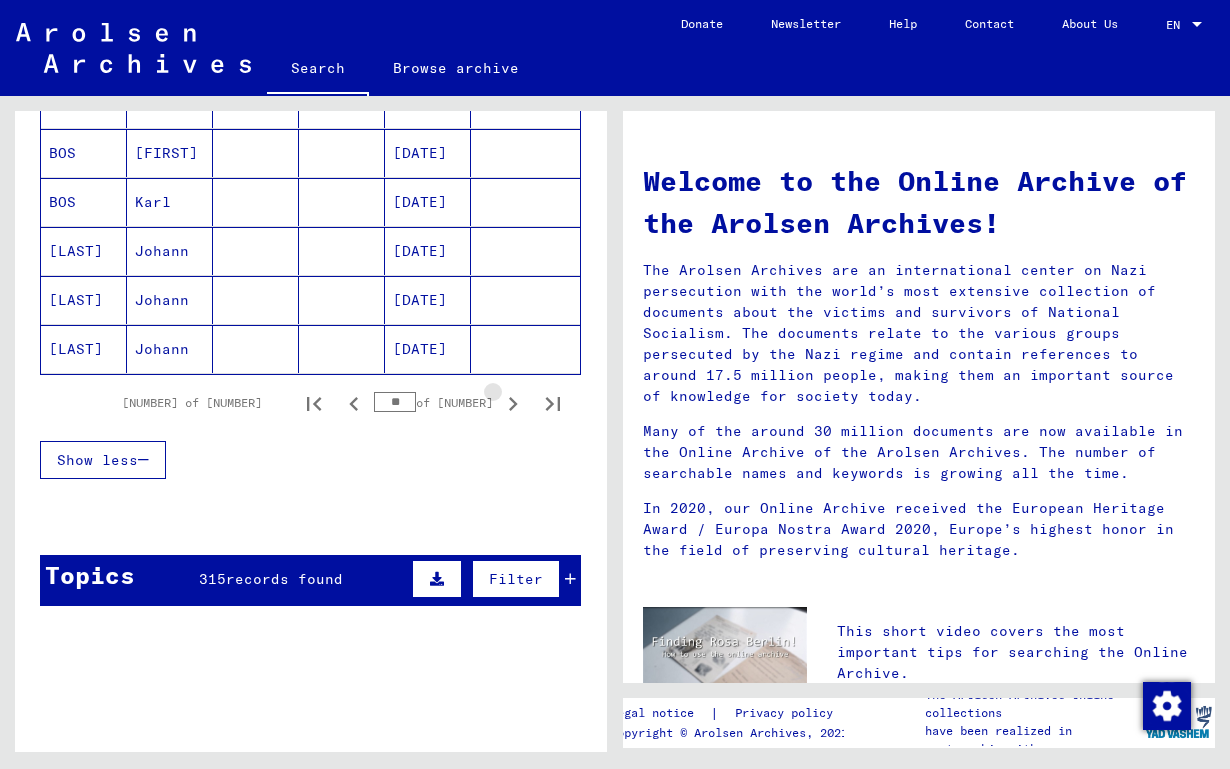 click 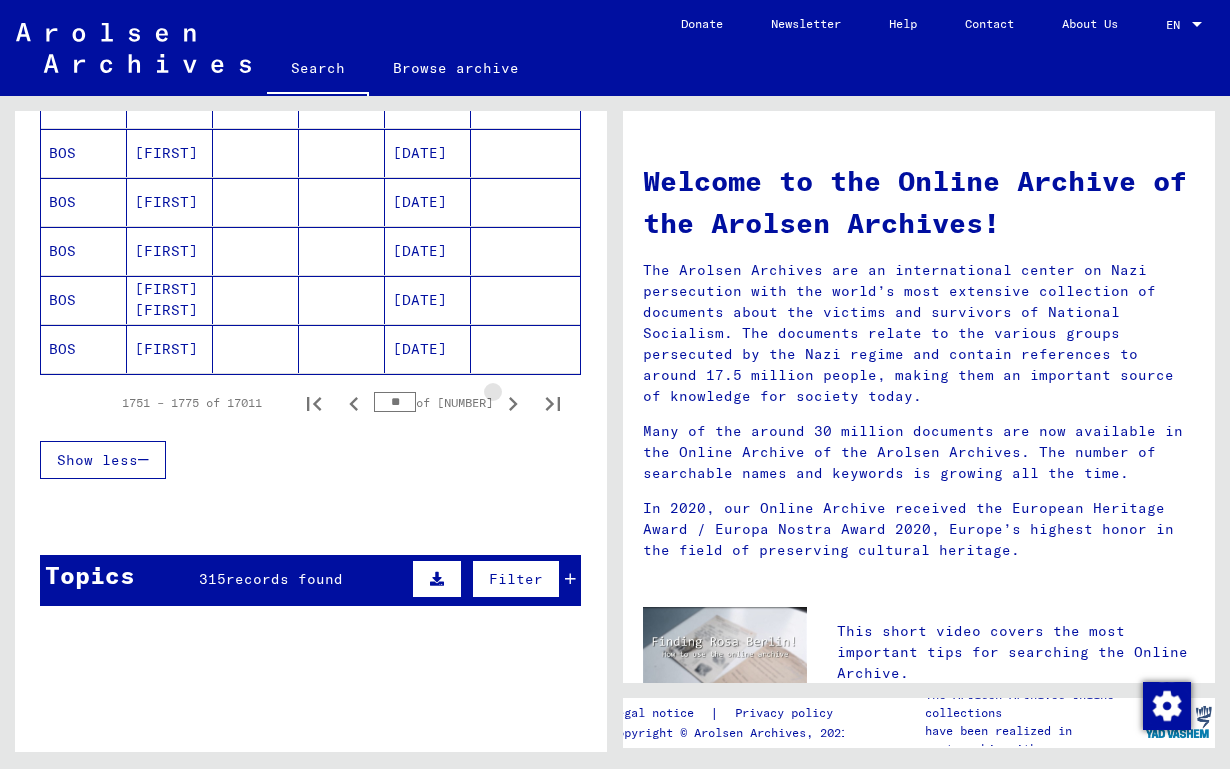 click 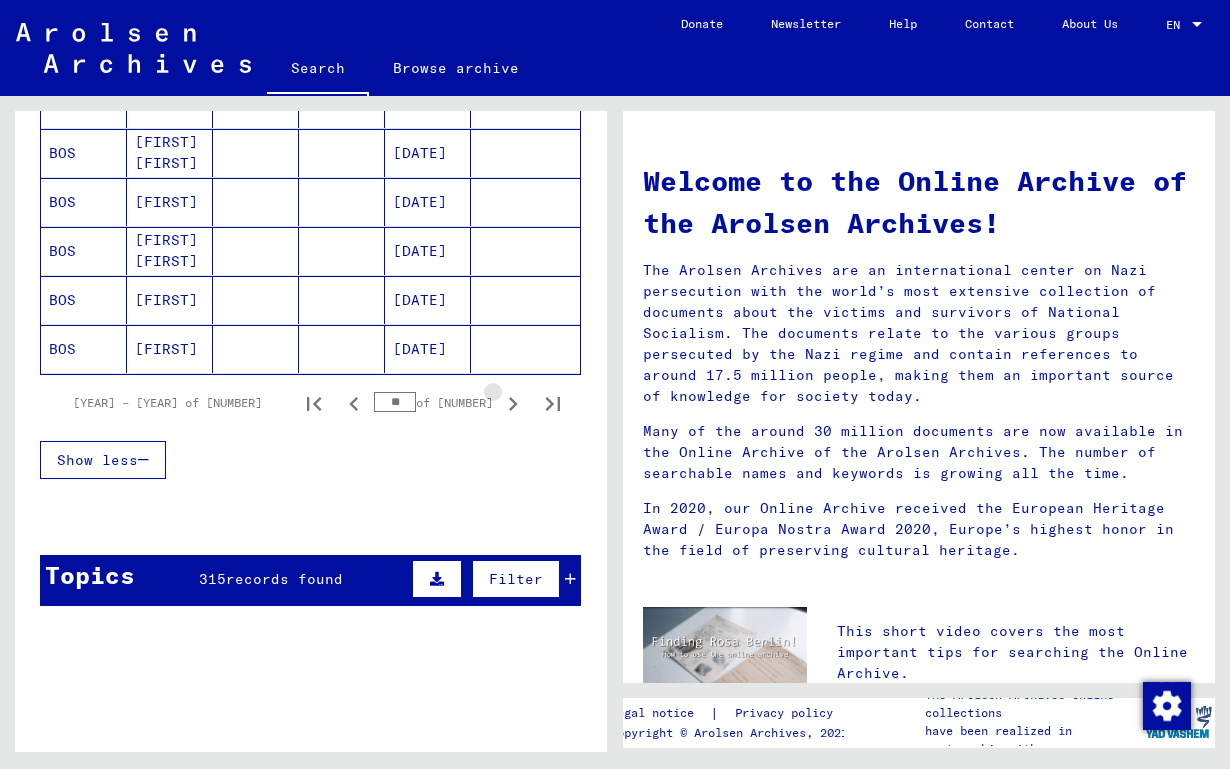 click 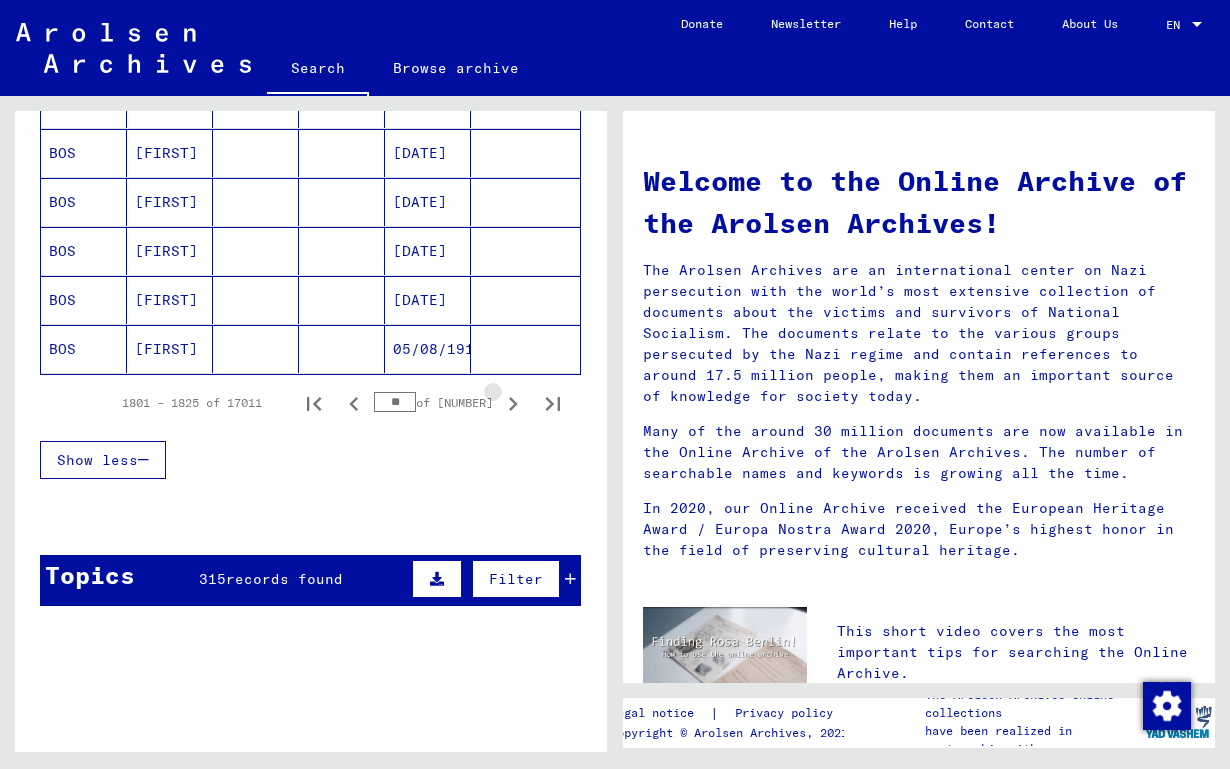 click 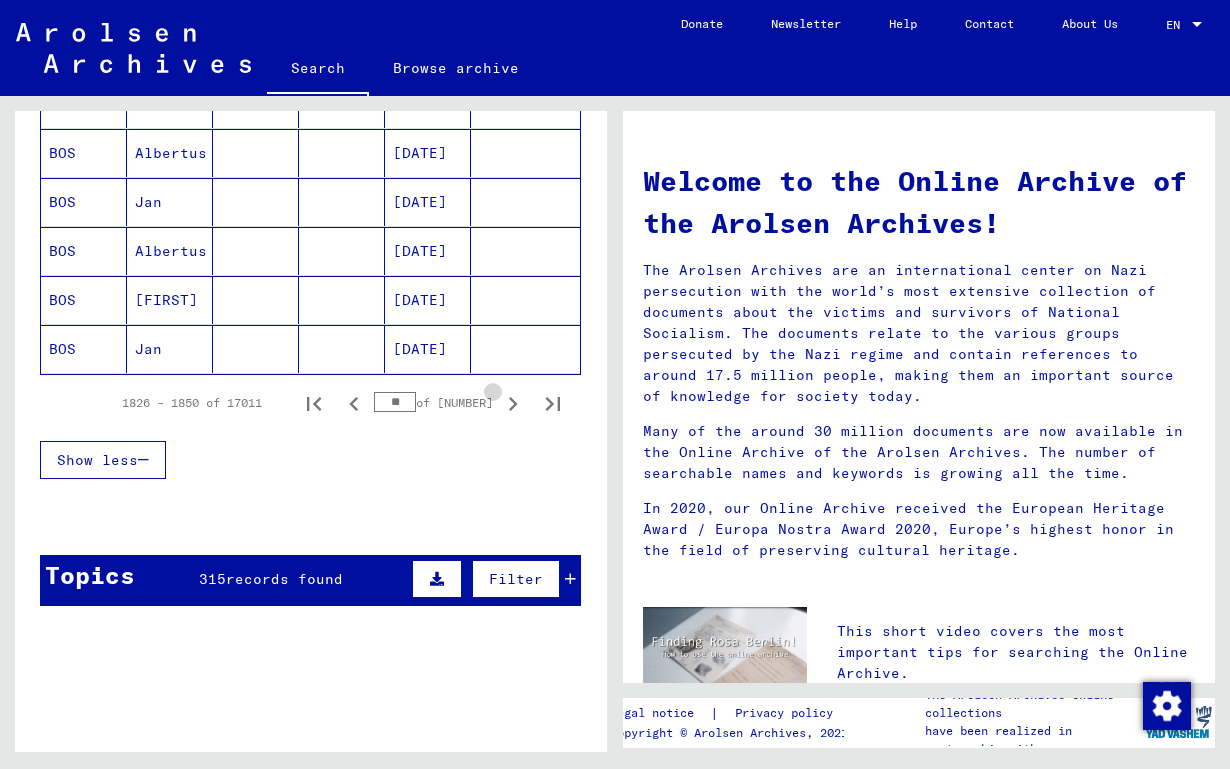 click 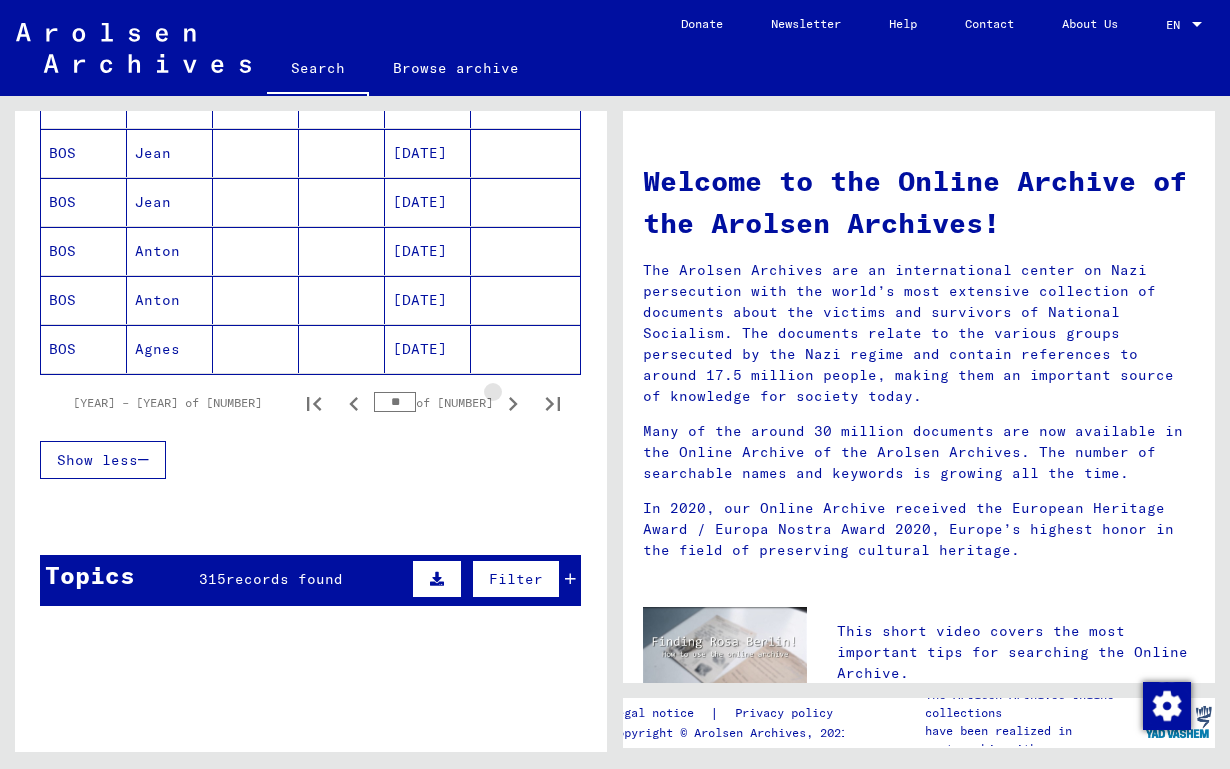 click 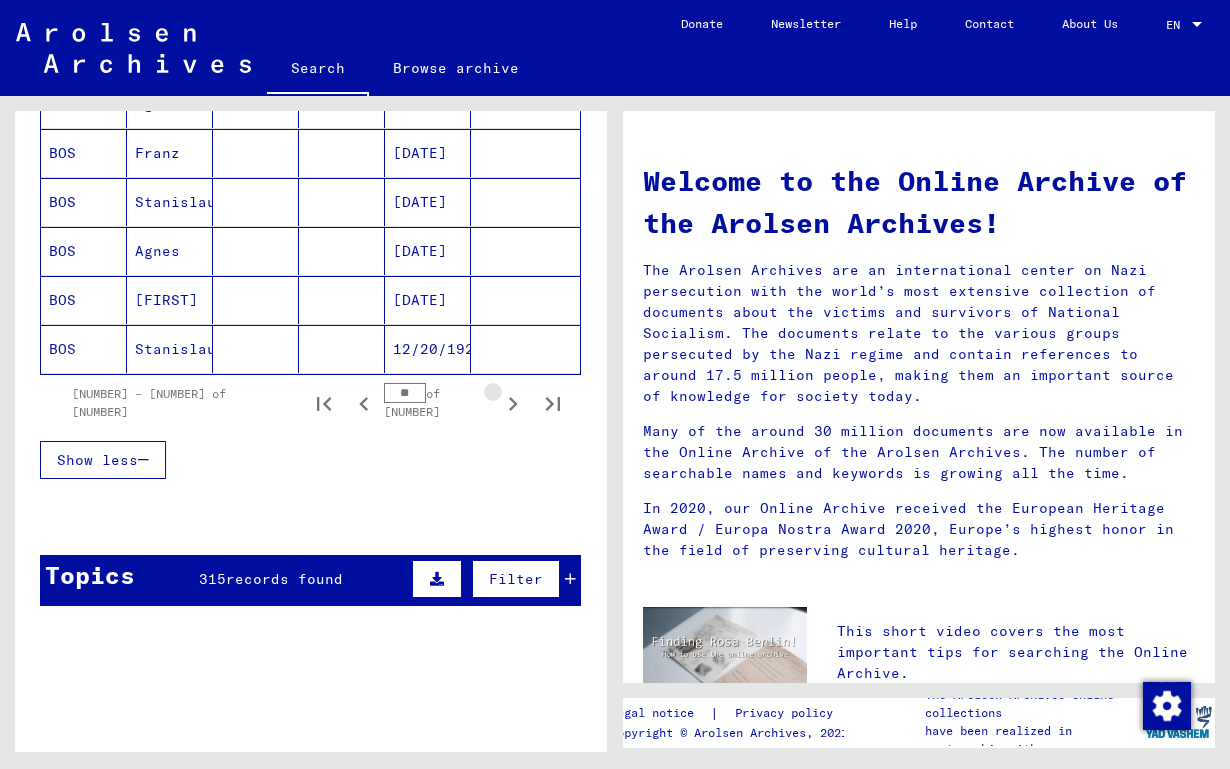 click 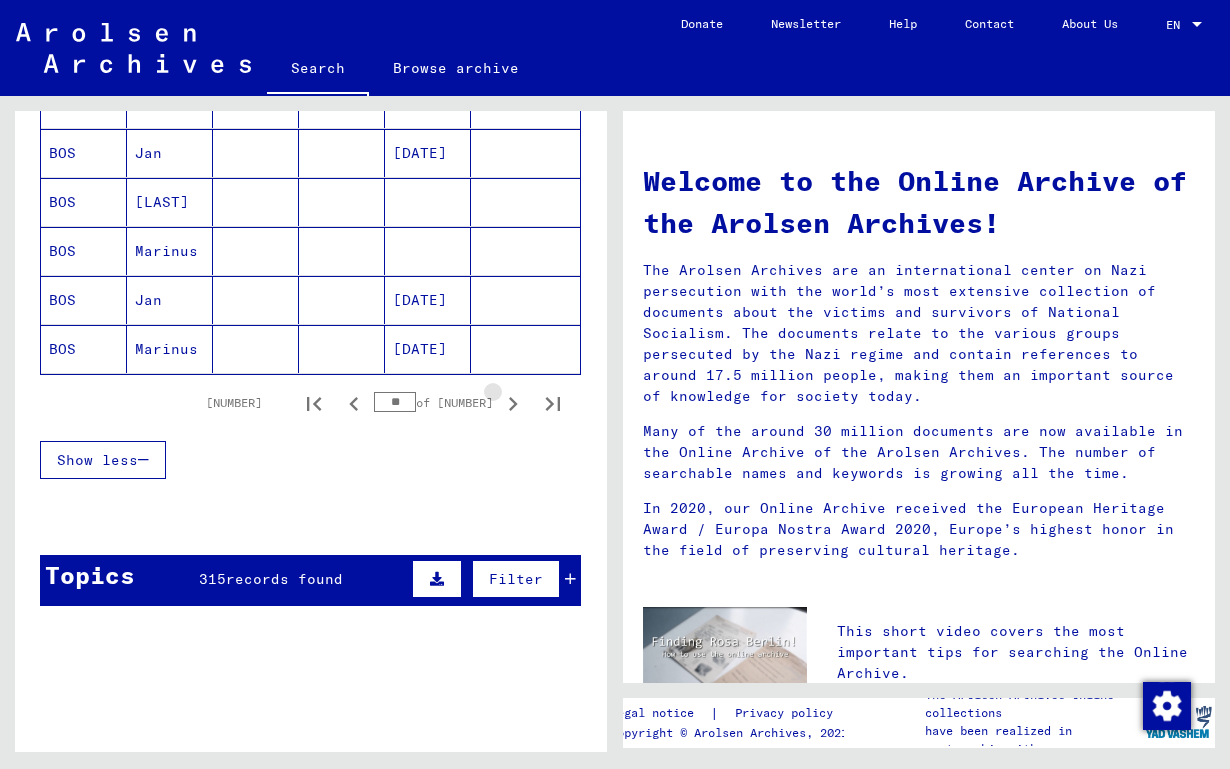 click 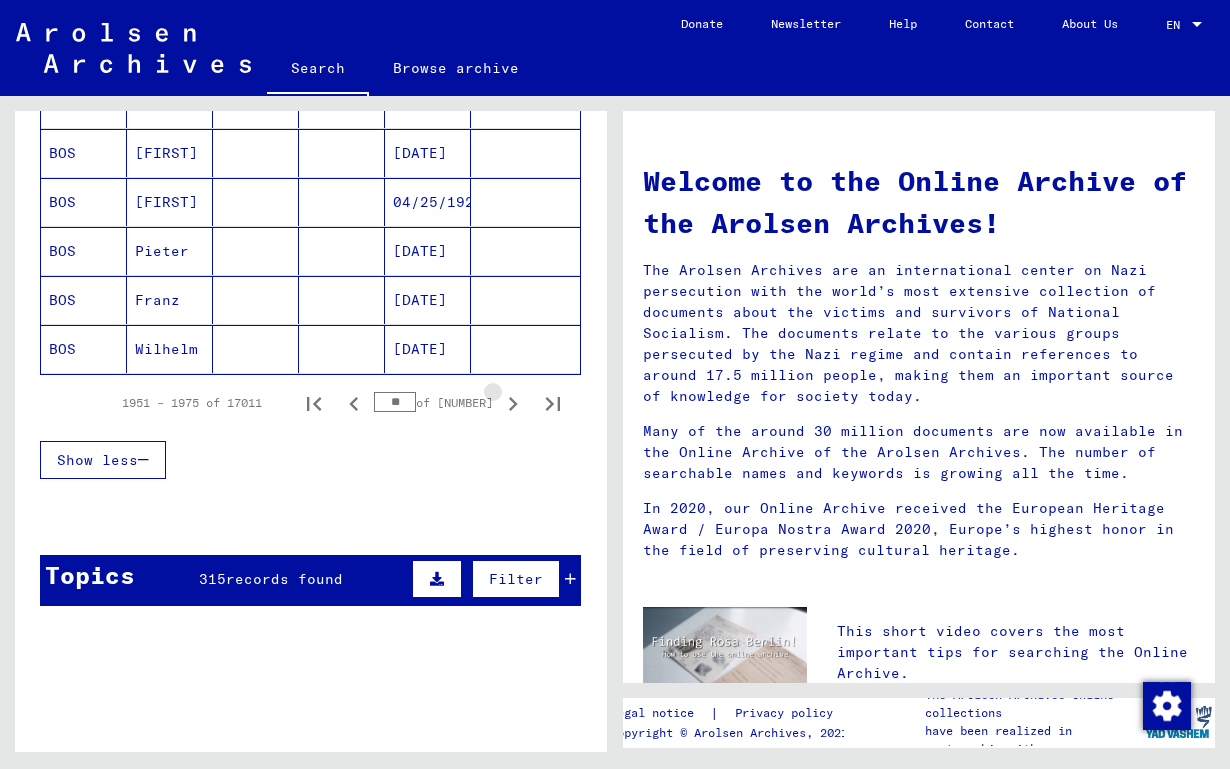 click 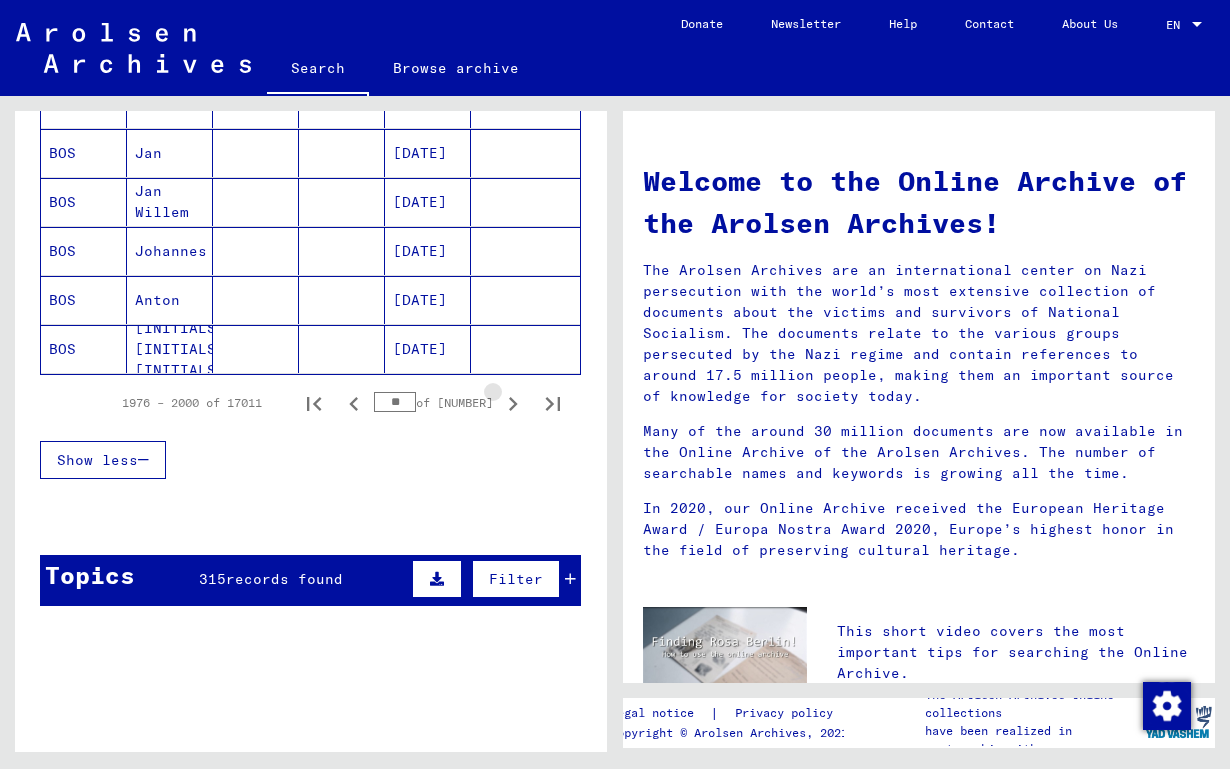click 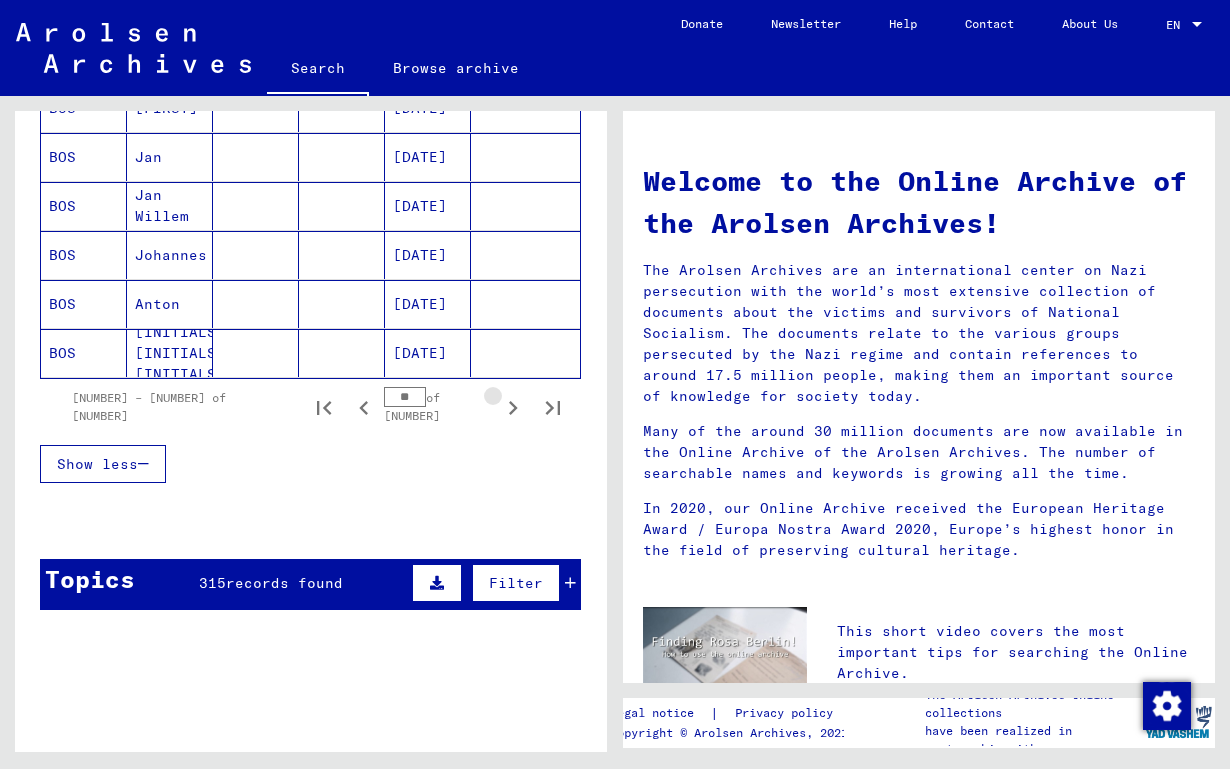 click 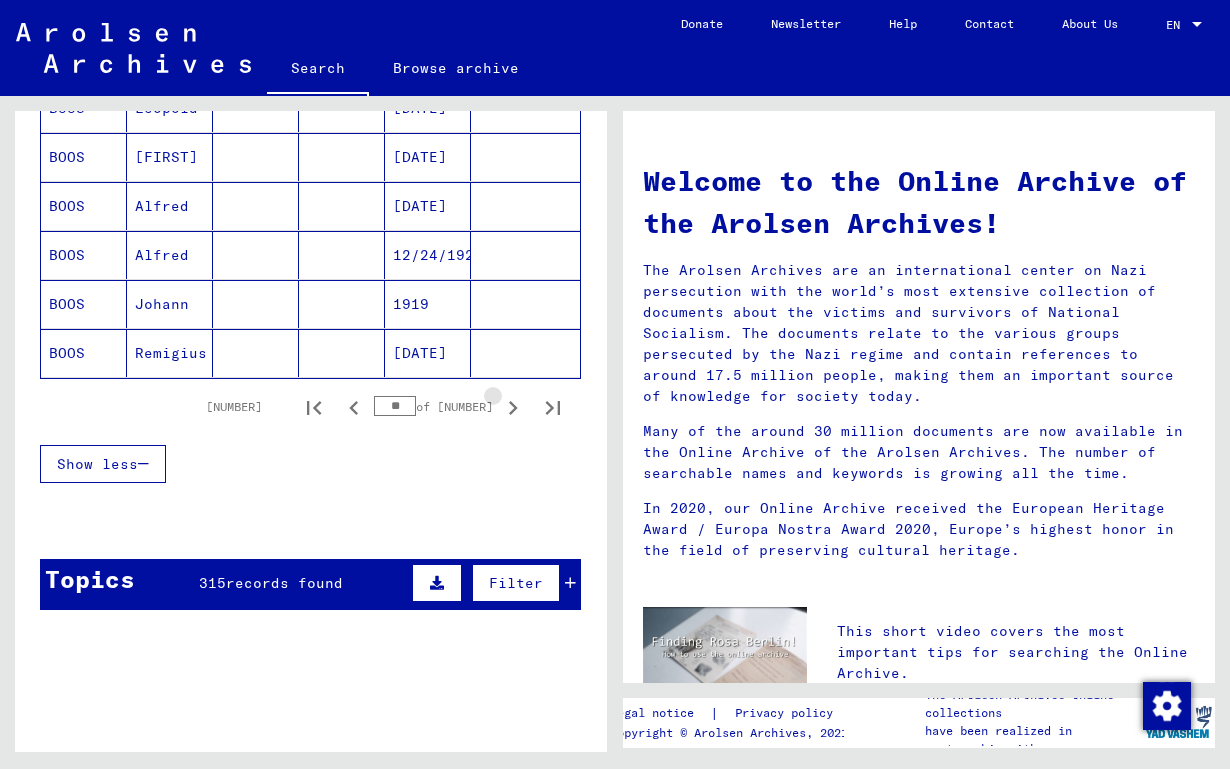 click 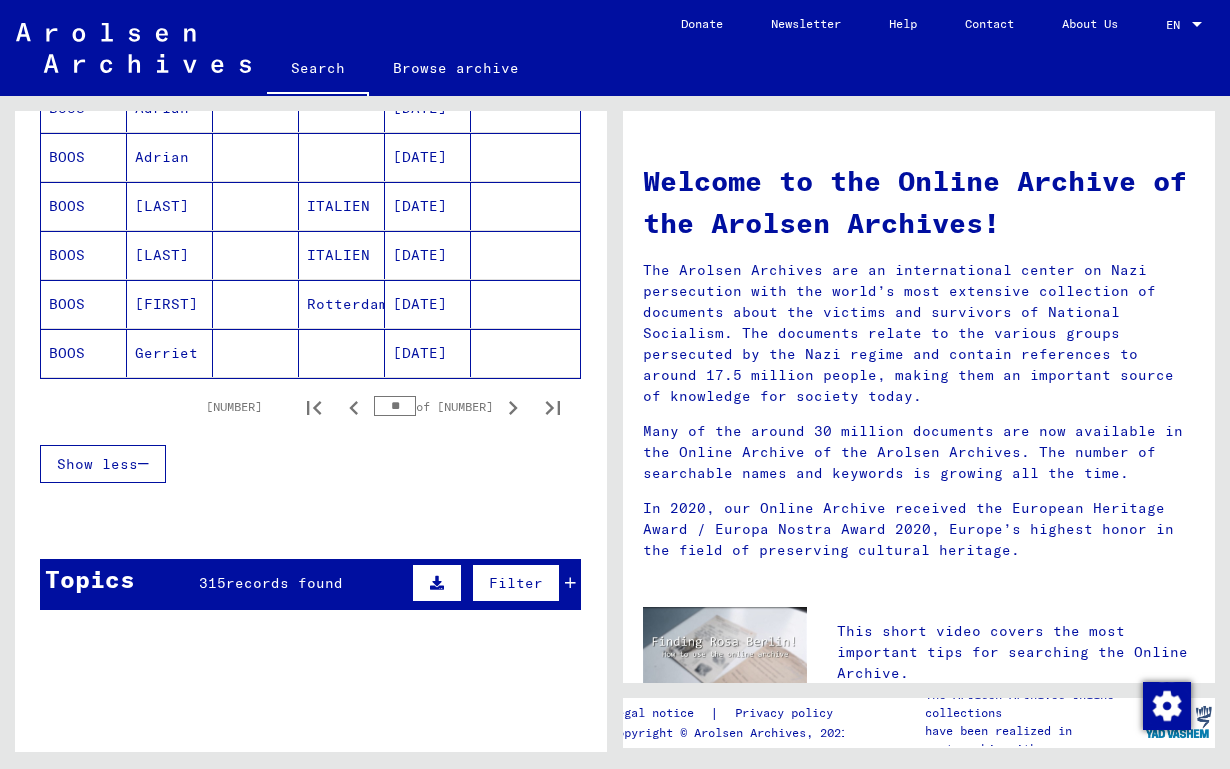 click 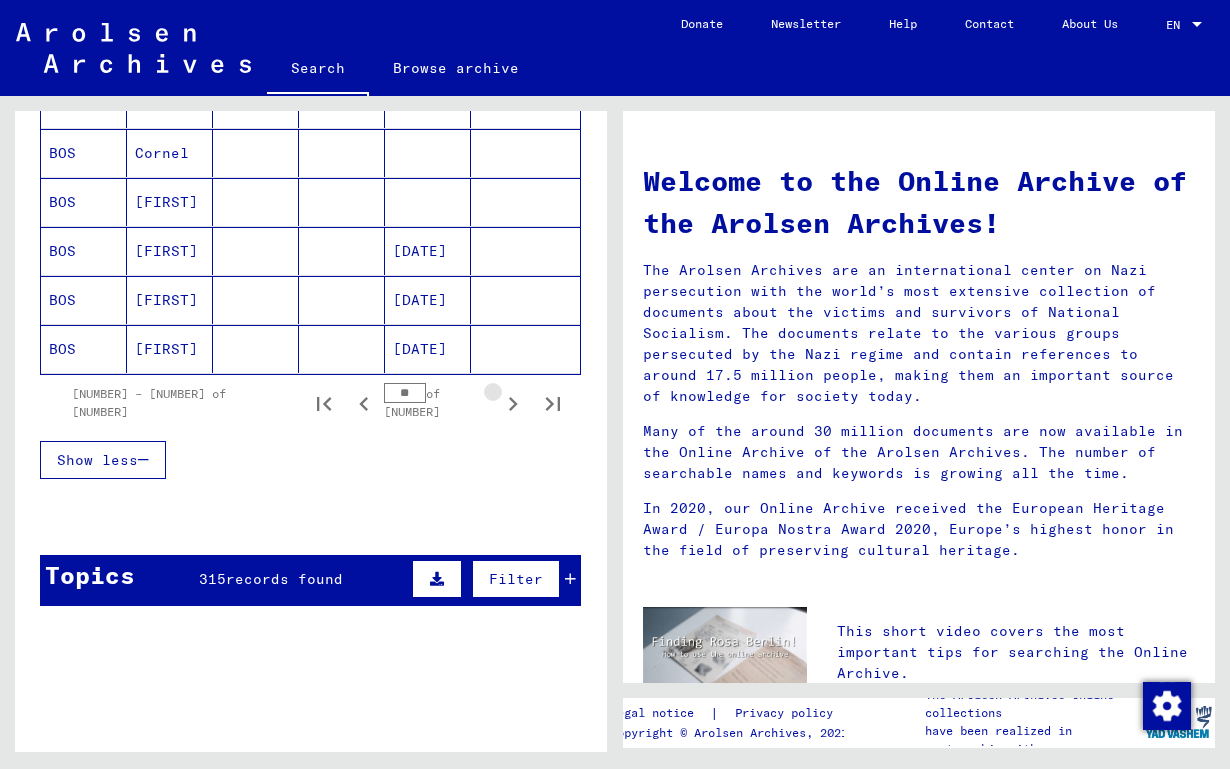 click 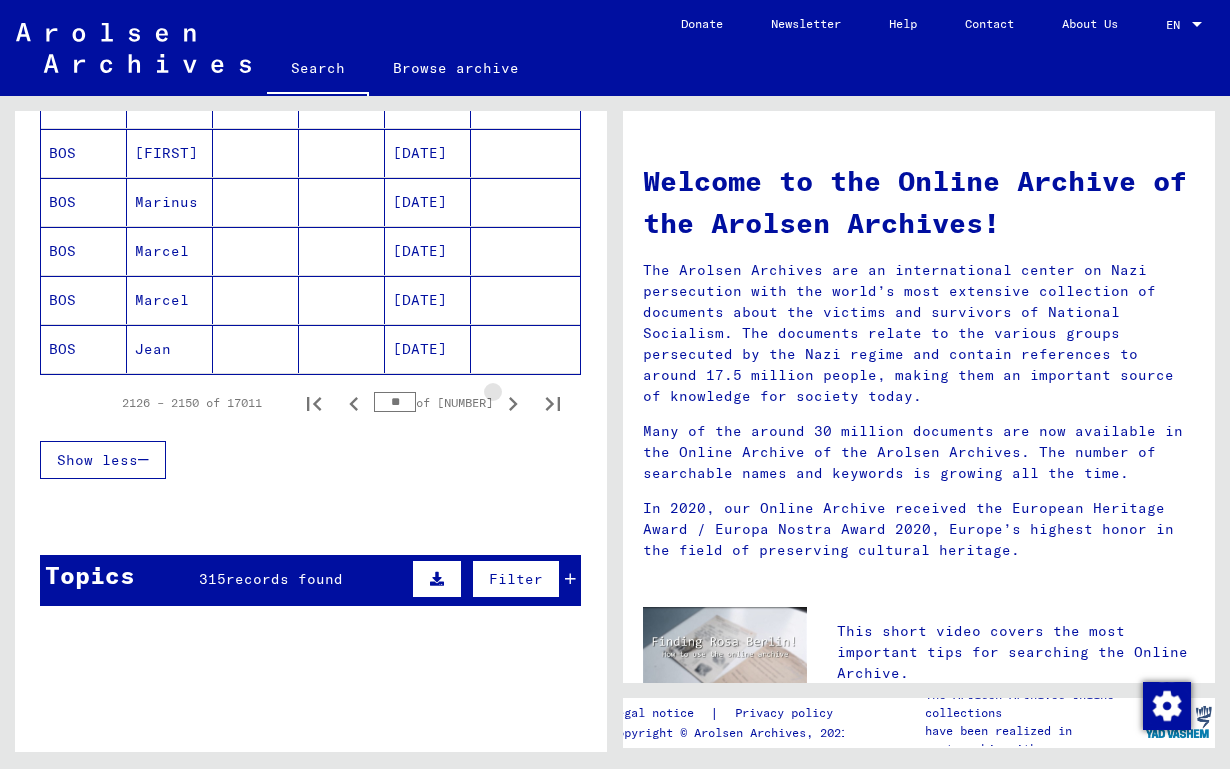 click 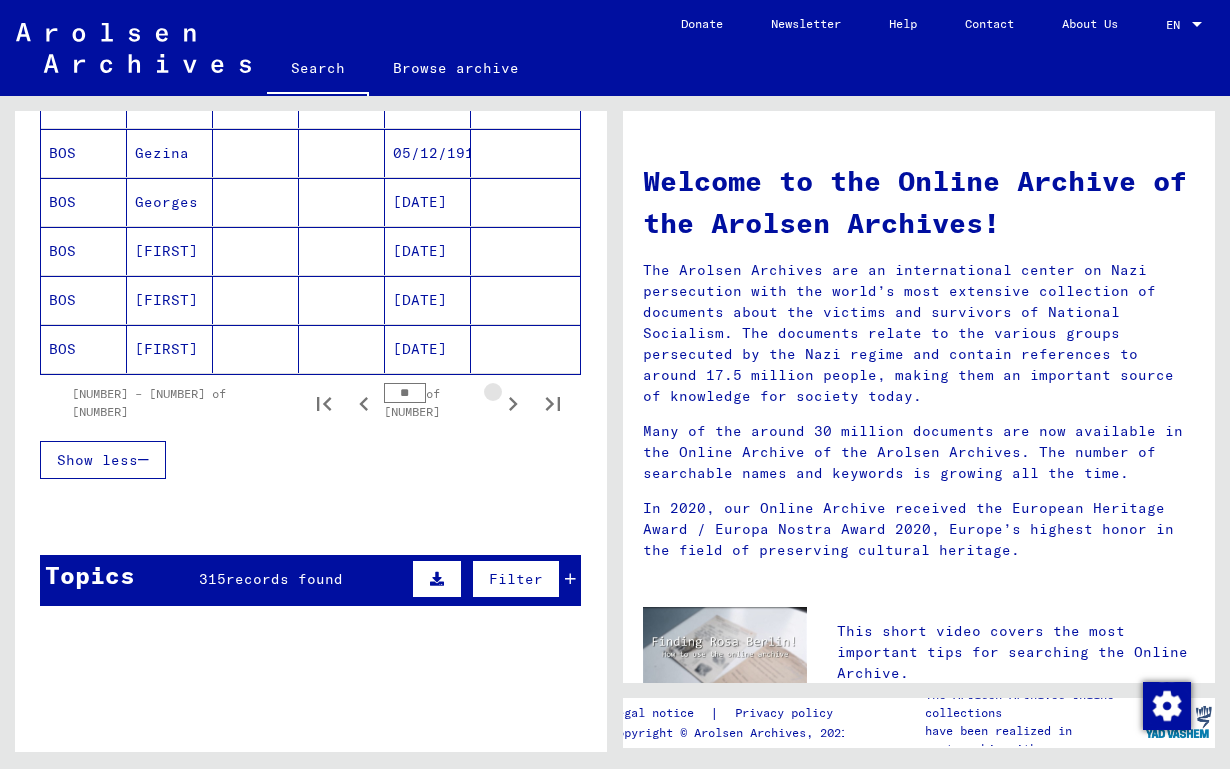 click 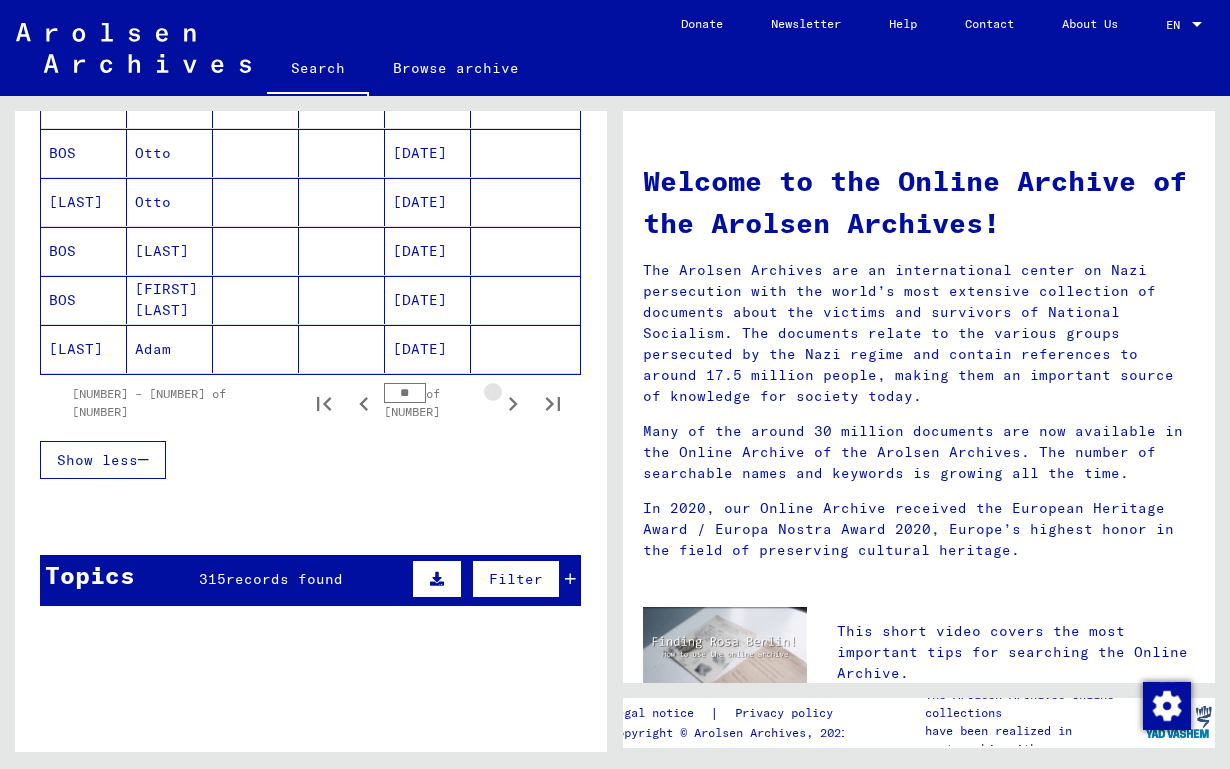 click 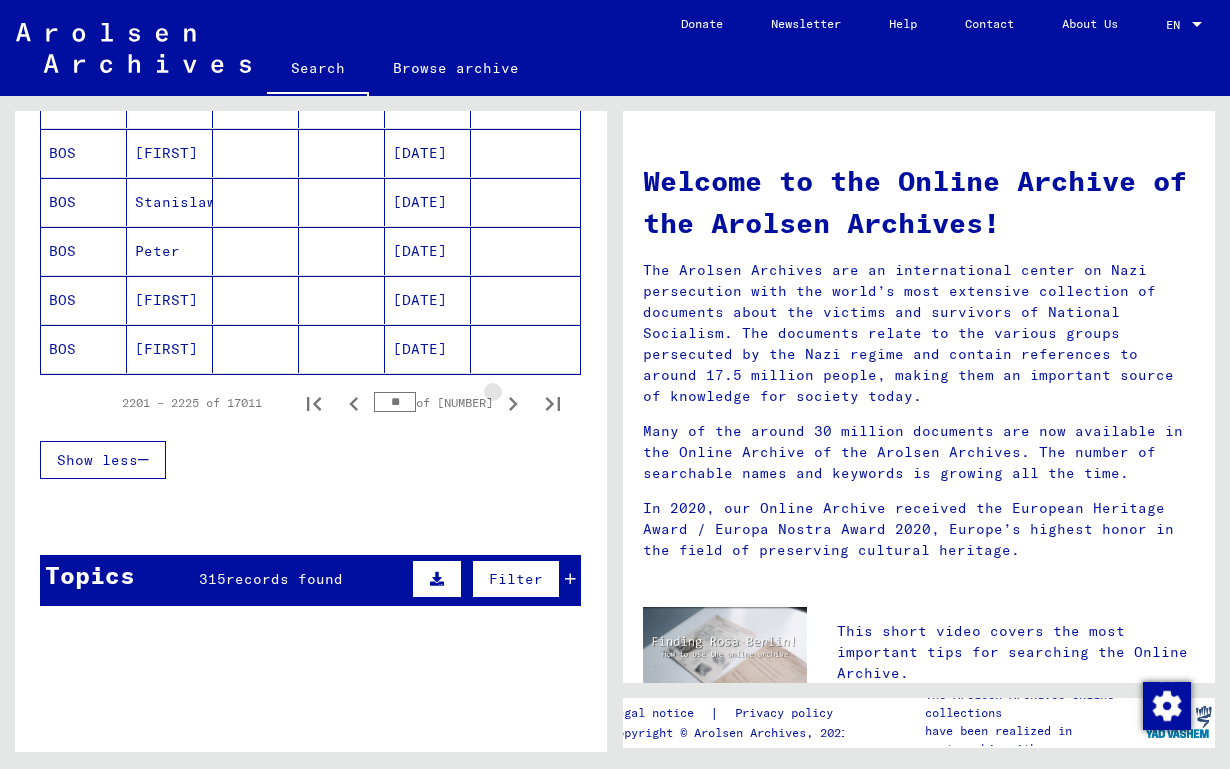 click 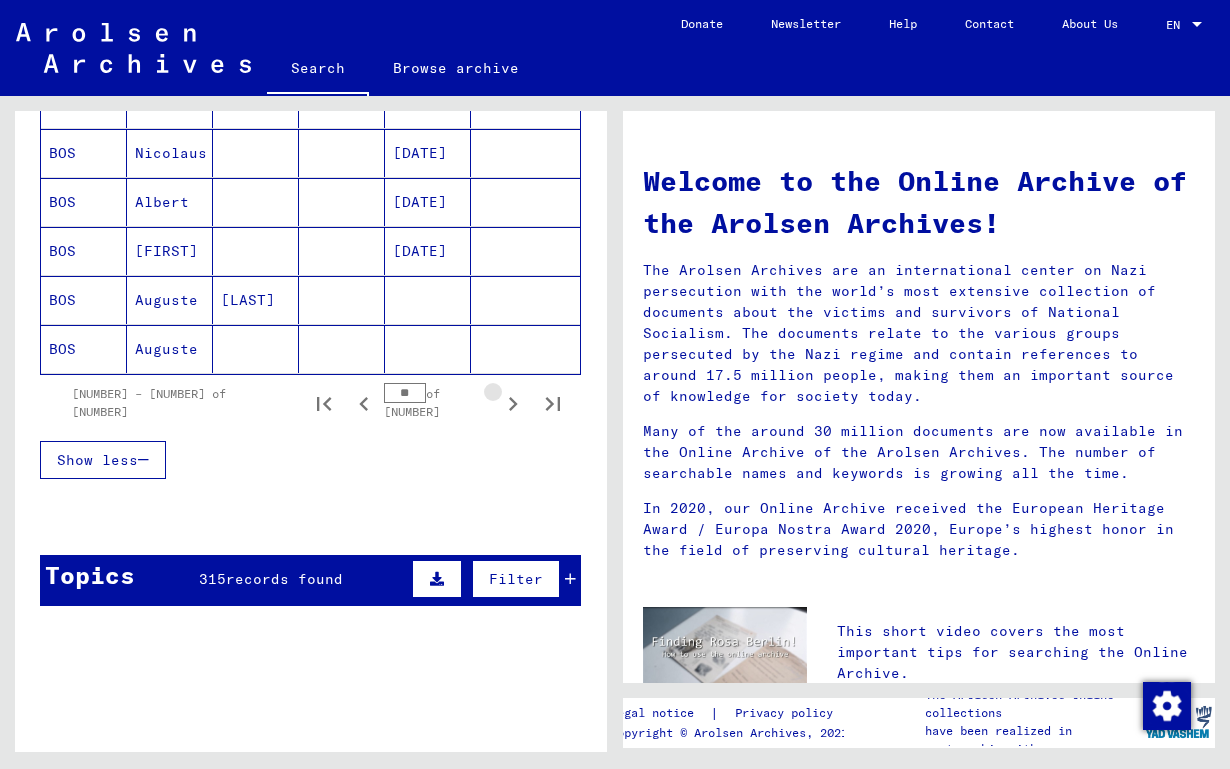 click 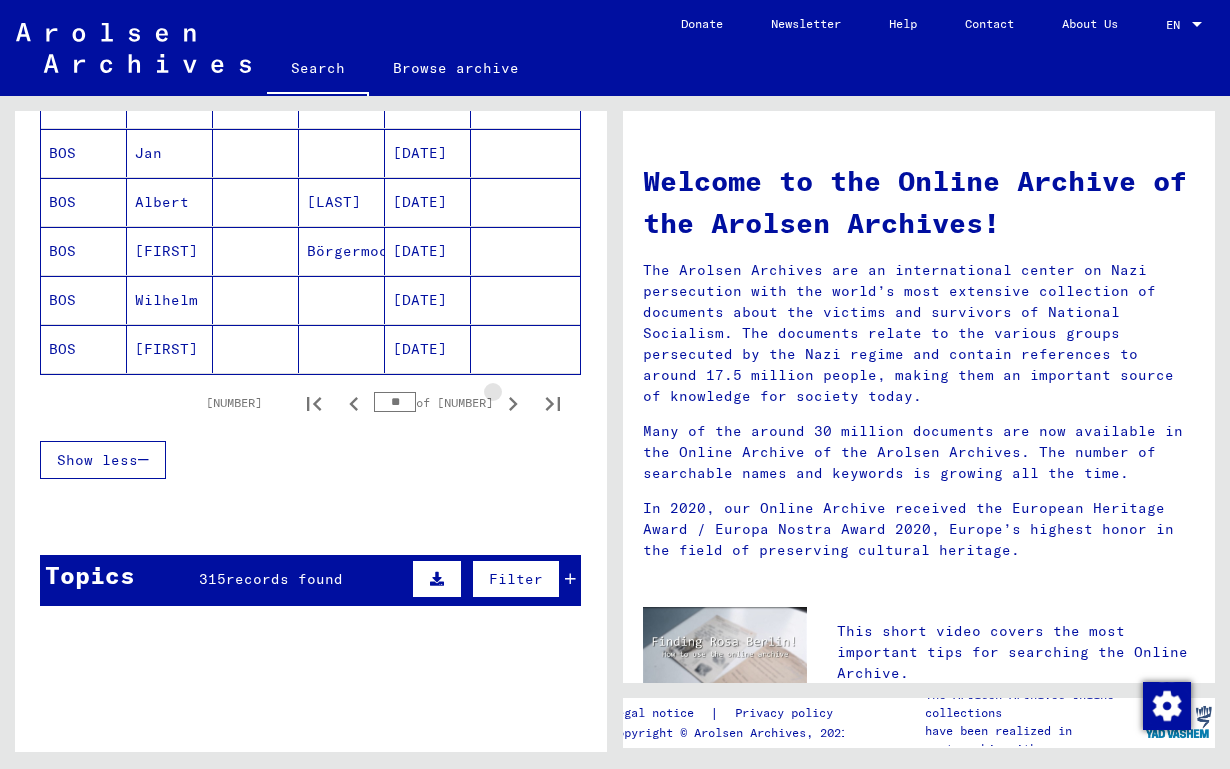 click 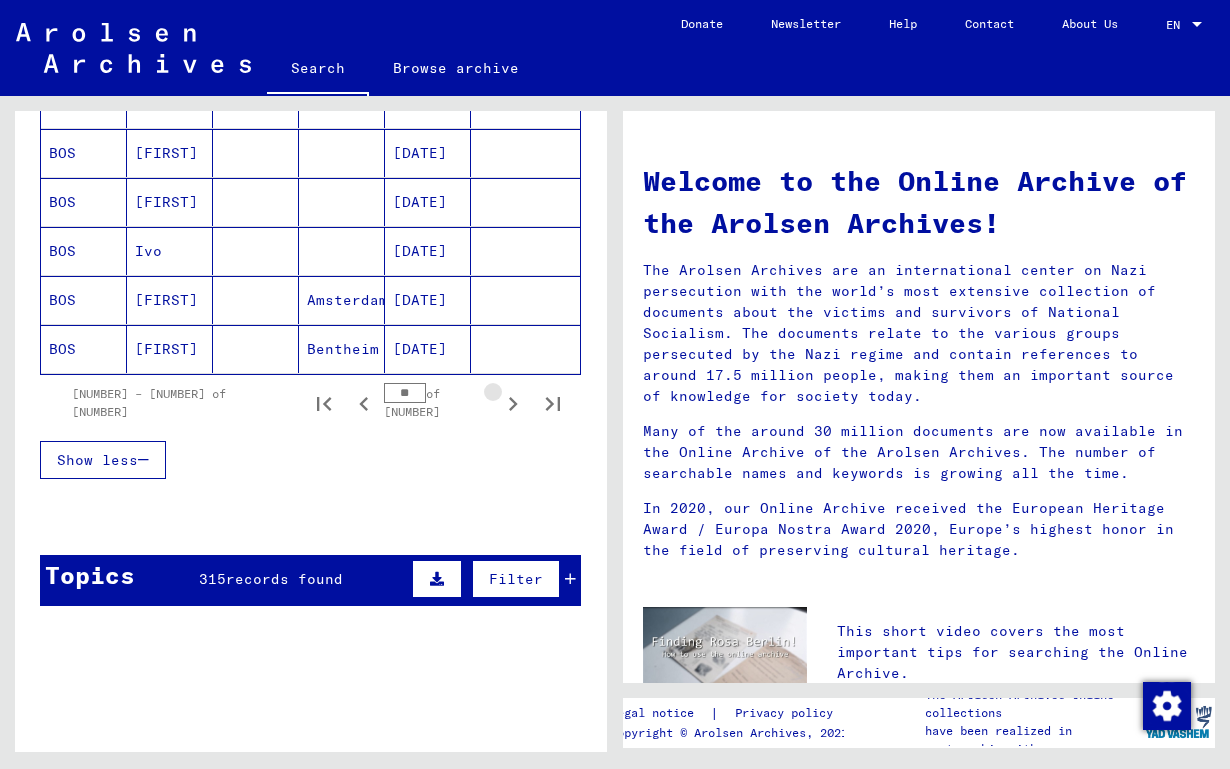 click 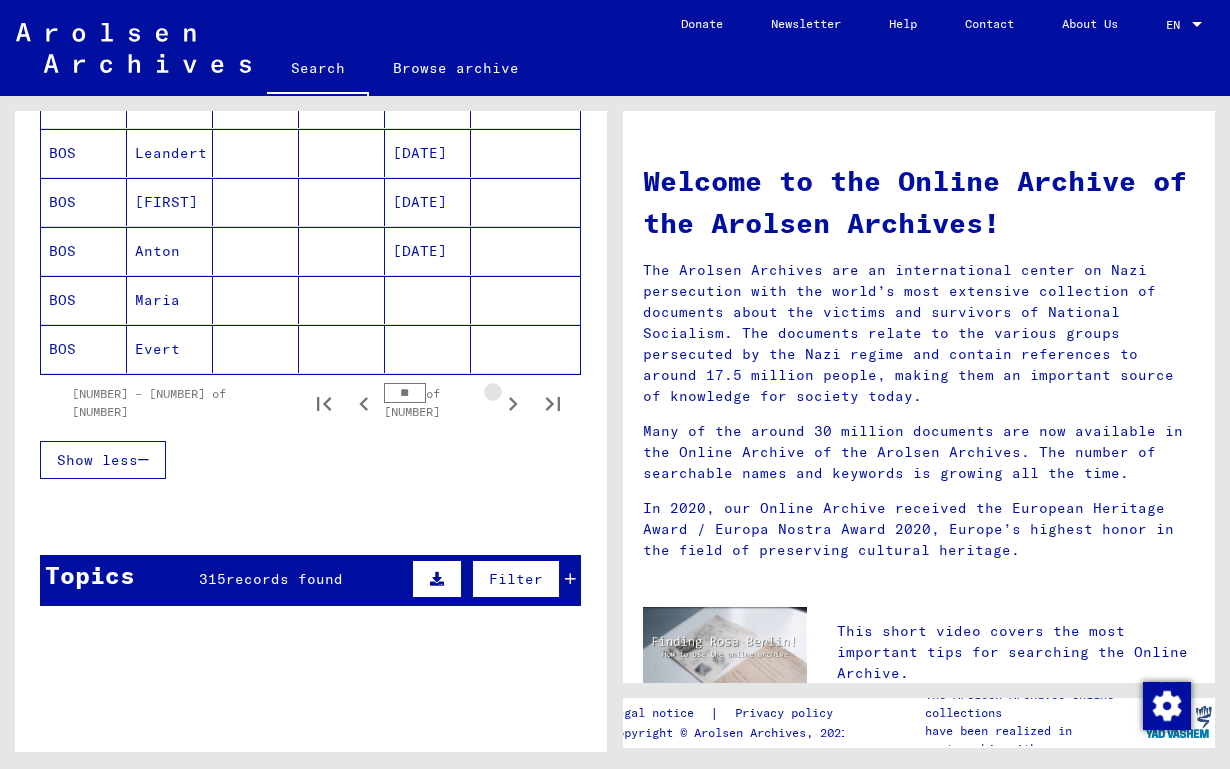 click 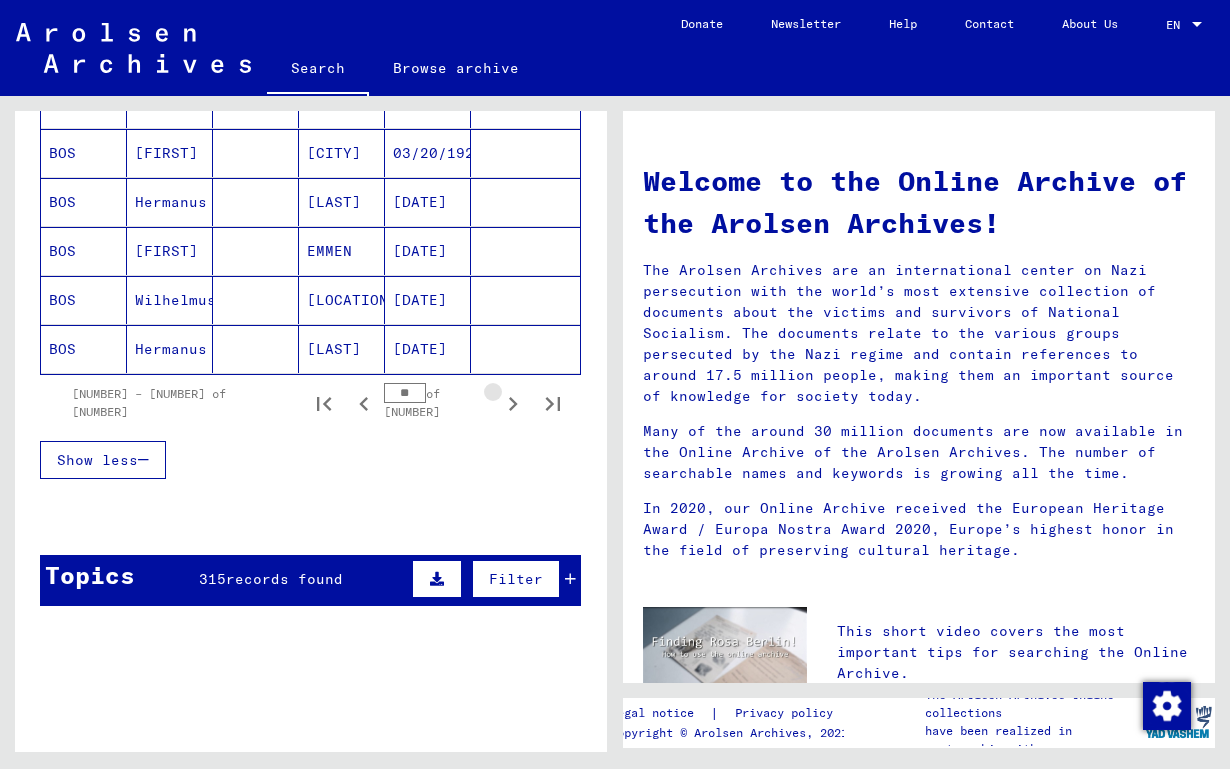 click 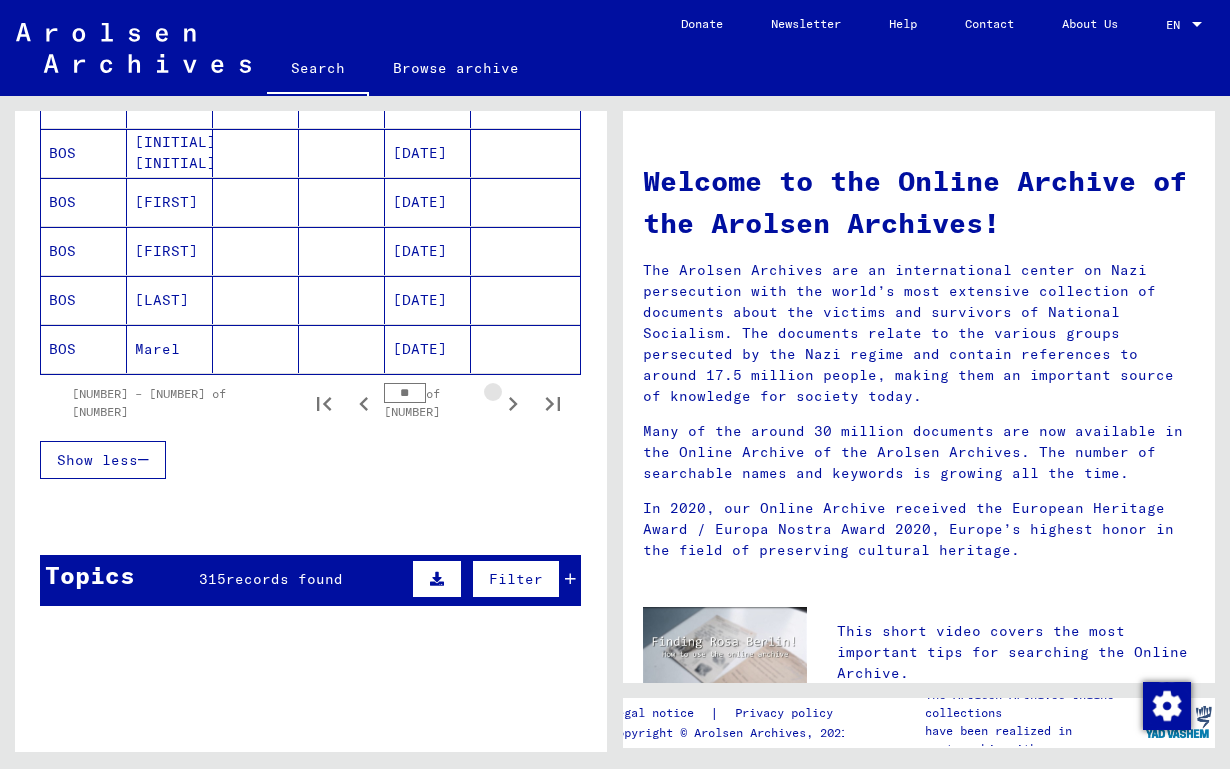 click 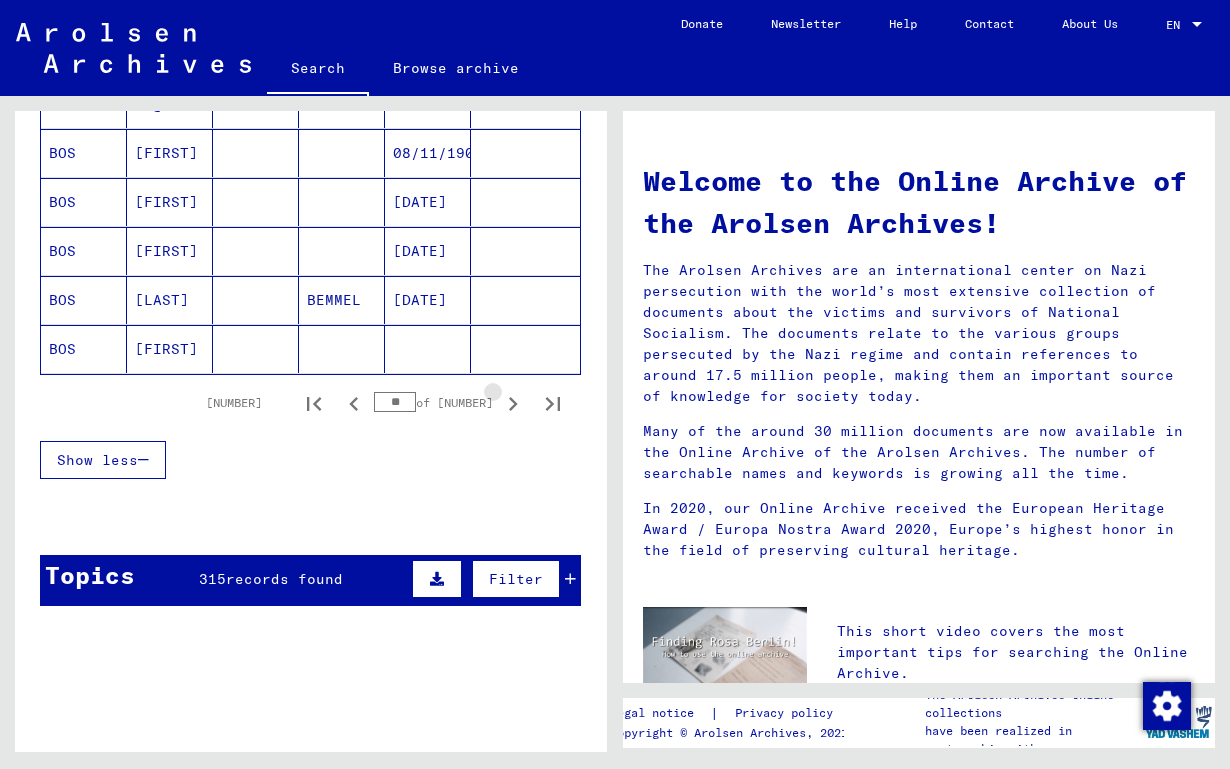 click 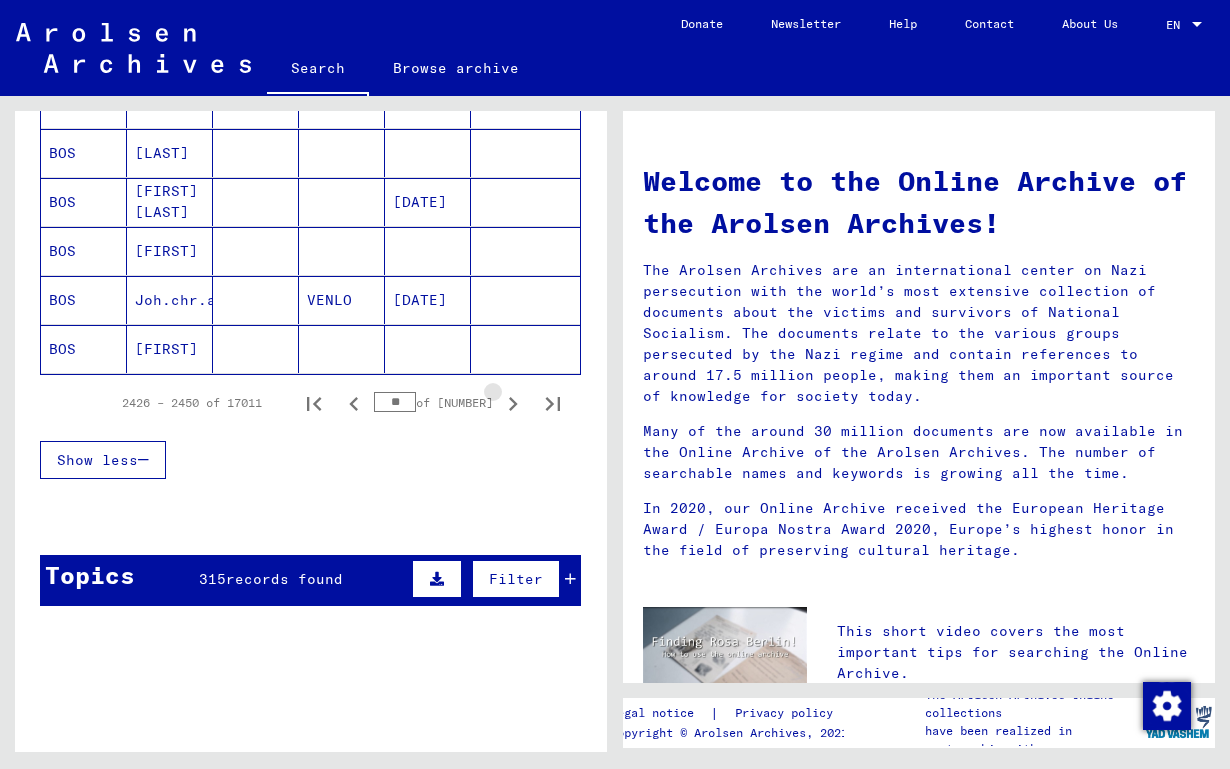 click 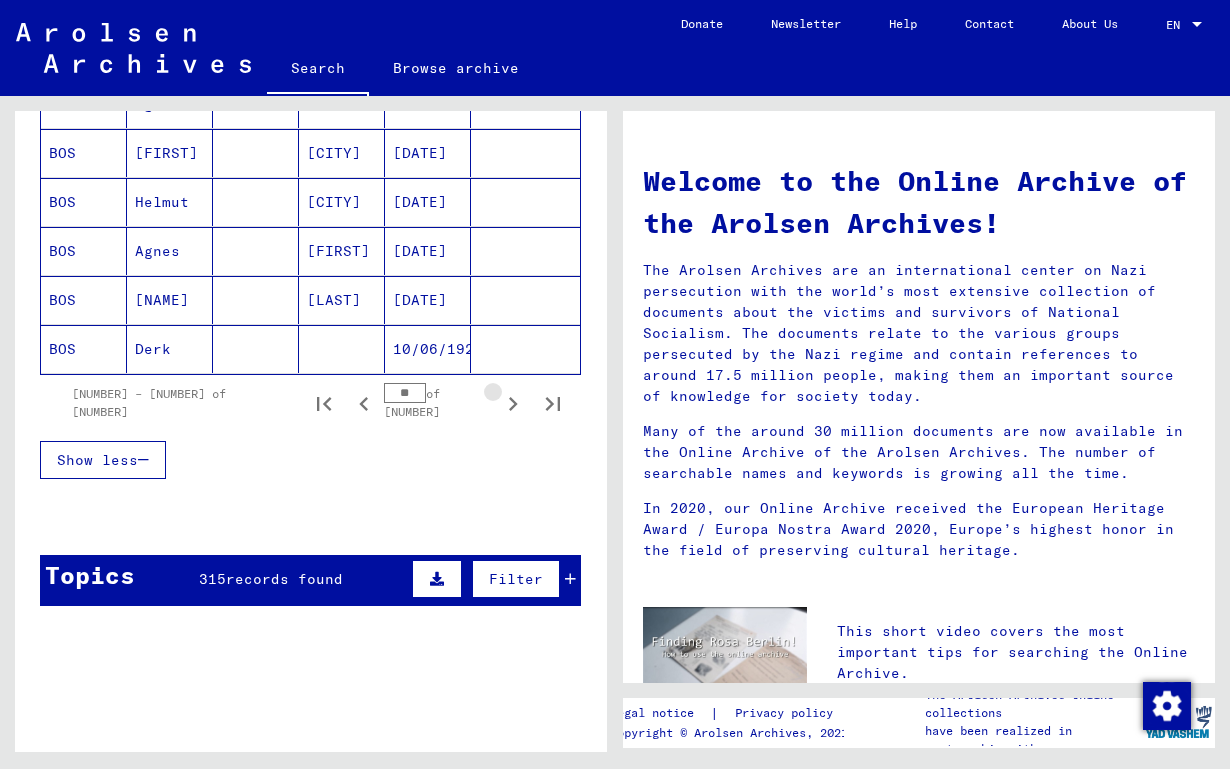 click 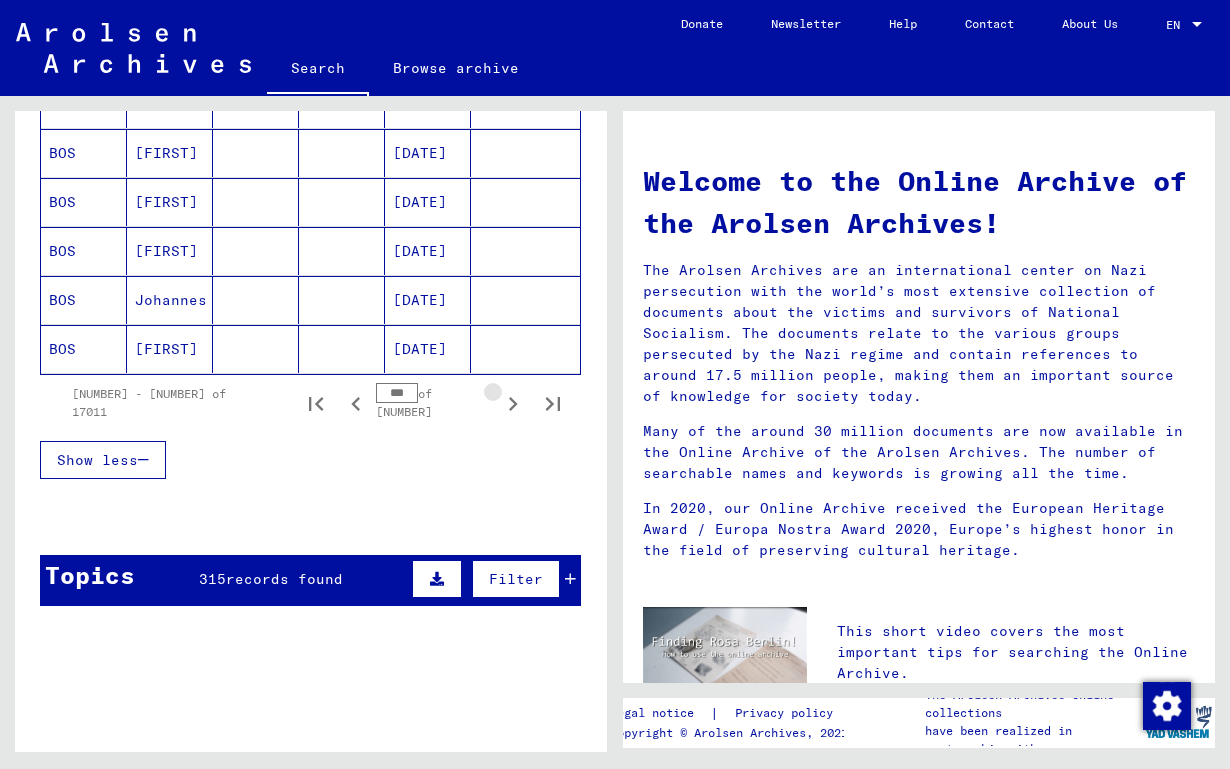 click 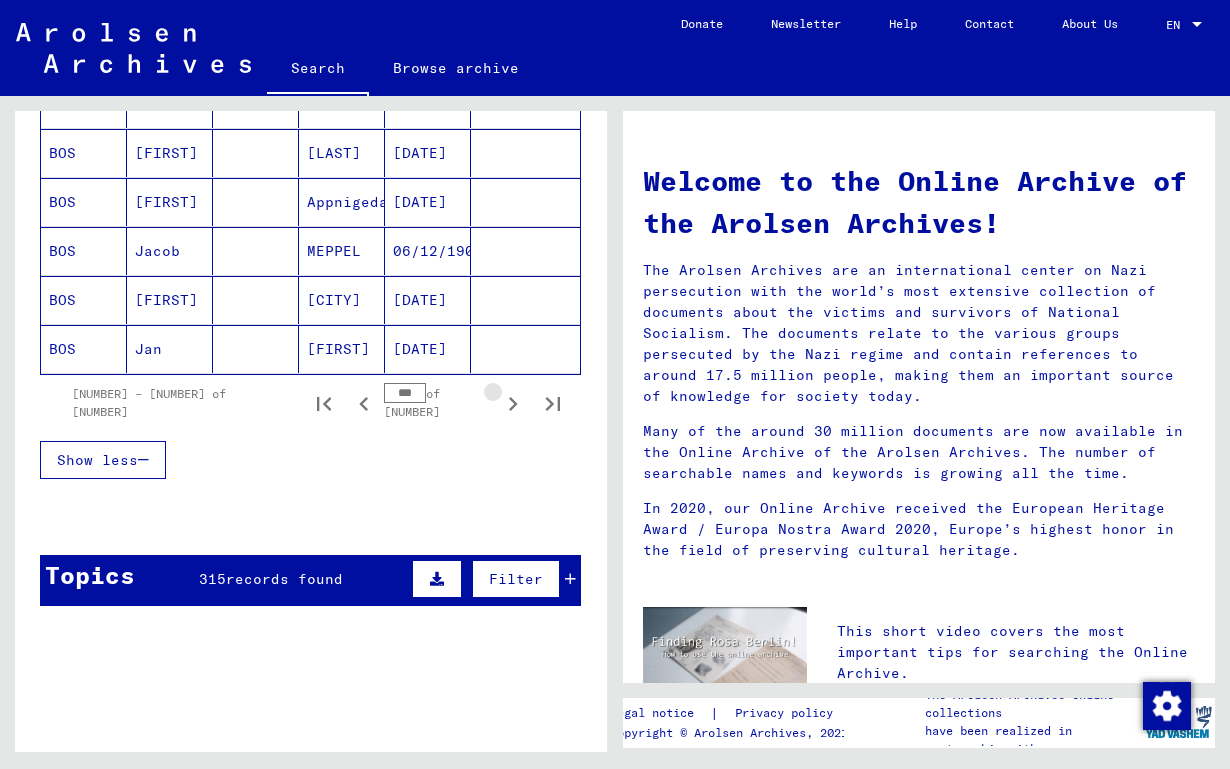 click 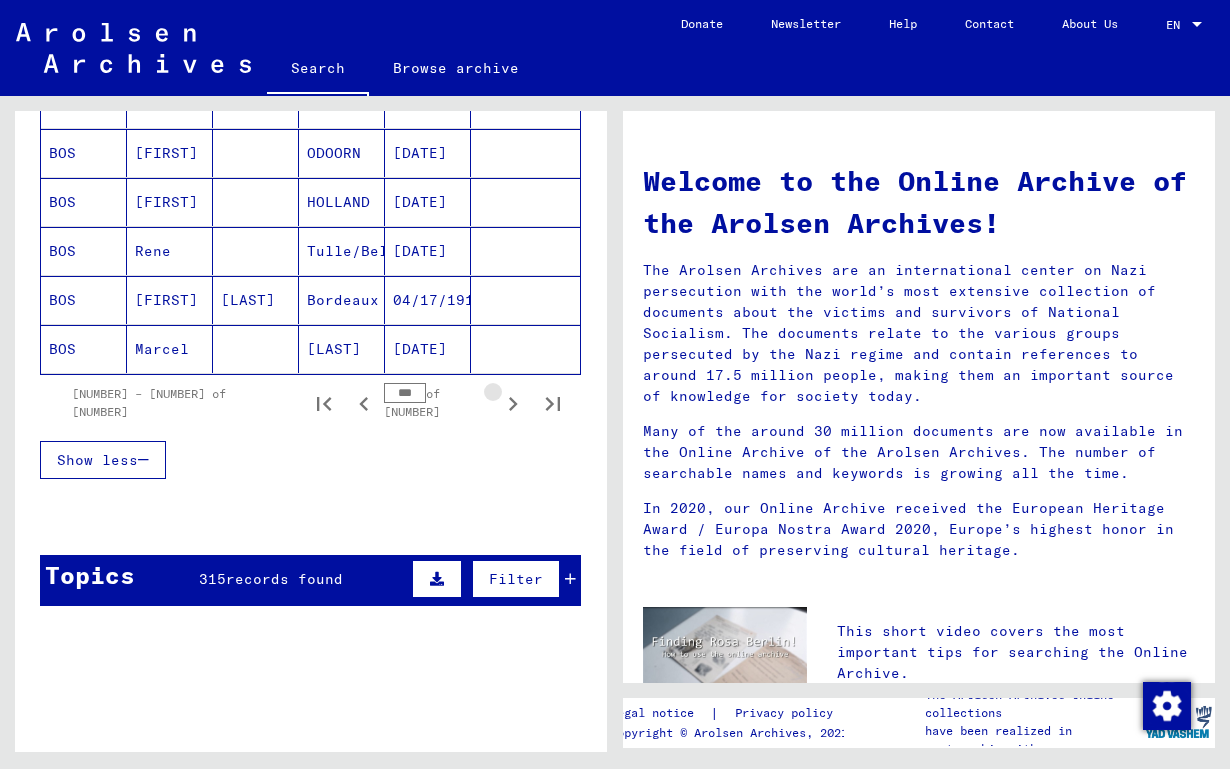 click 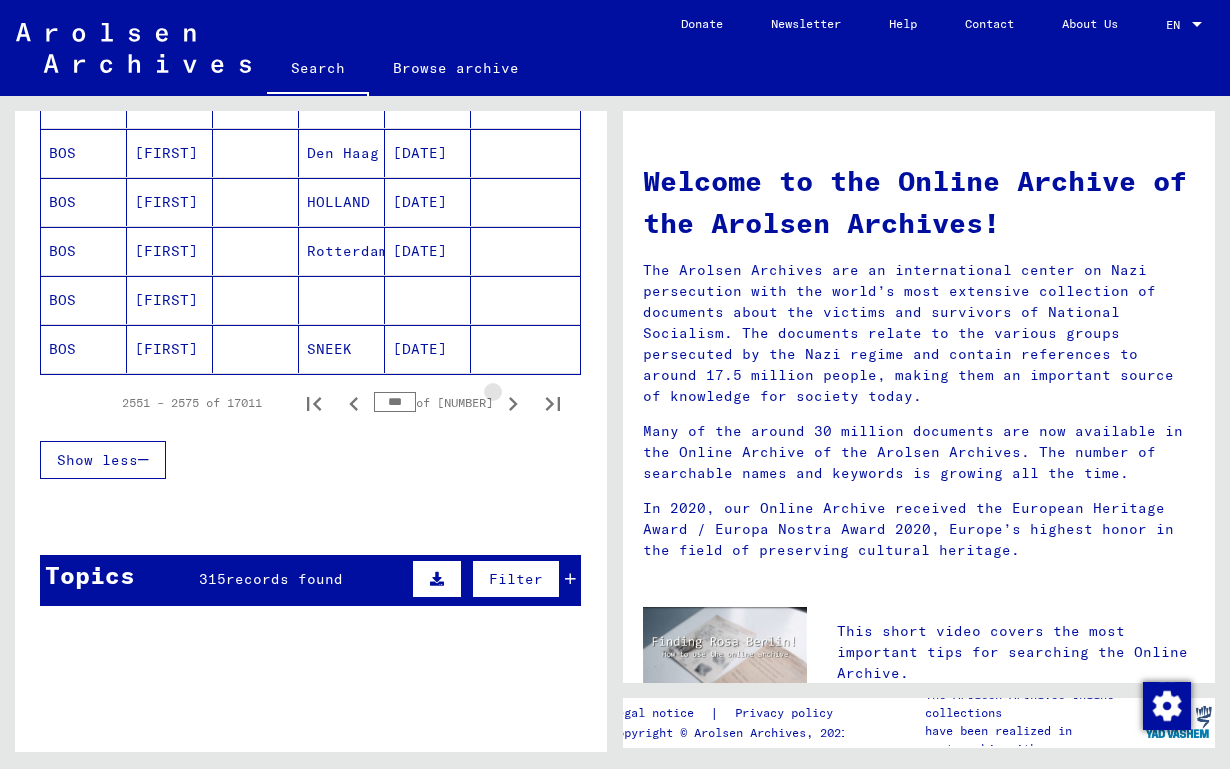 click 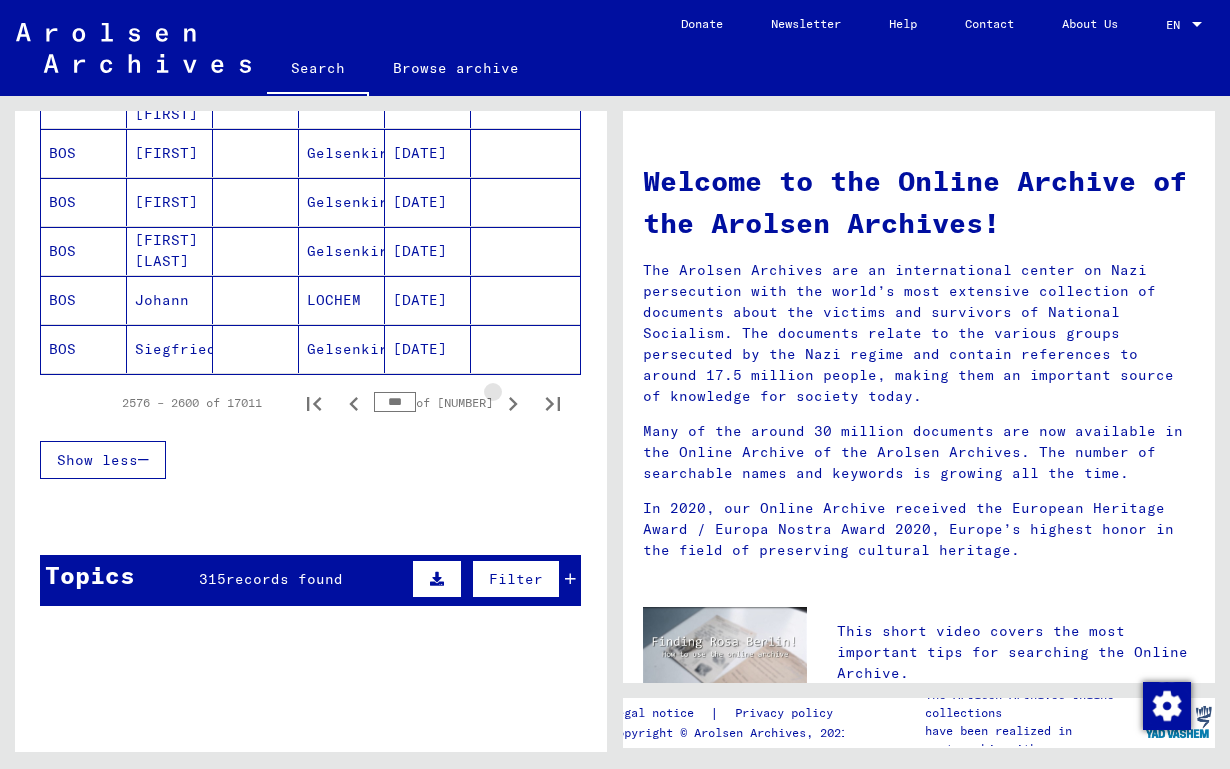 click 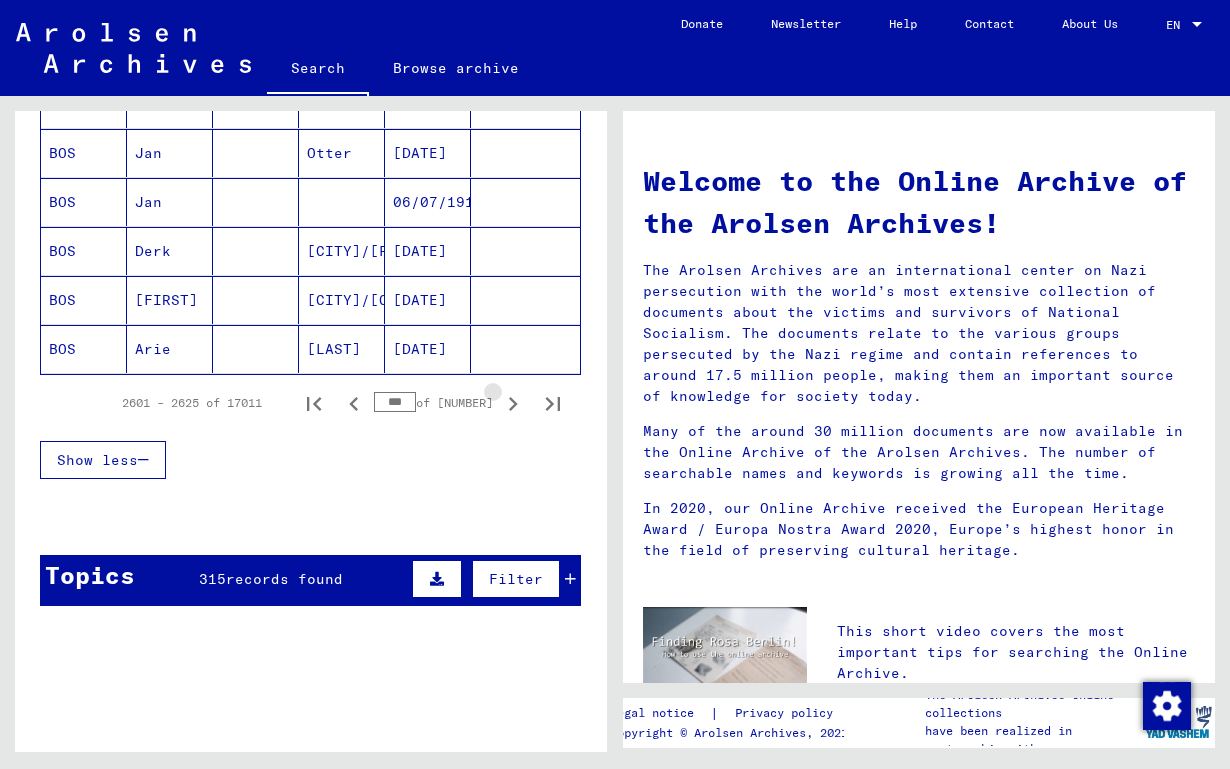 click 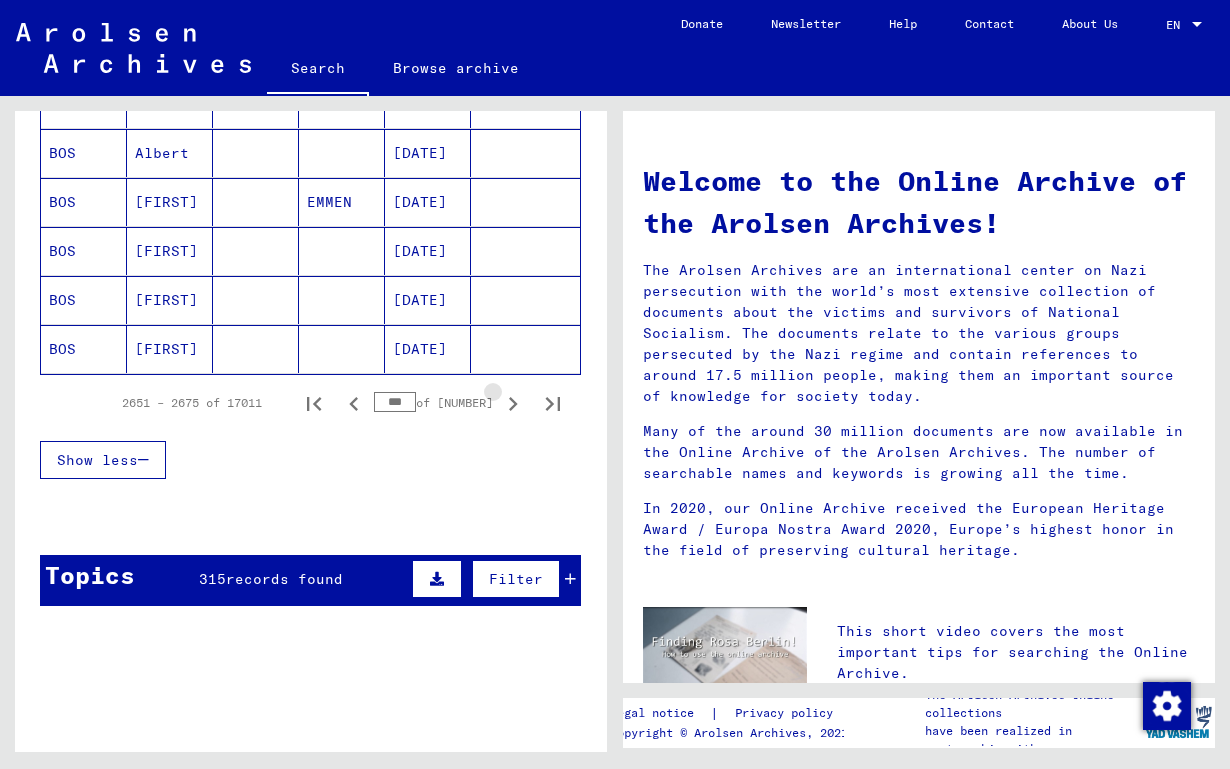 click 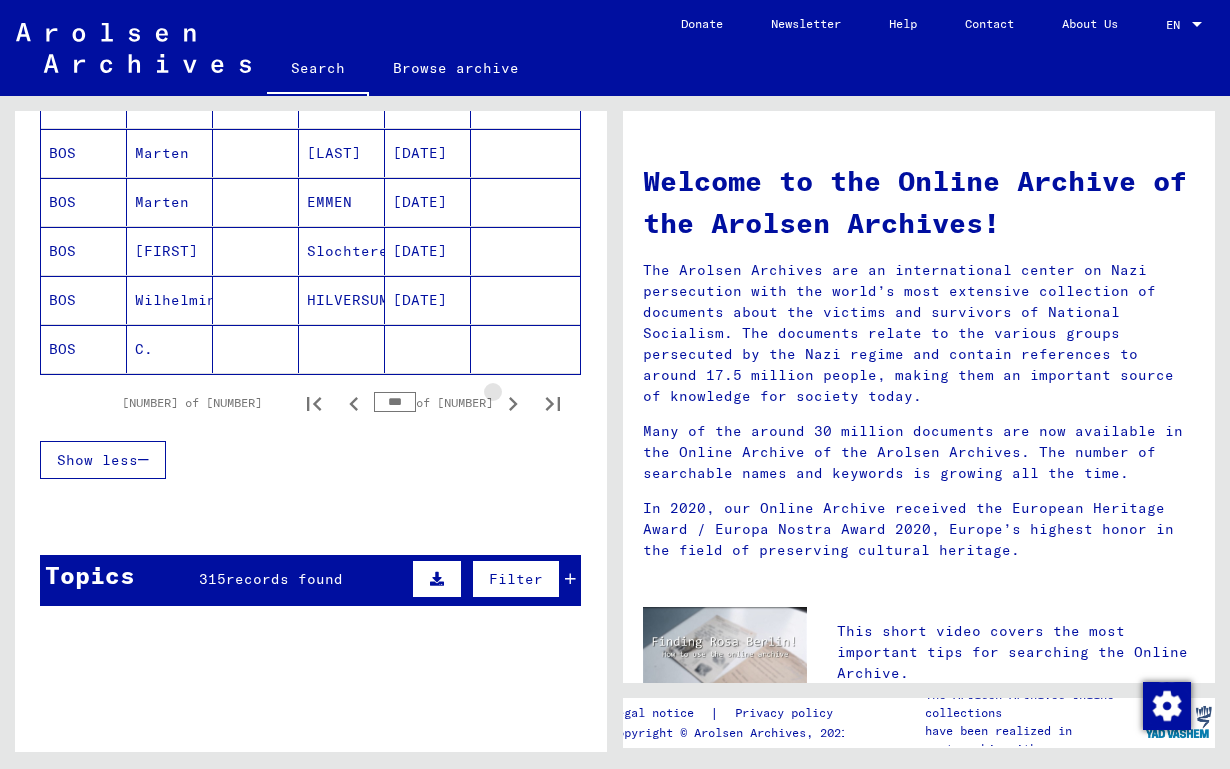 click 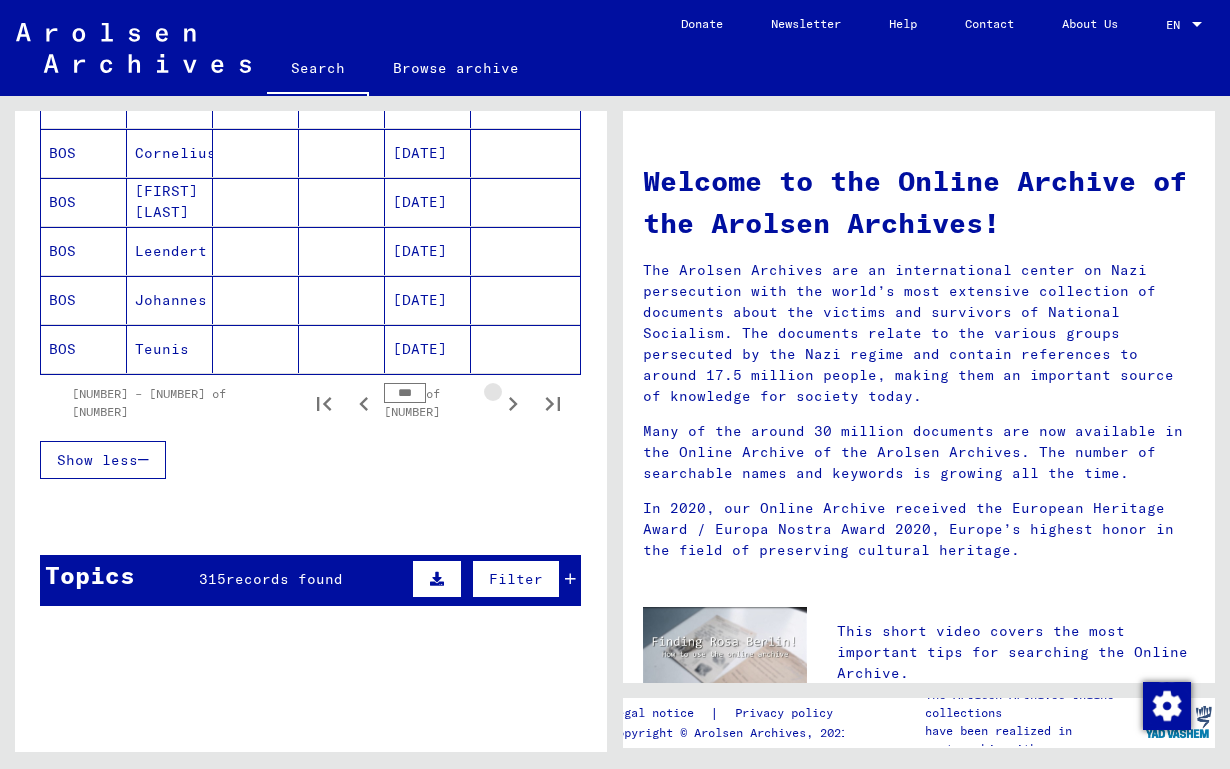 click 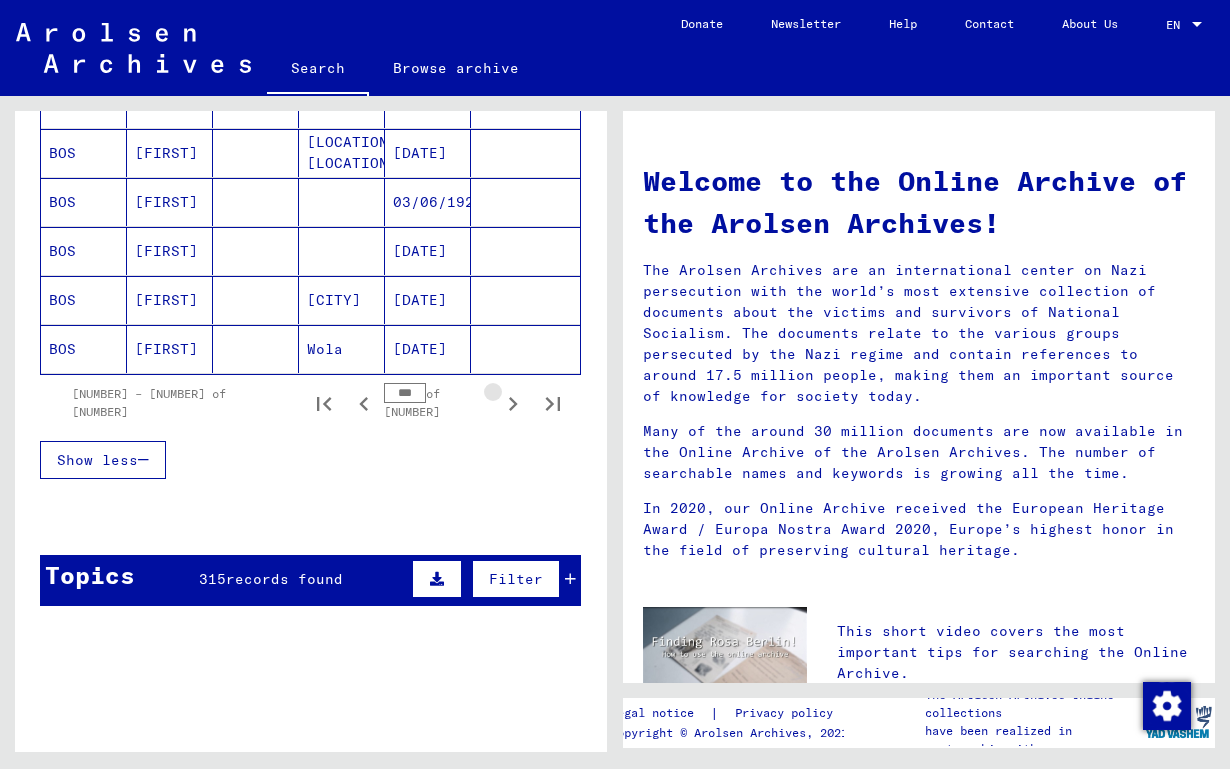 click 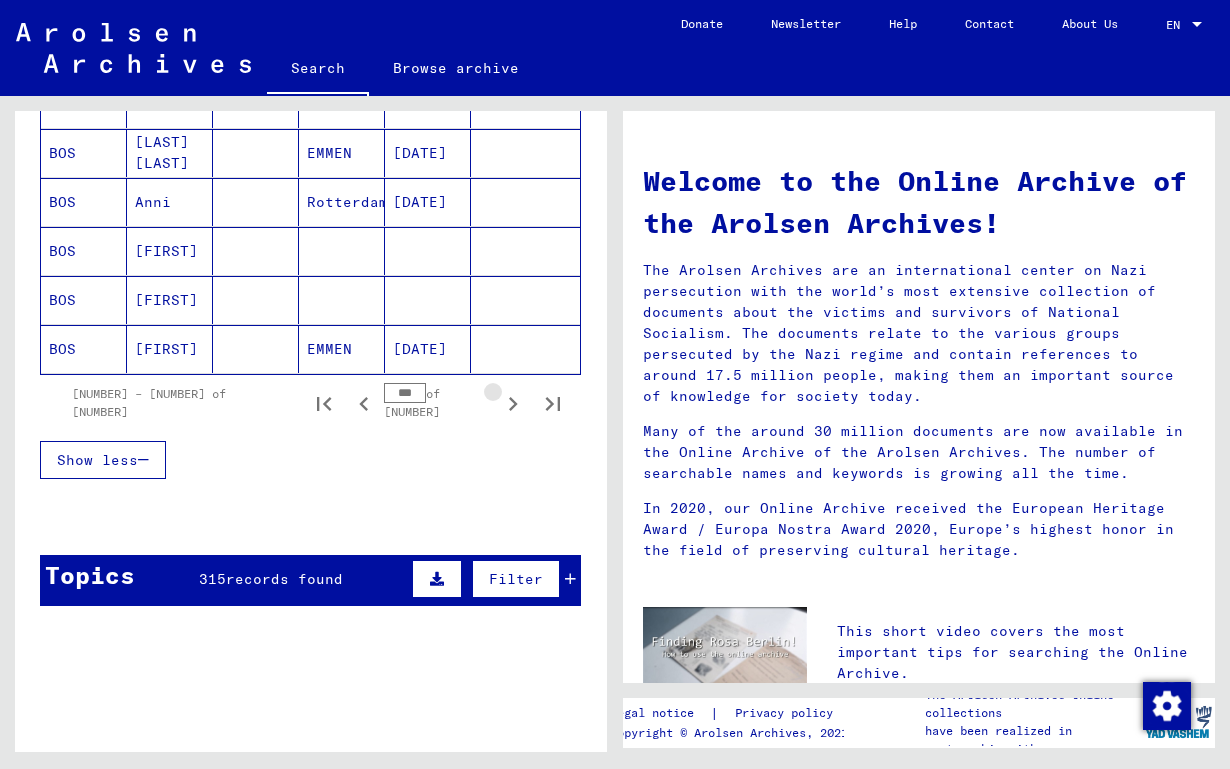 click 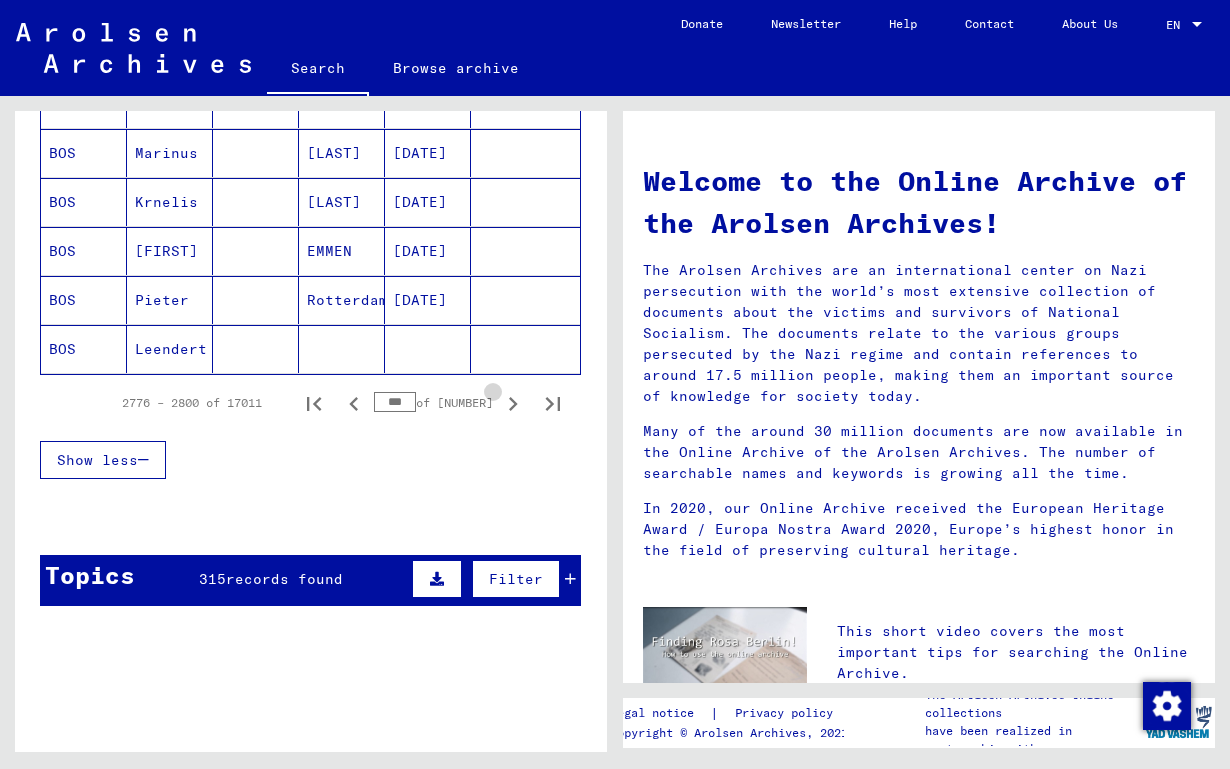 click 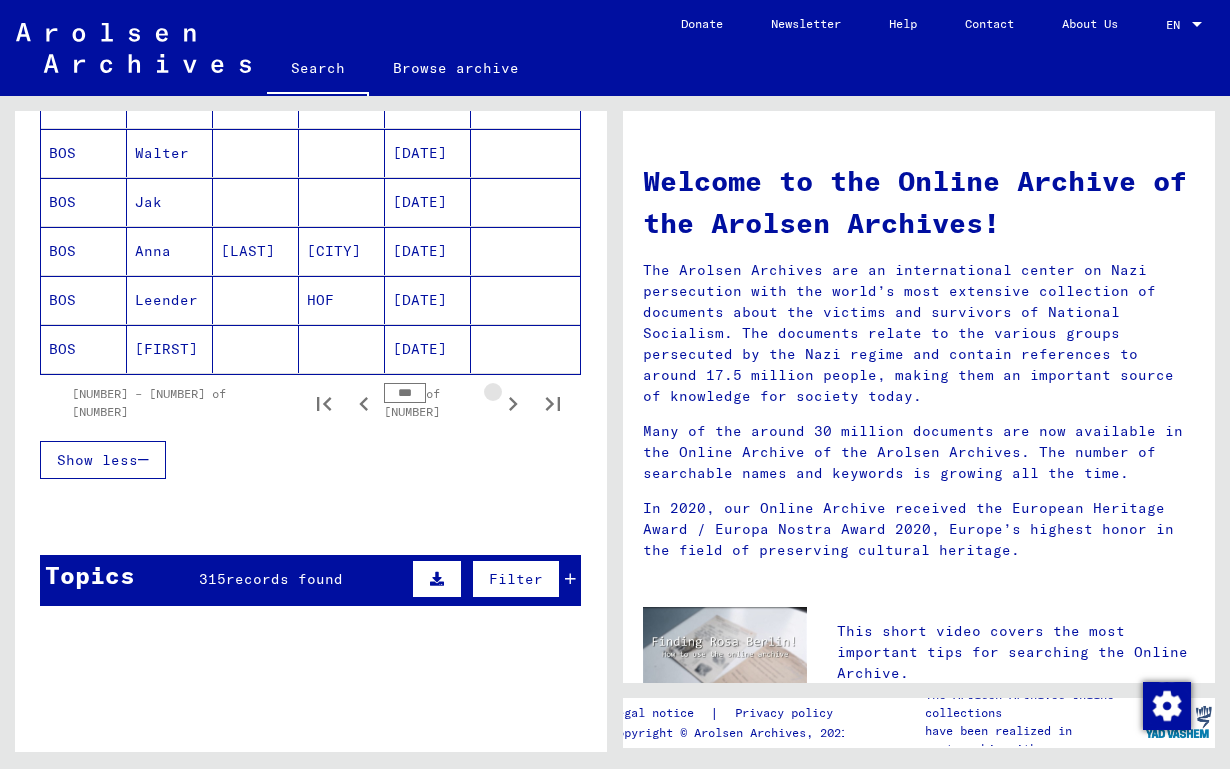 click 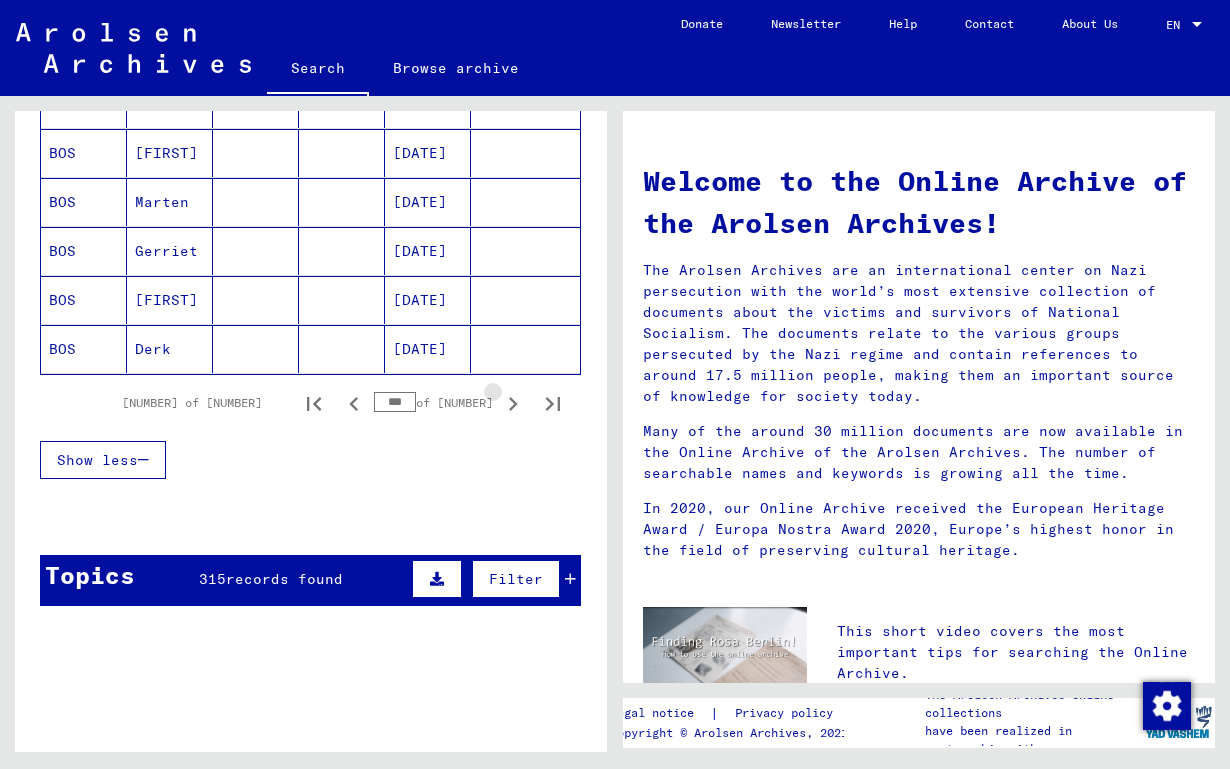 click 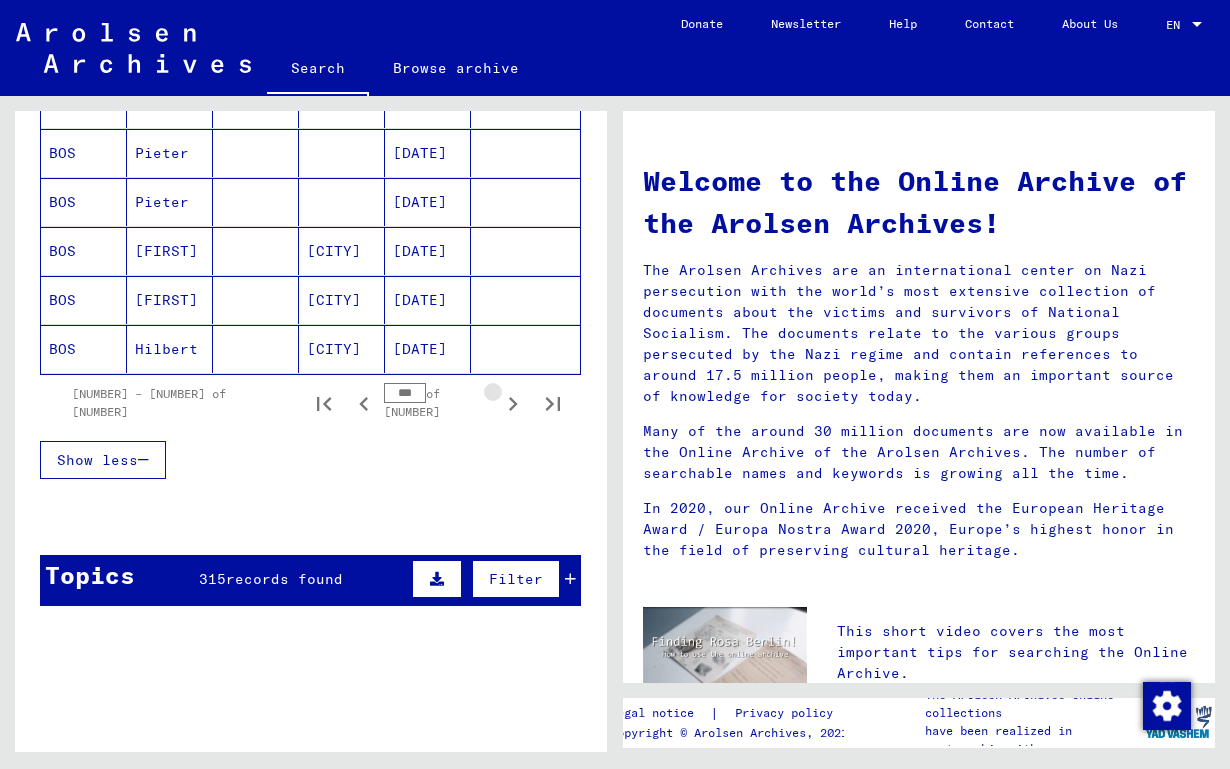 click 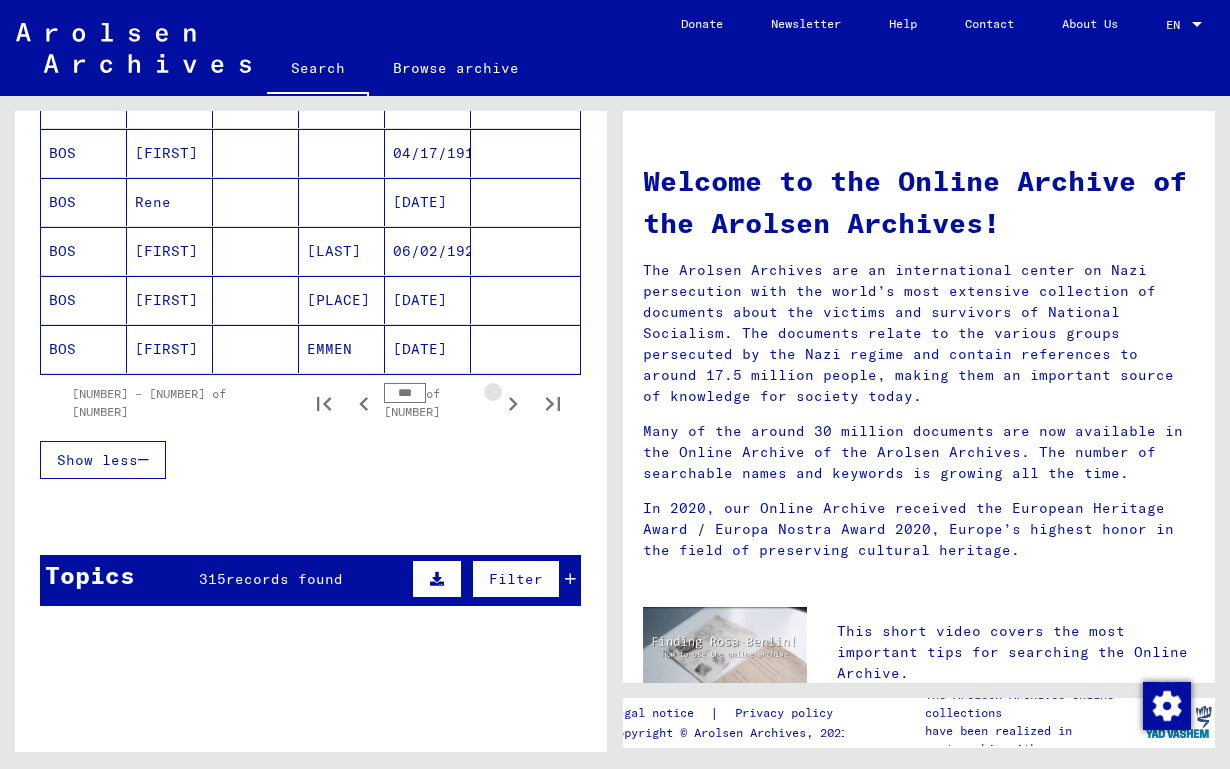 click 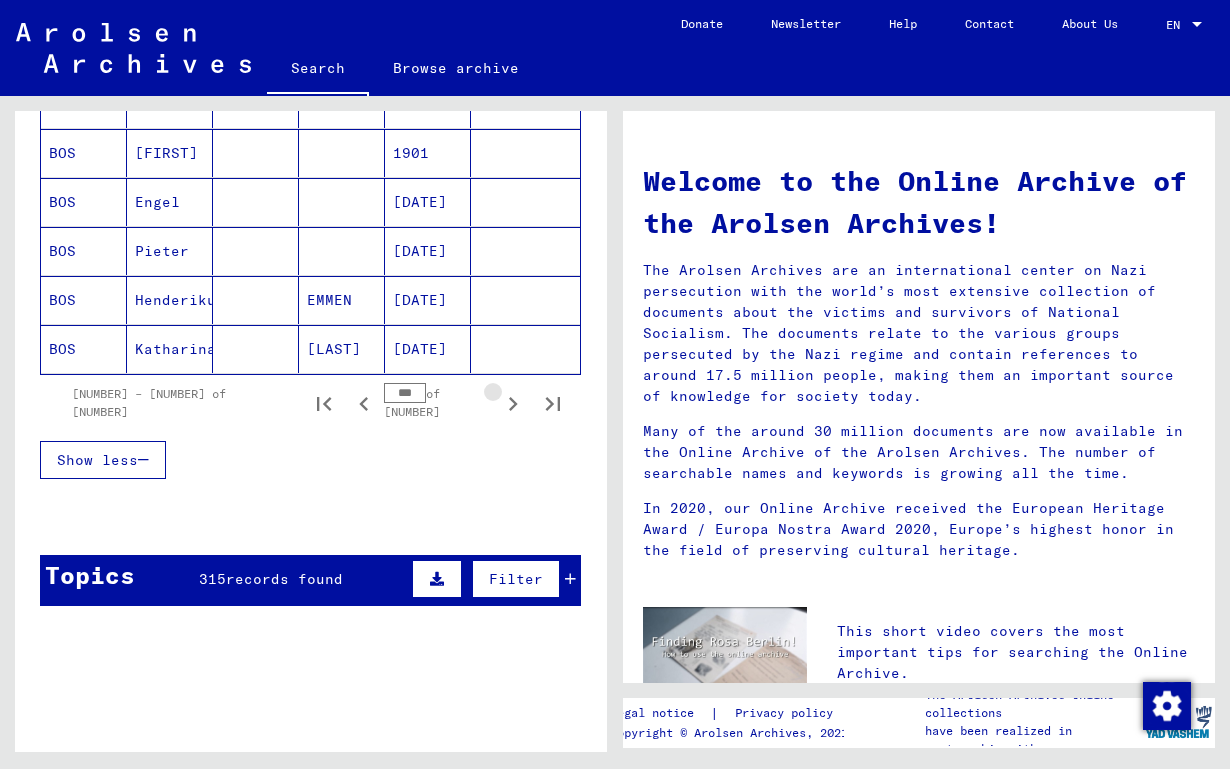 click 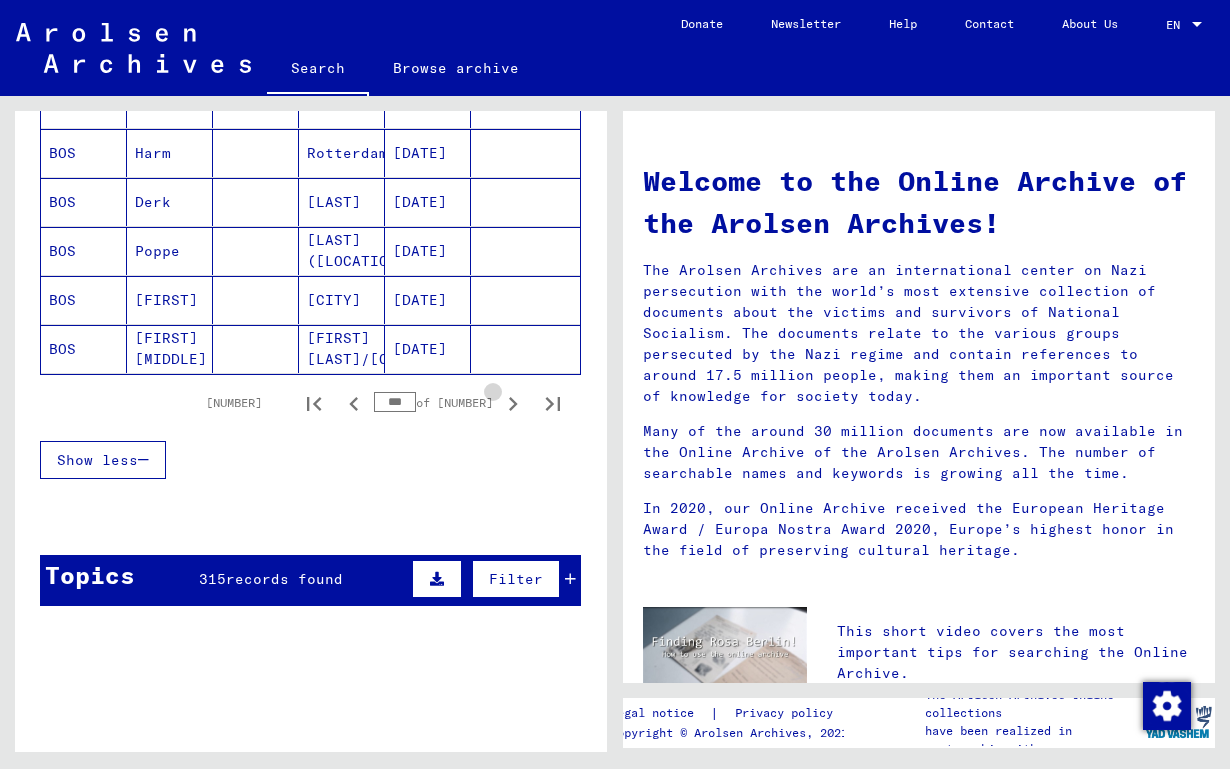 click 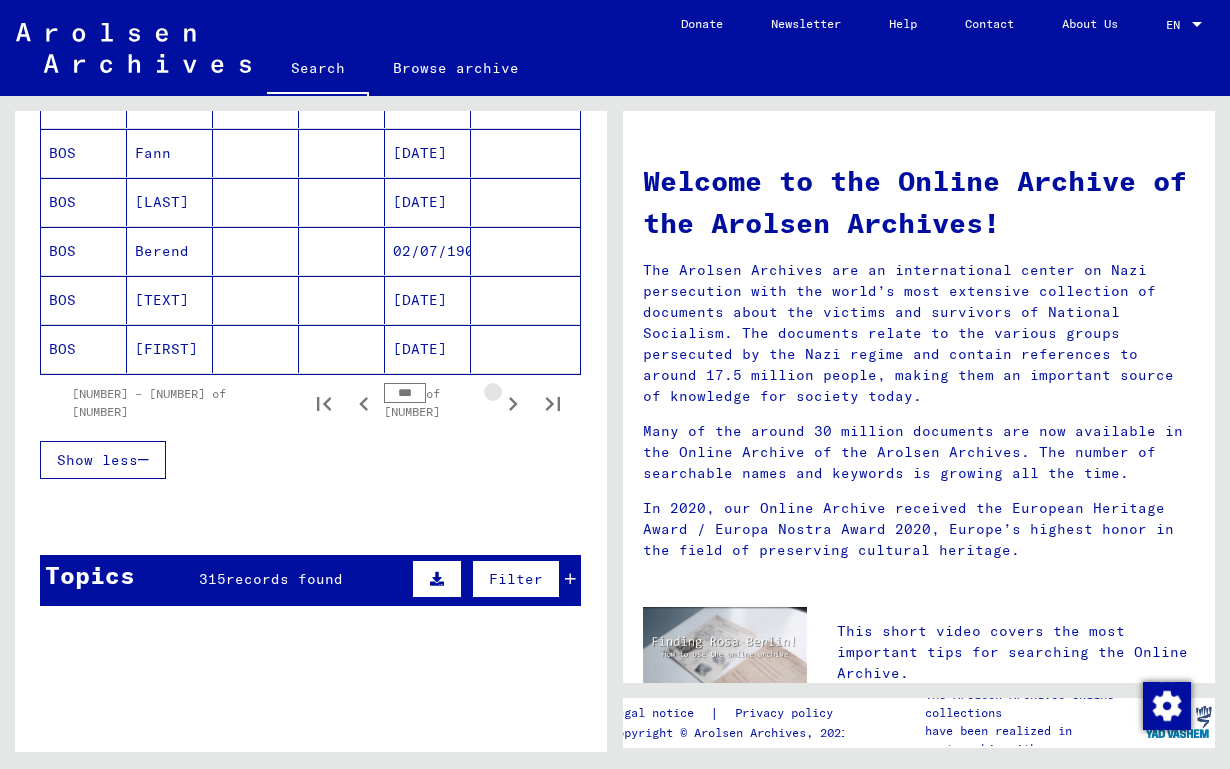click 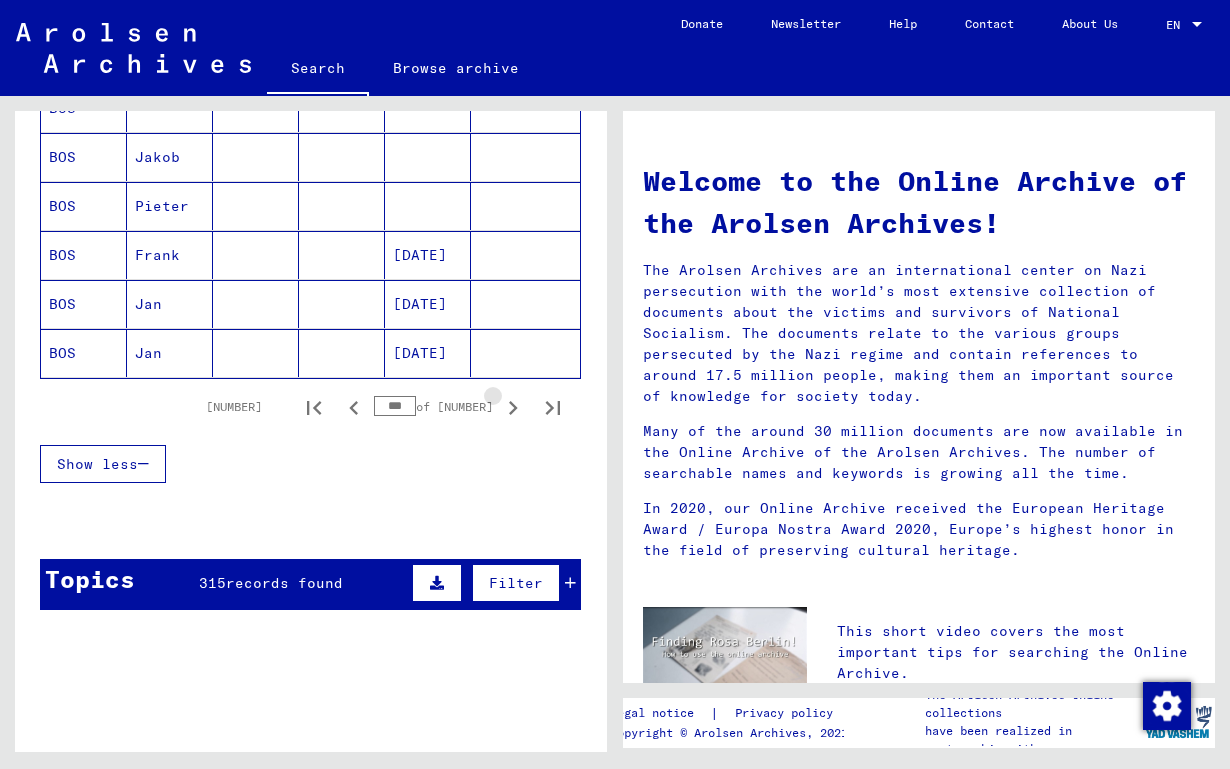click 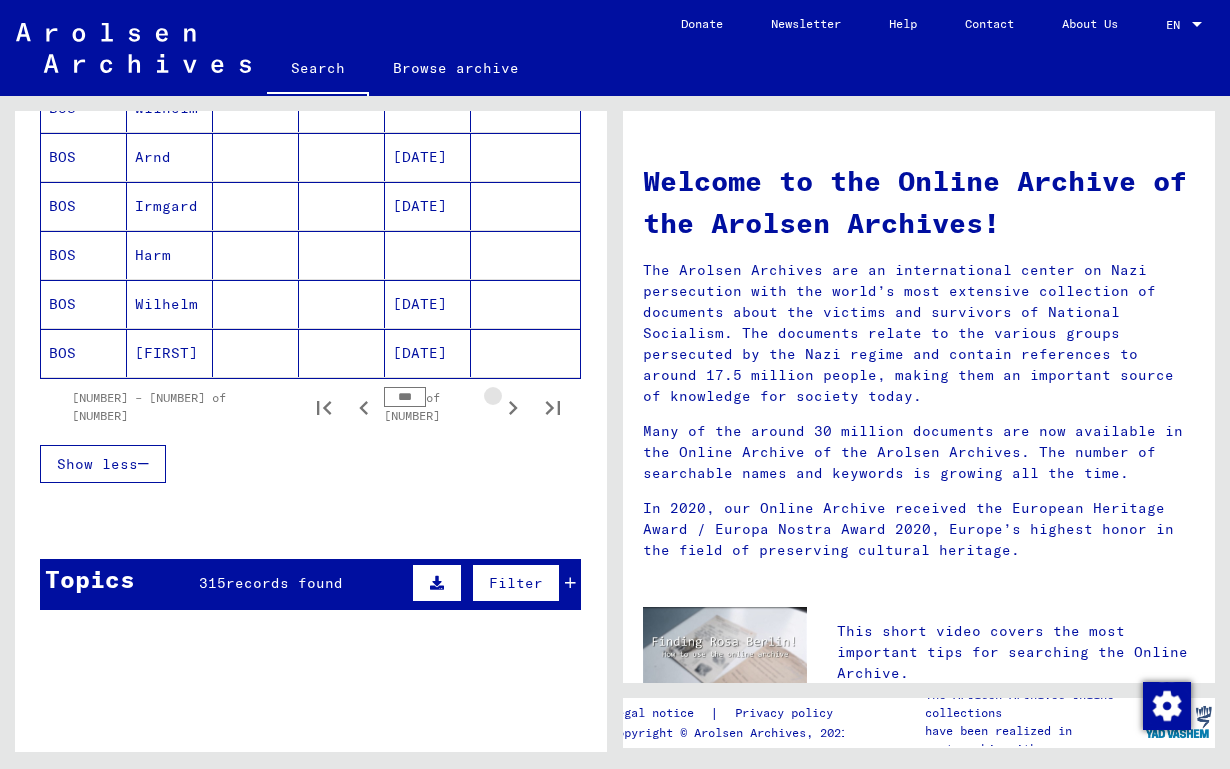 click 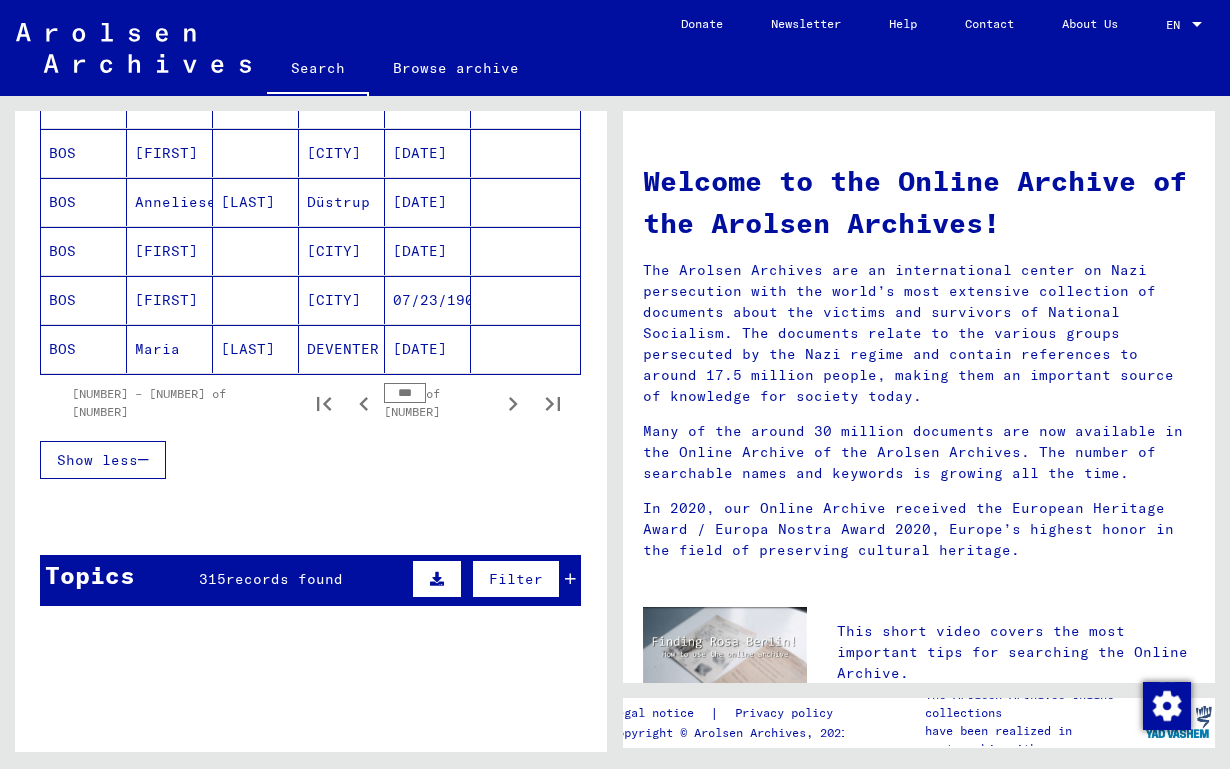 click 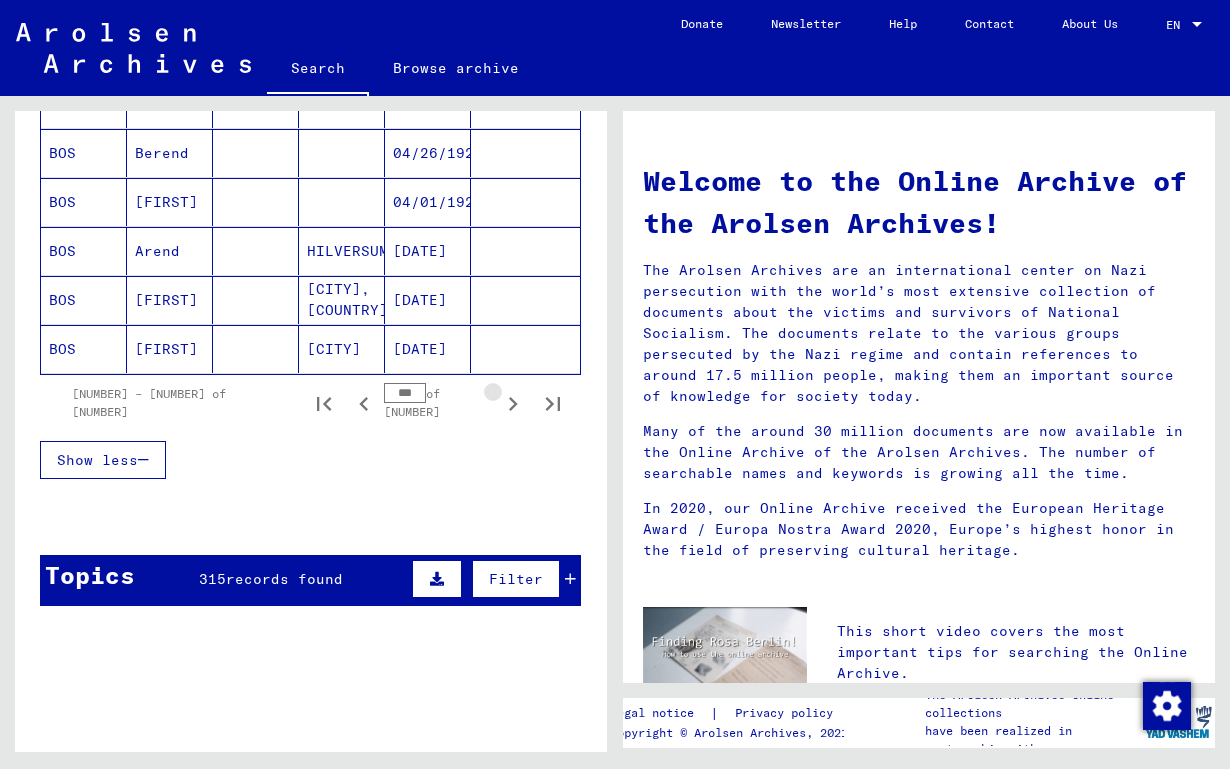 click 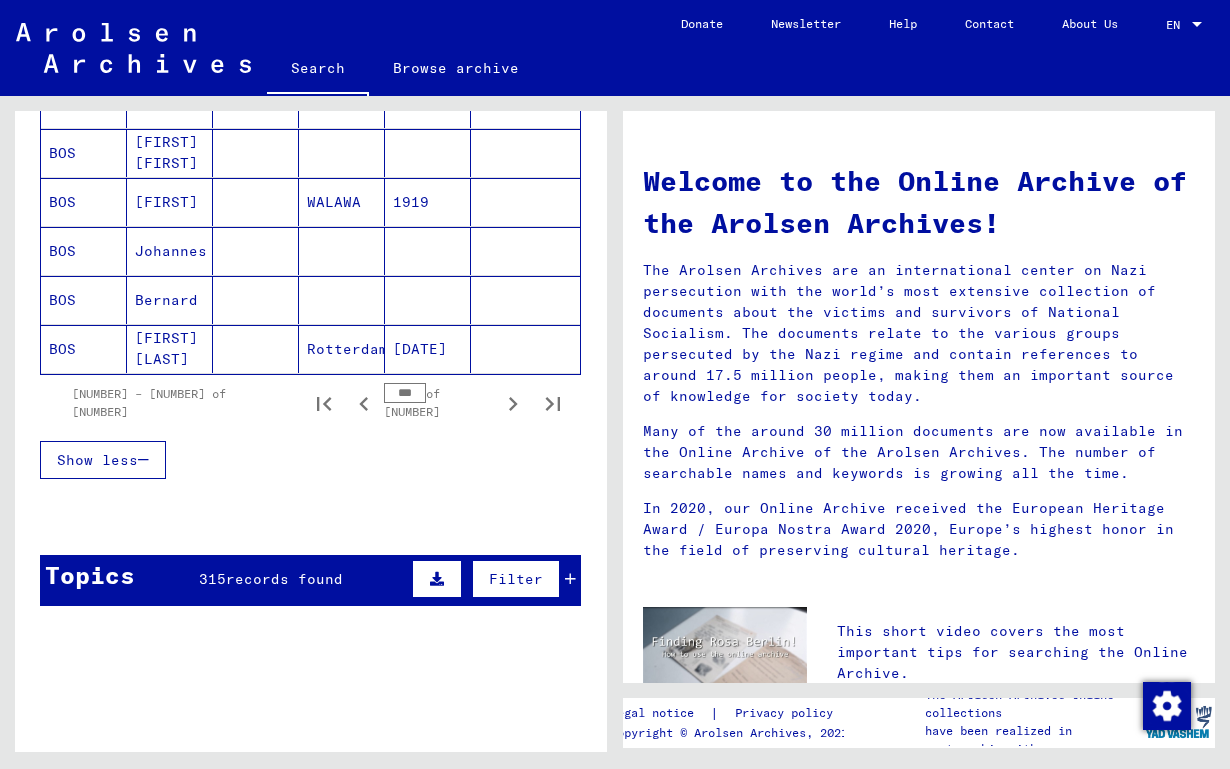 click 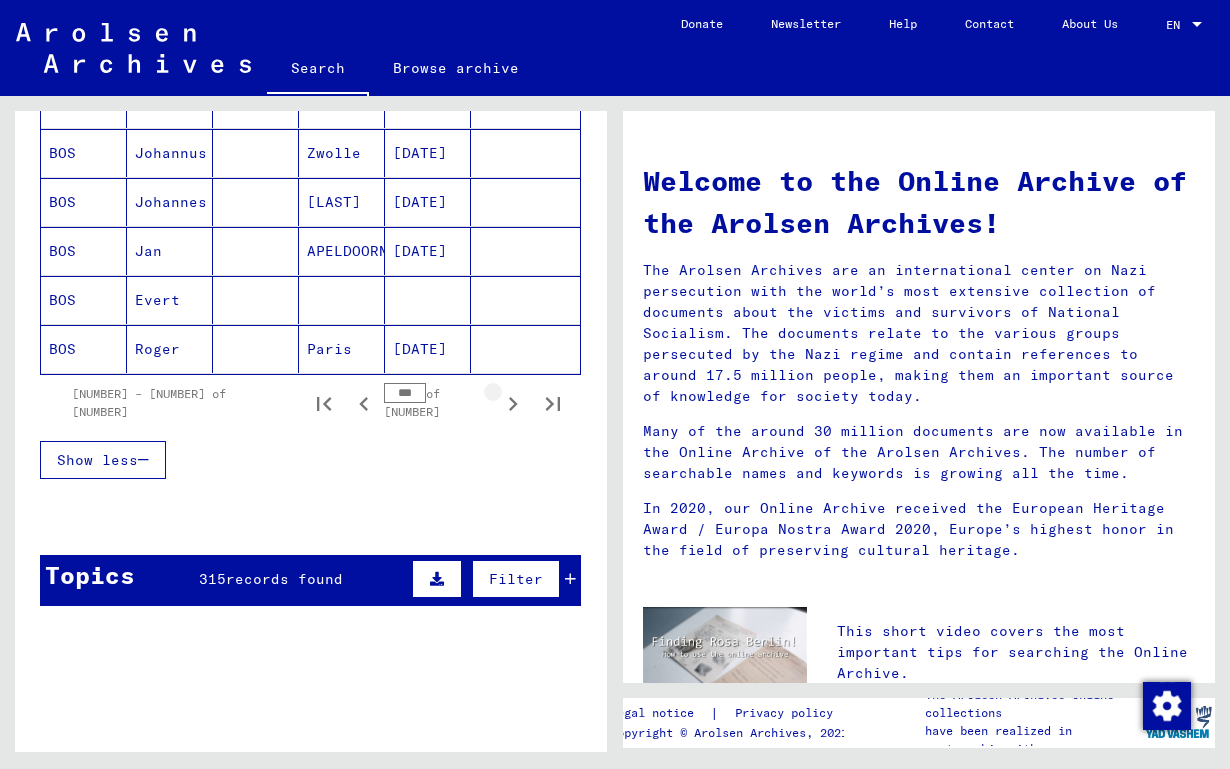 click 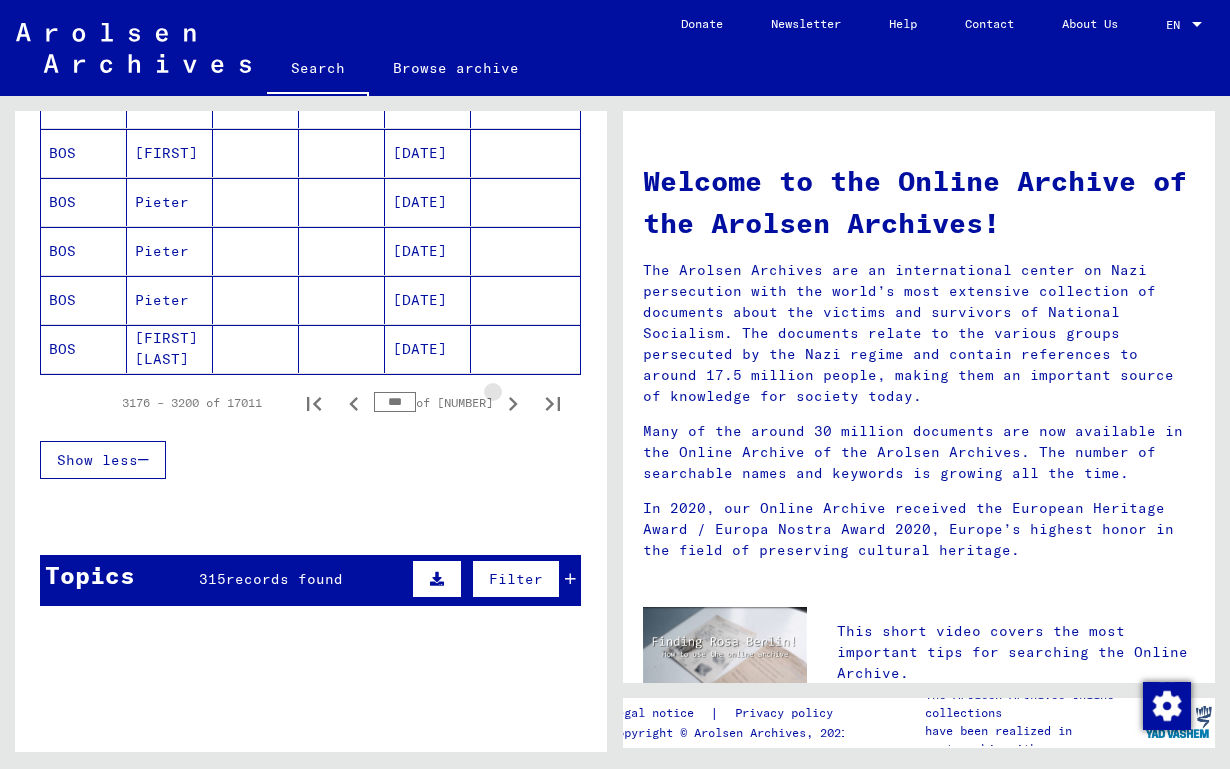 click 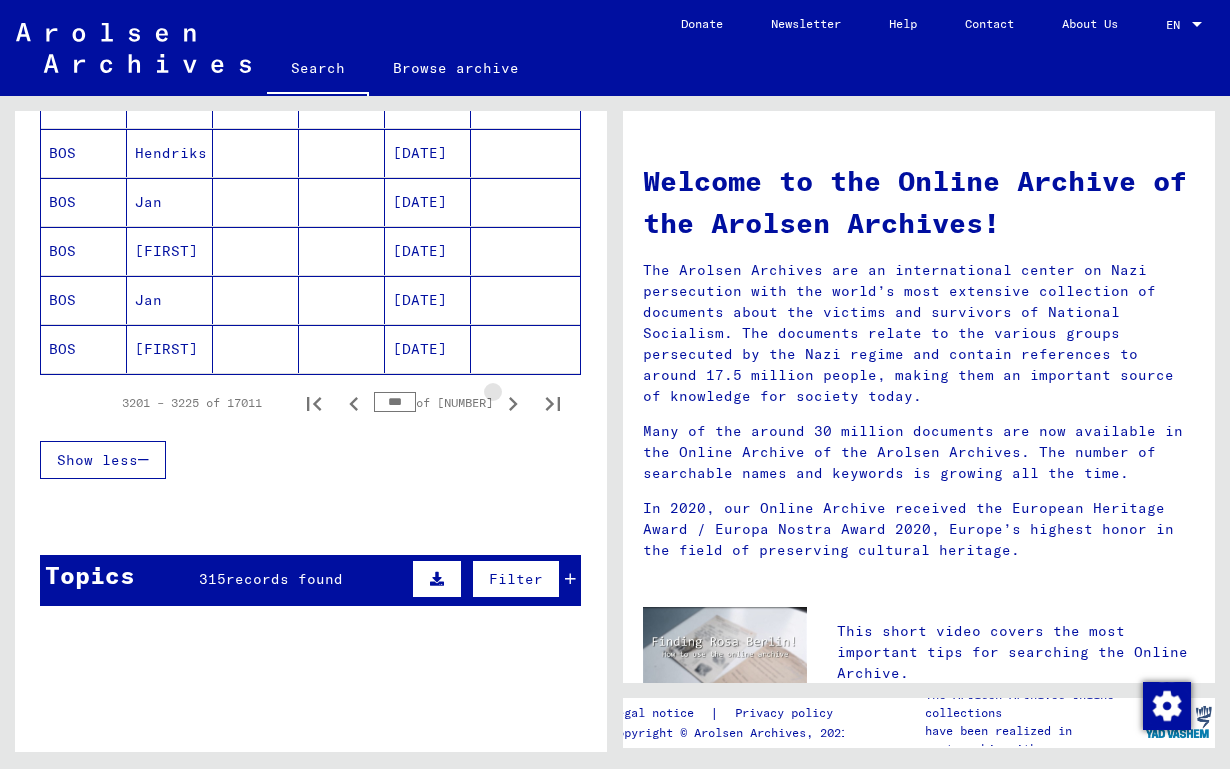 click 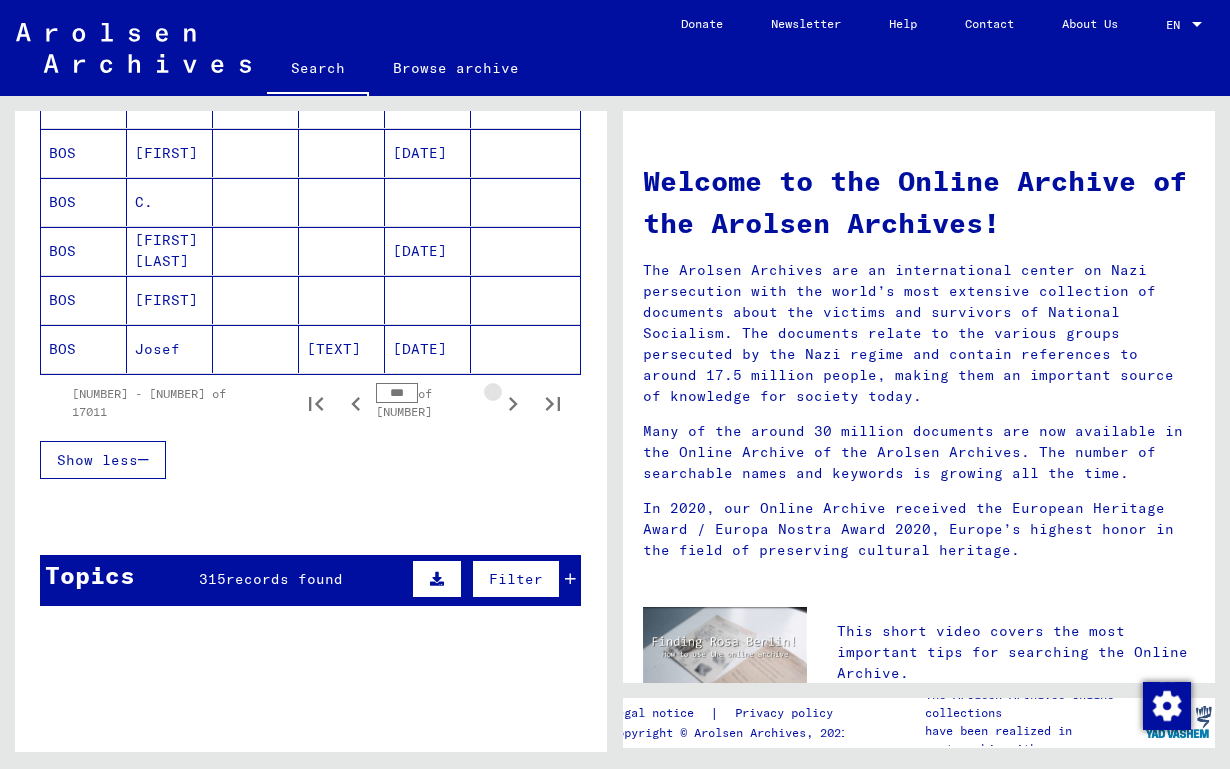 click 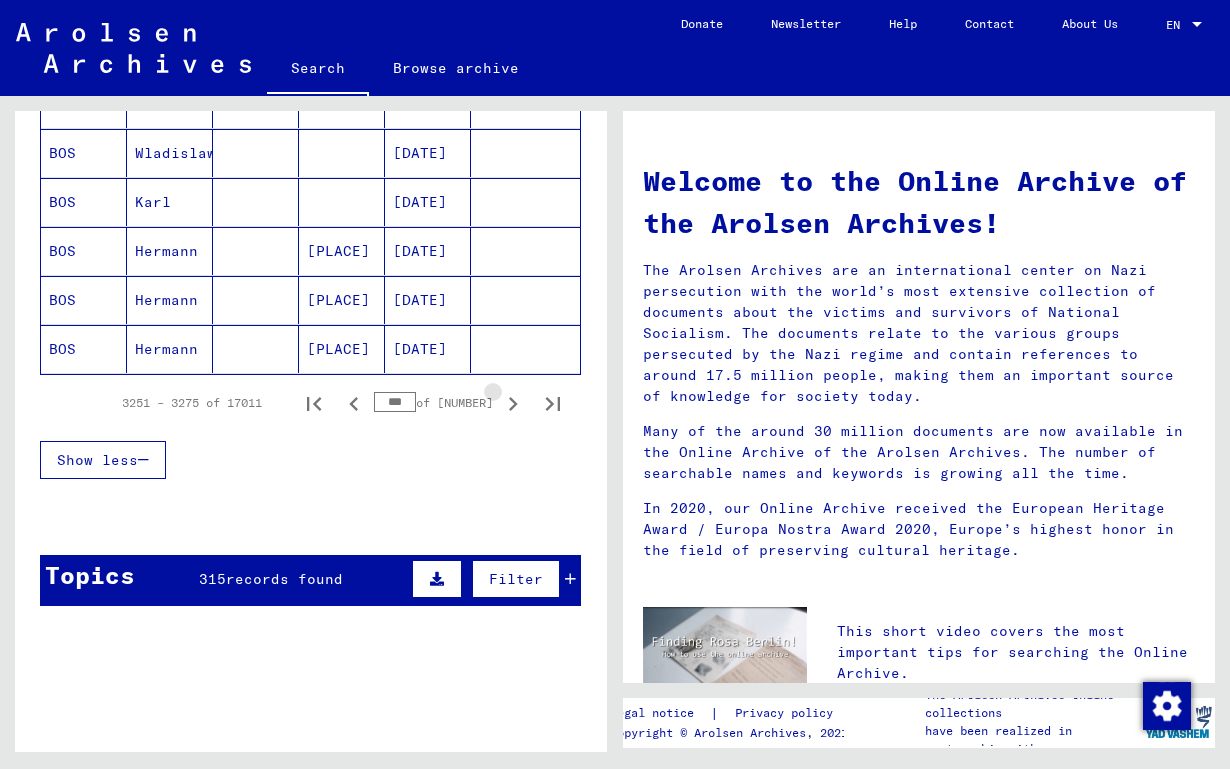 click 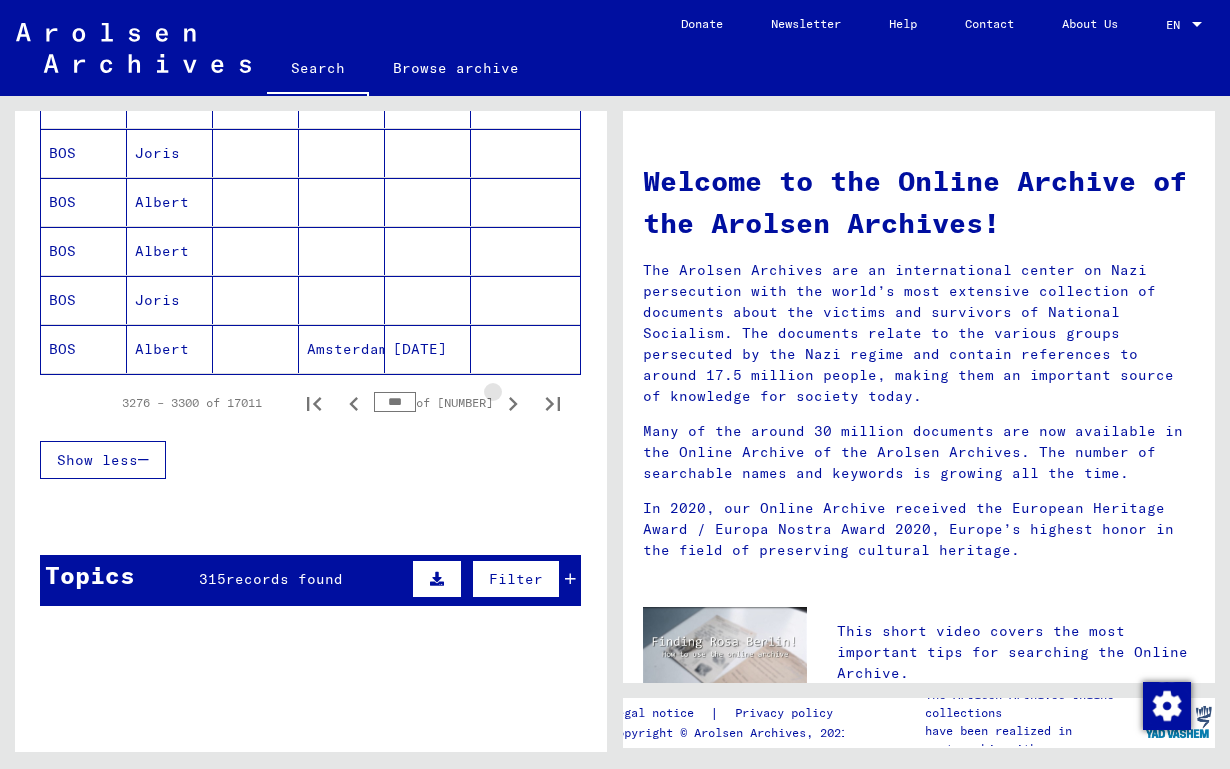 click 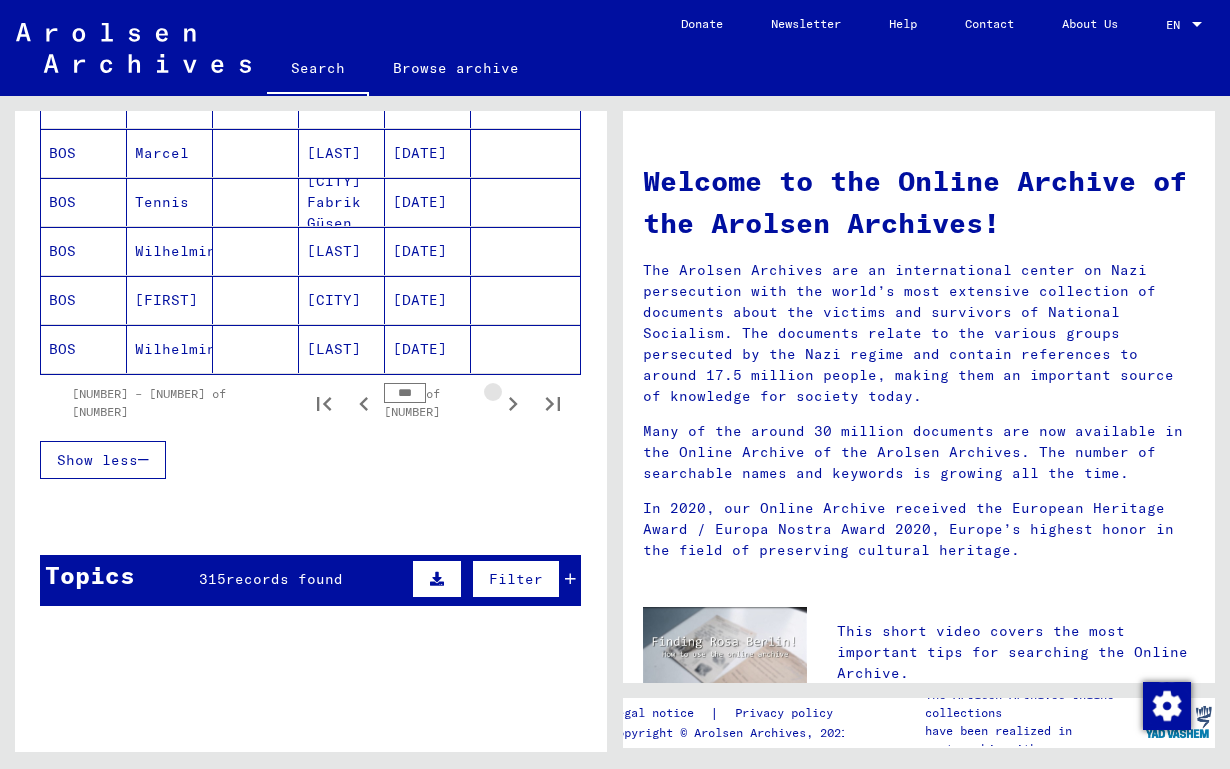 click 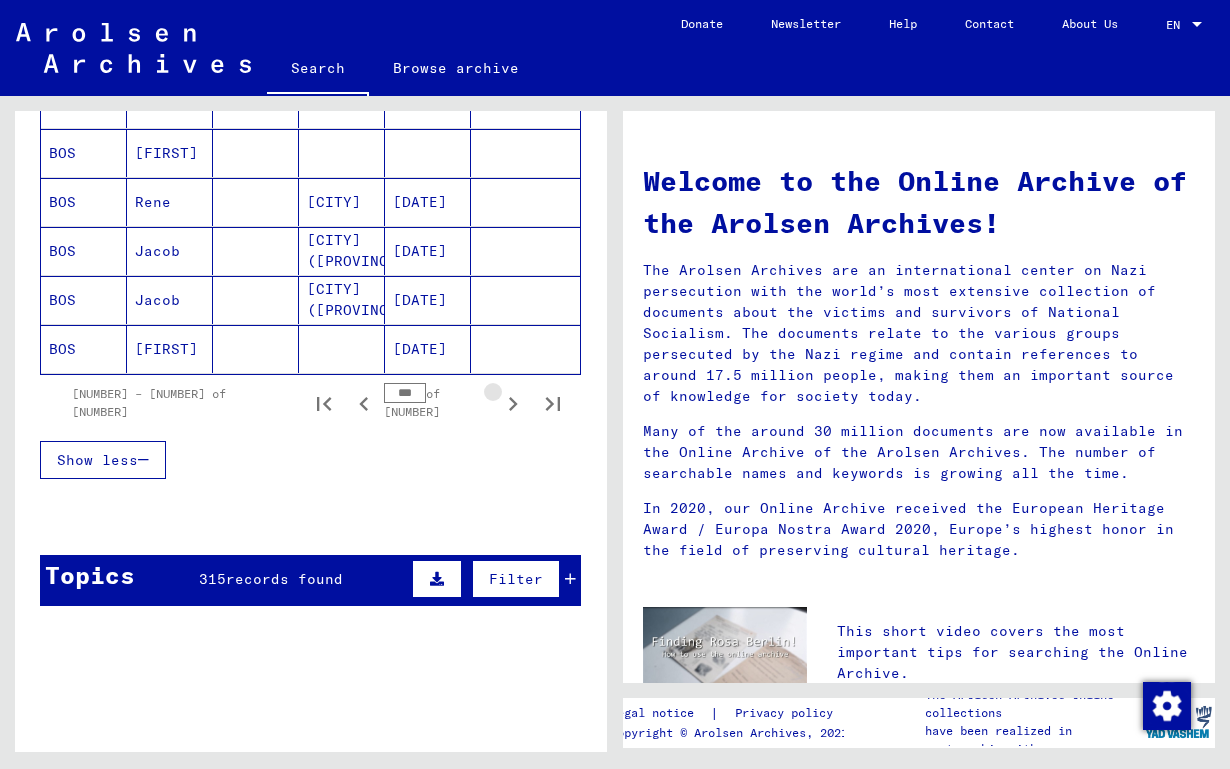 click 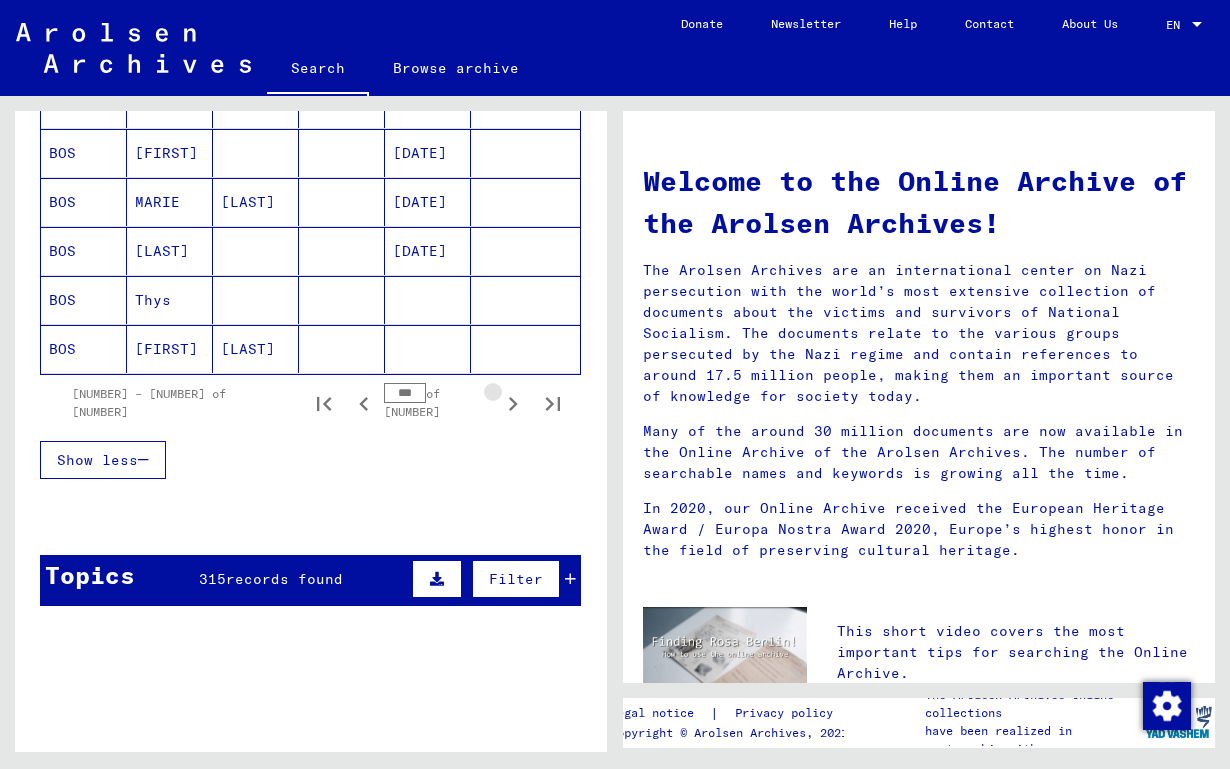 click 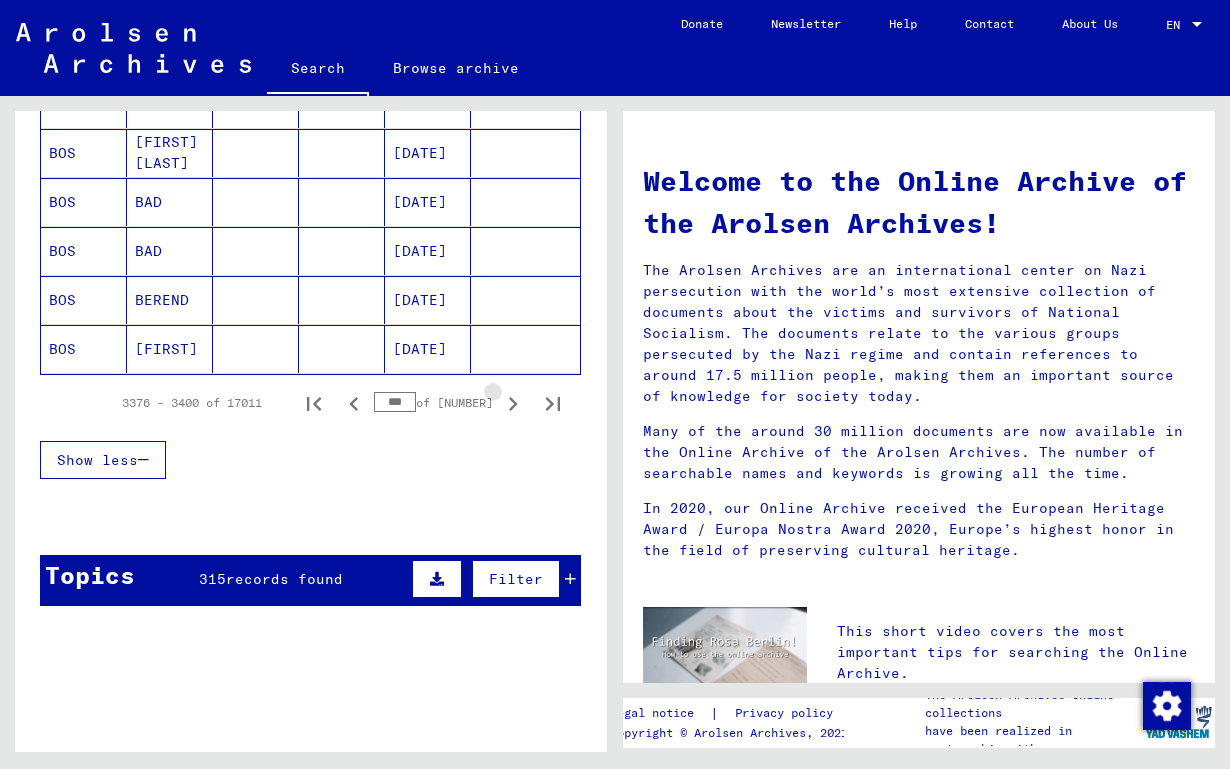 click 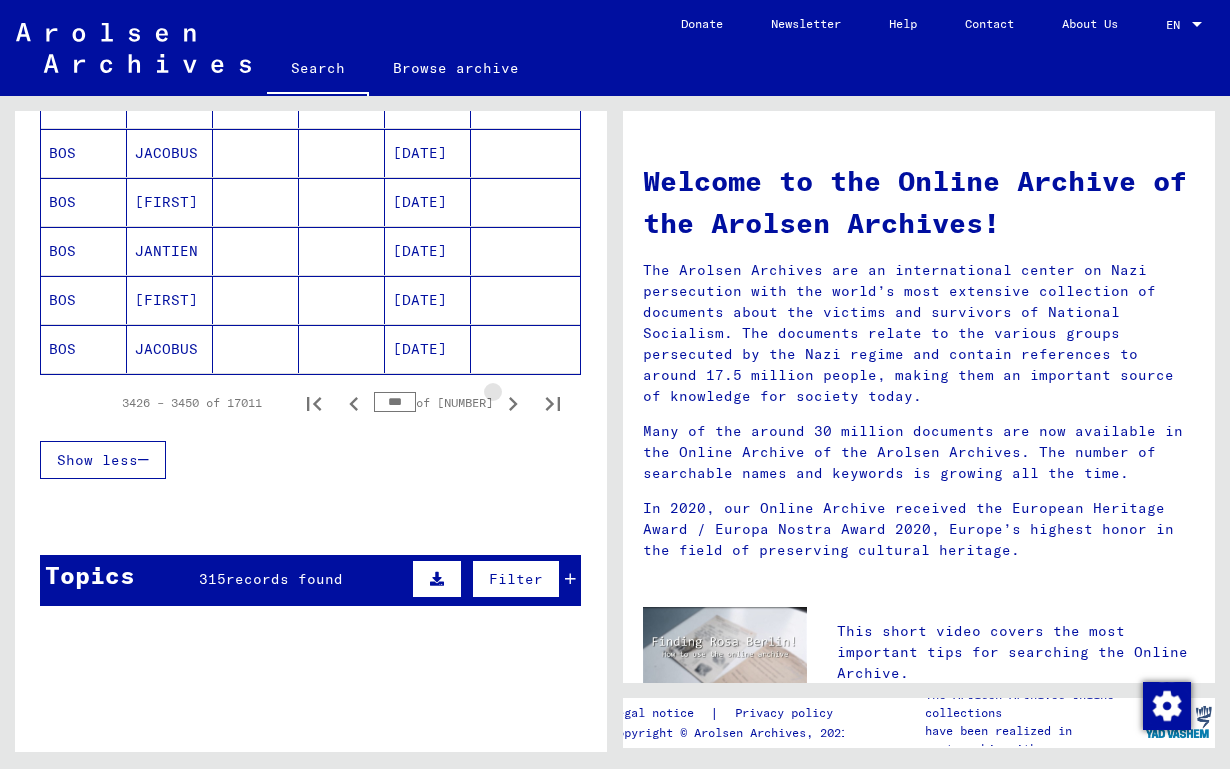 click 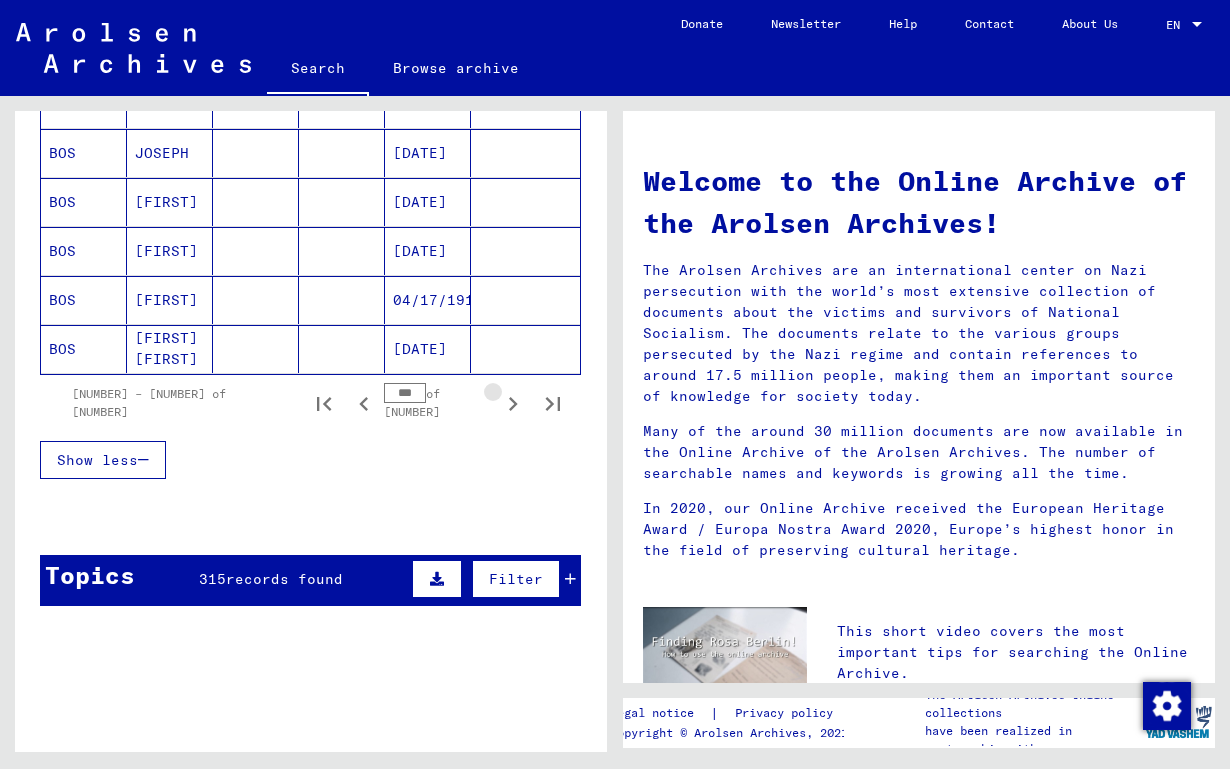 click 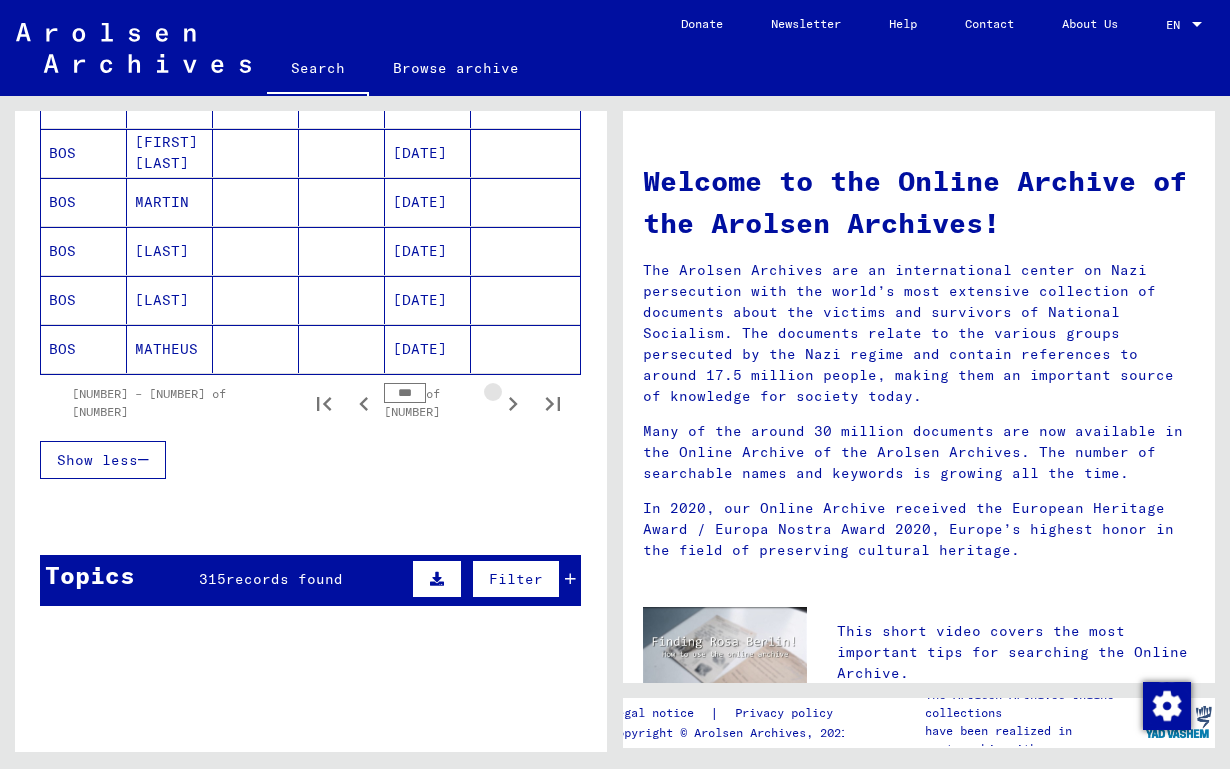click 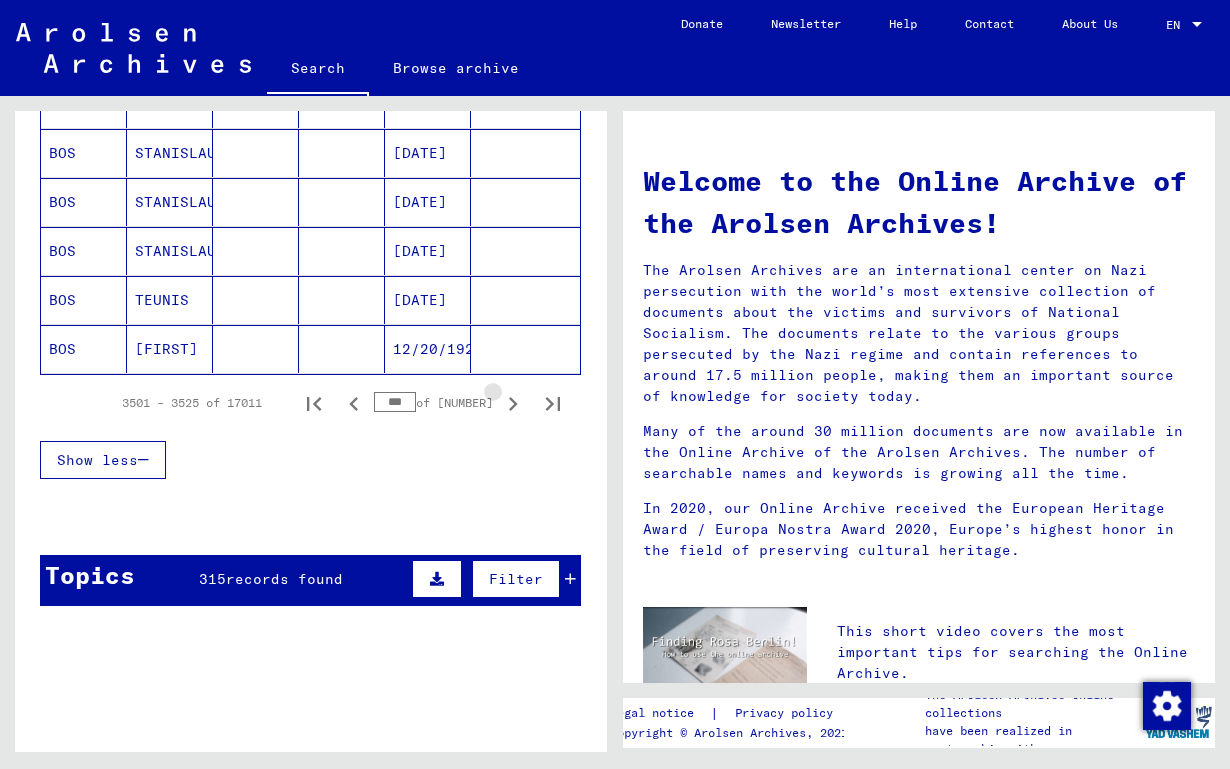 click 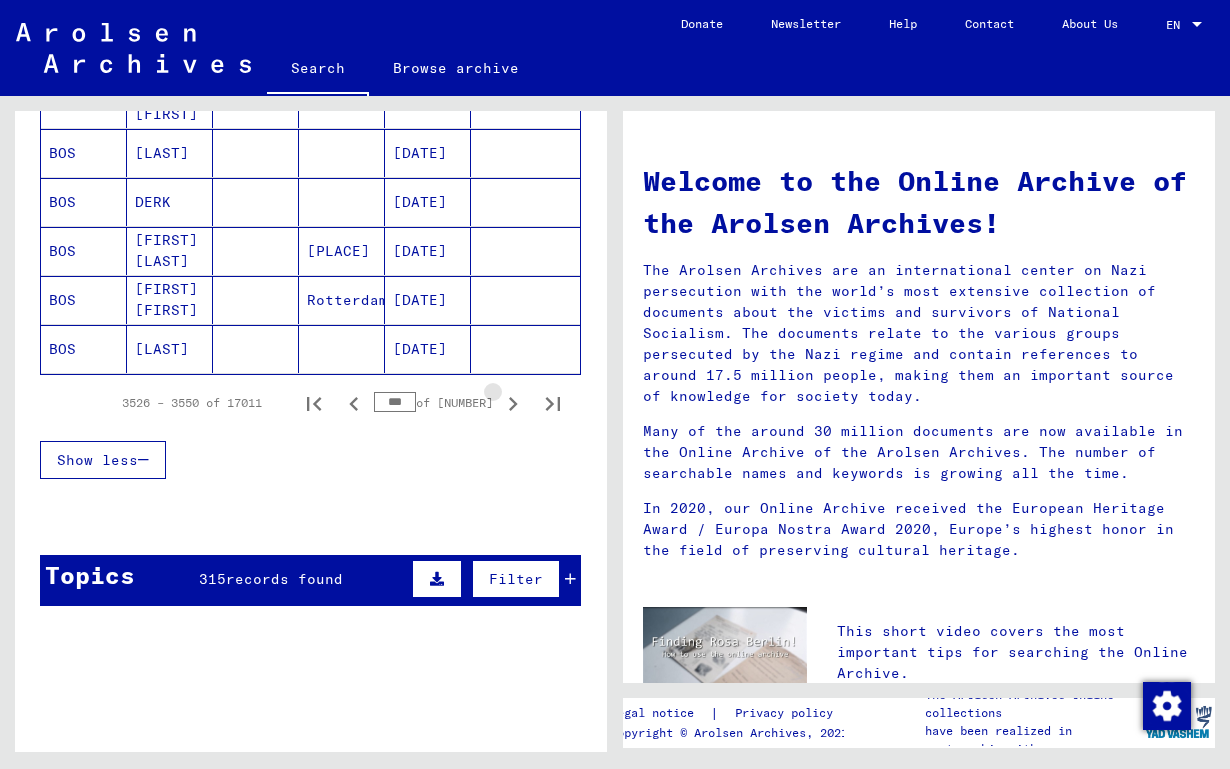 click 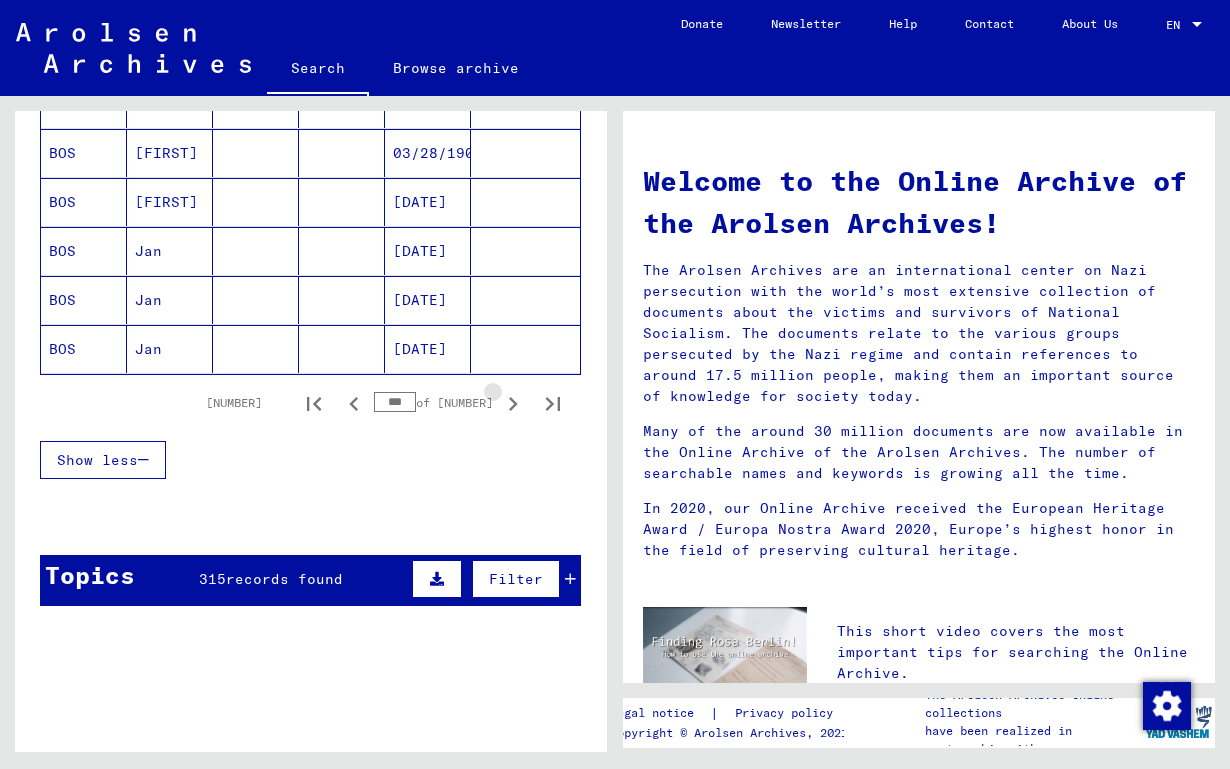 click 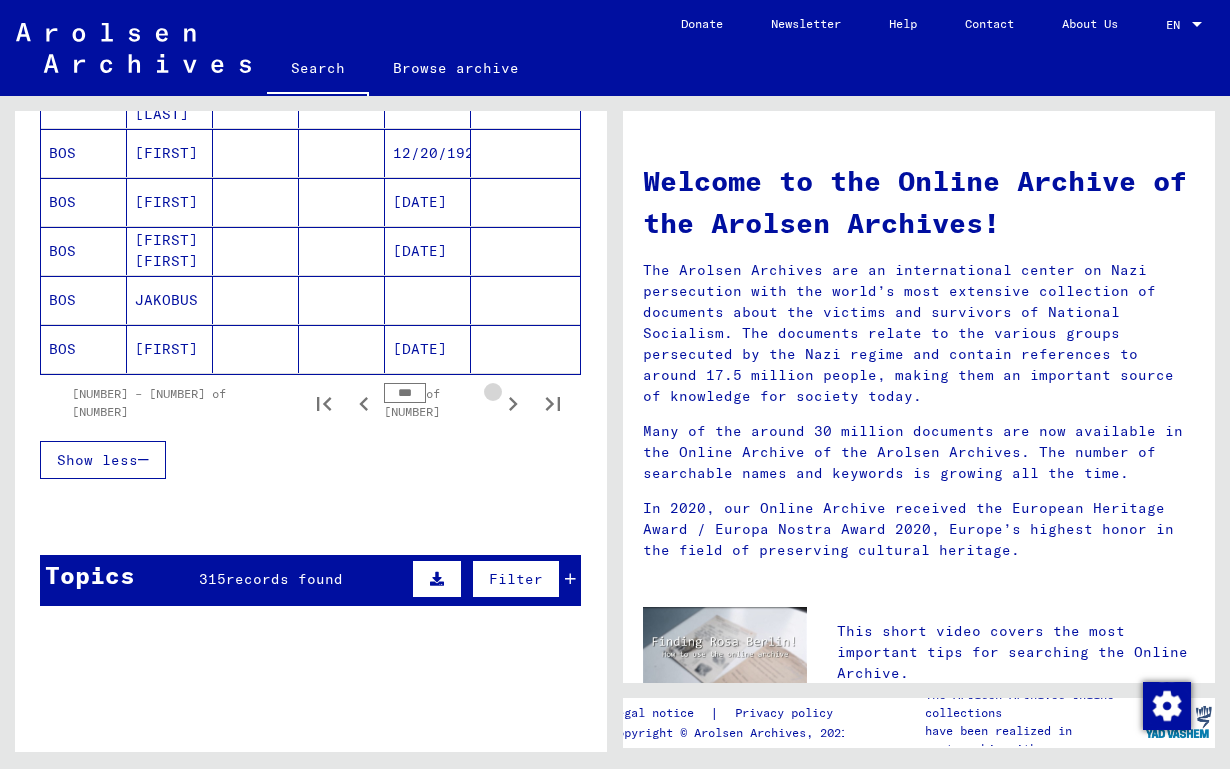 click 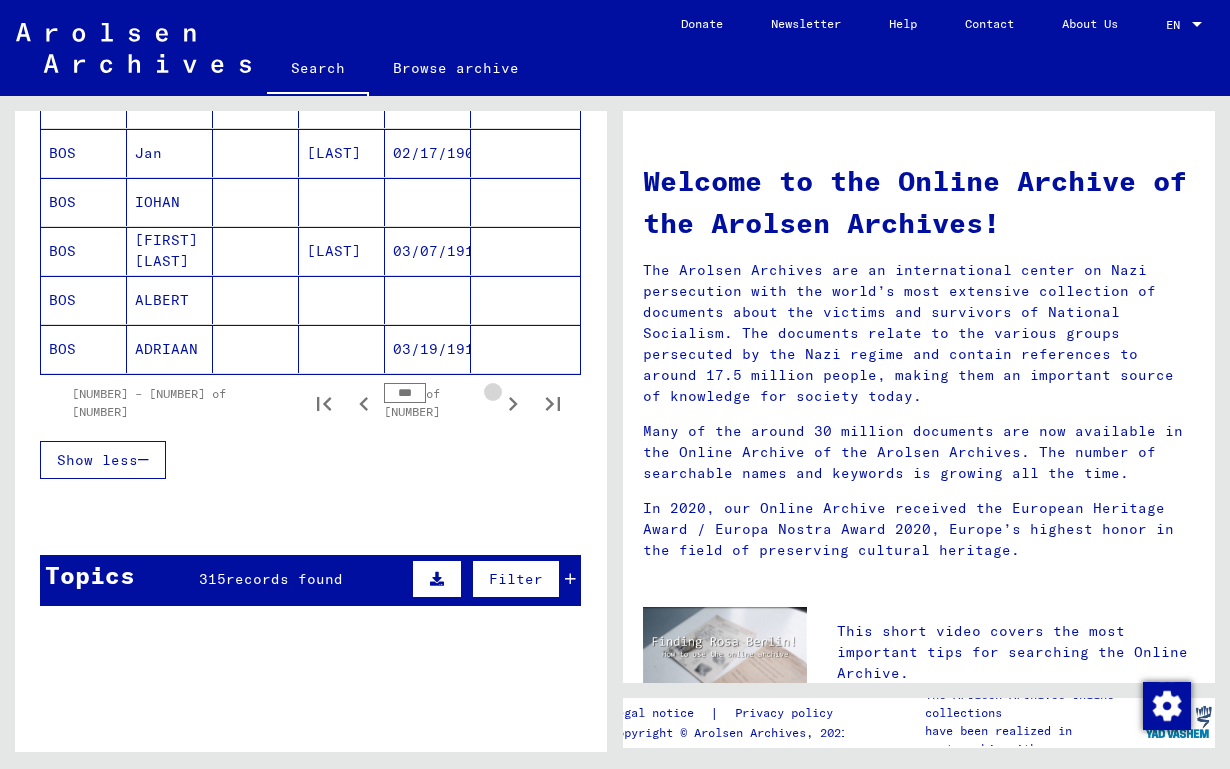 click 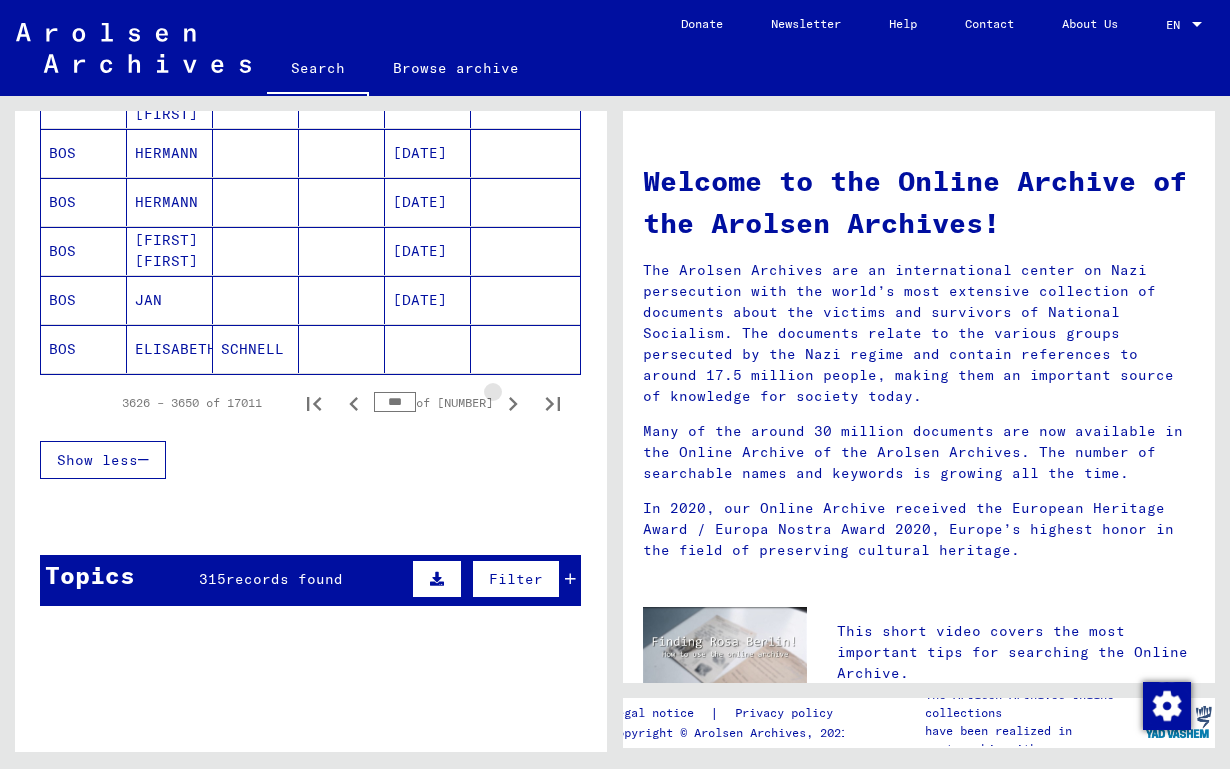 click 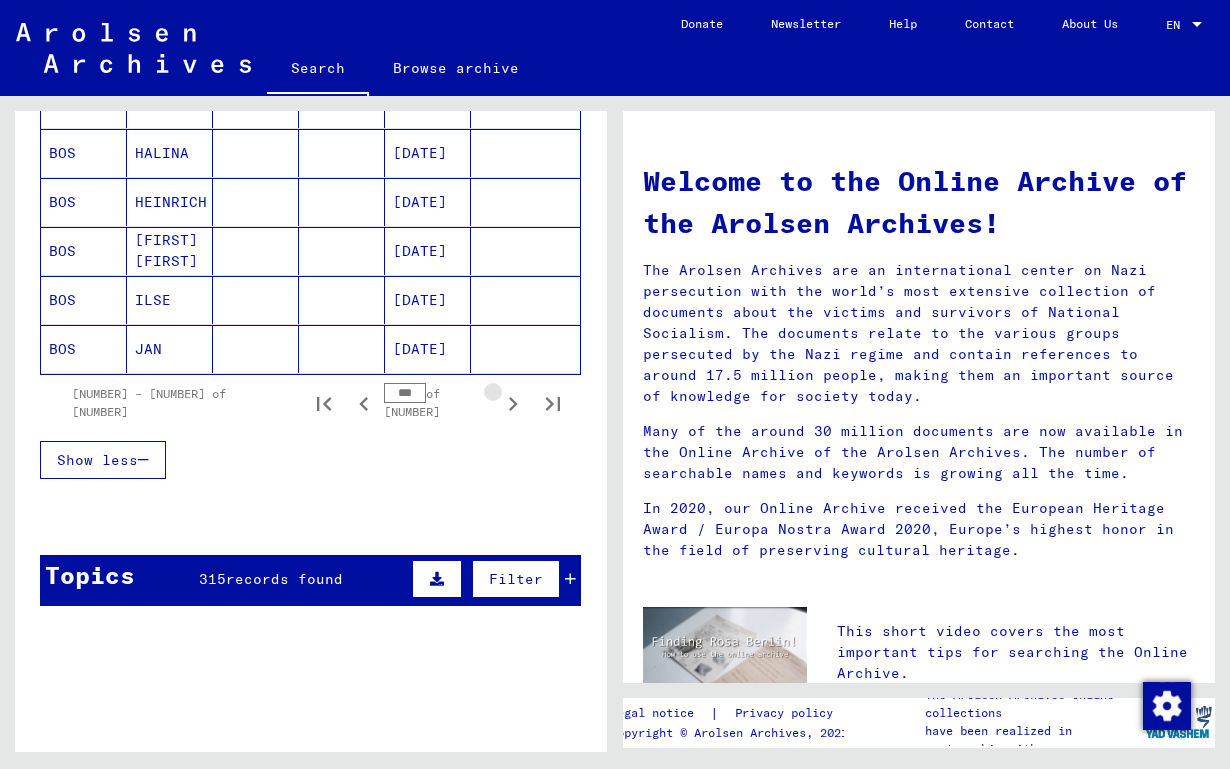click 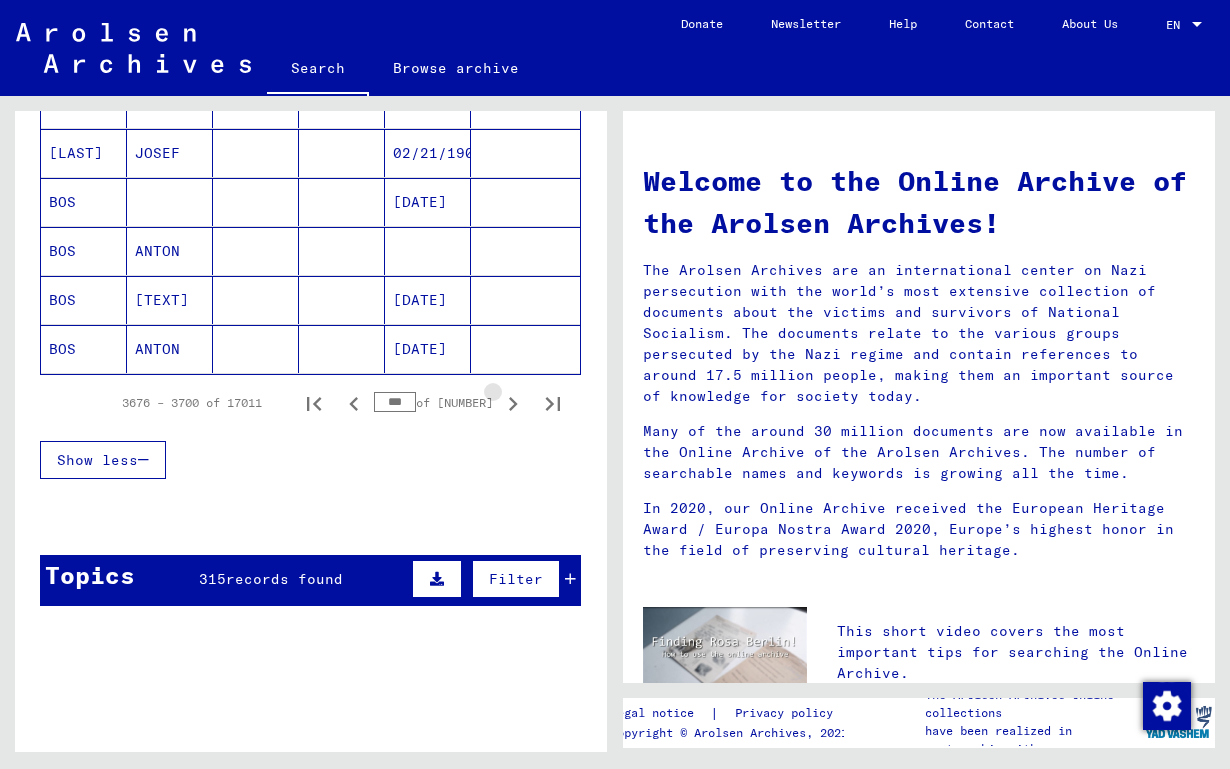 click 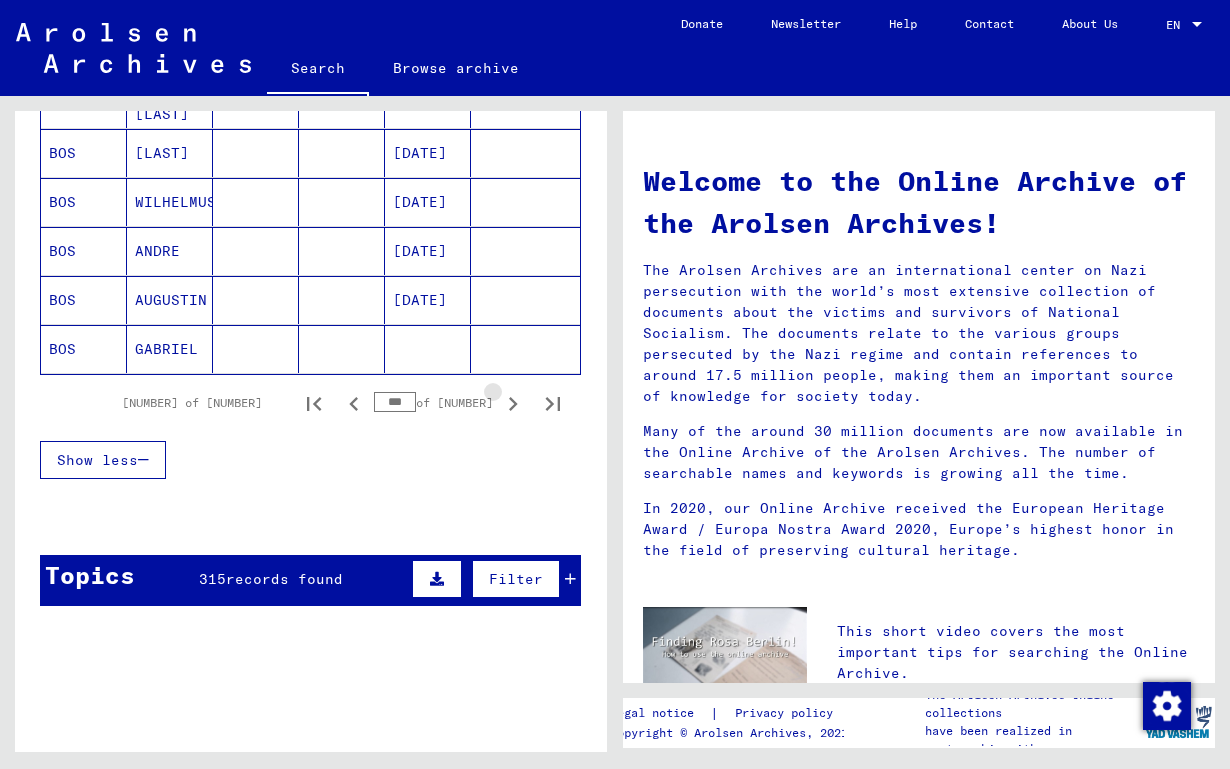 click 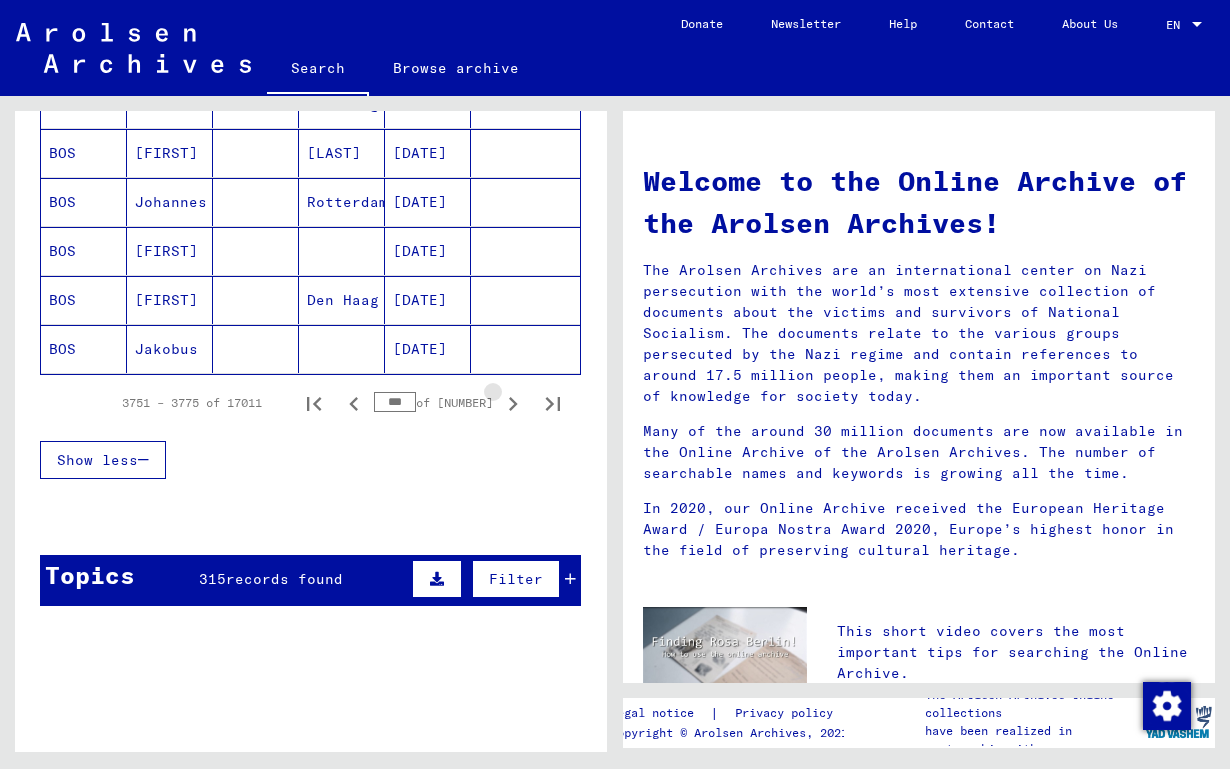click 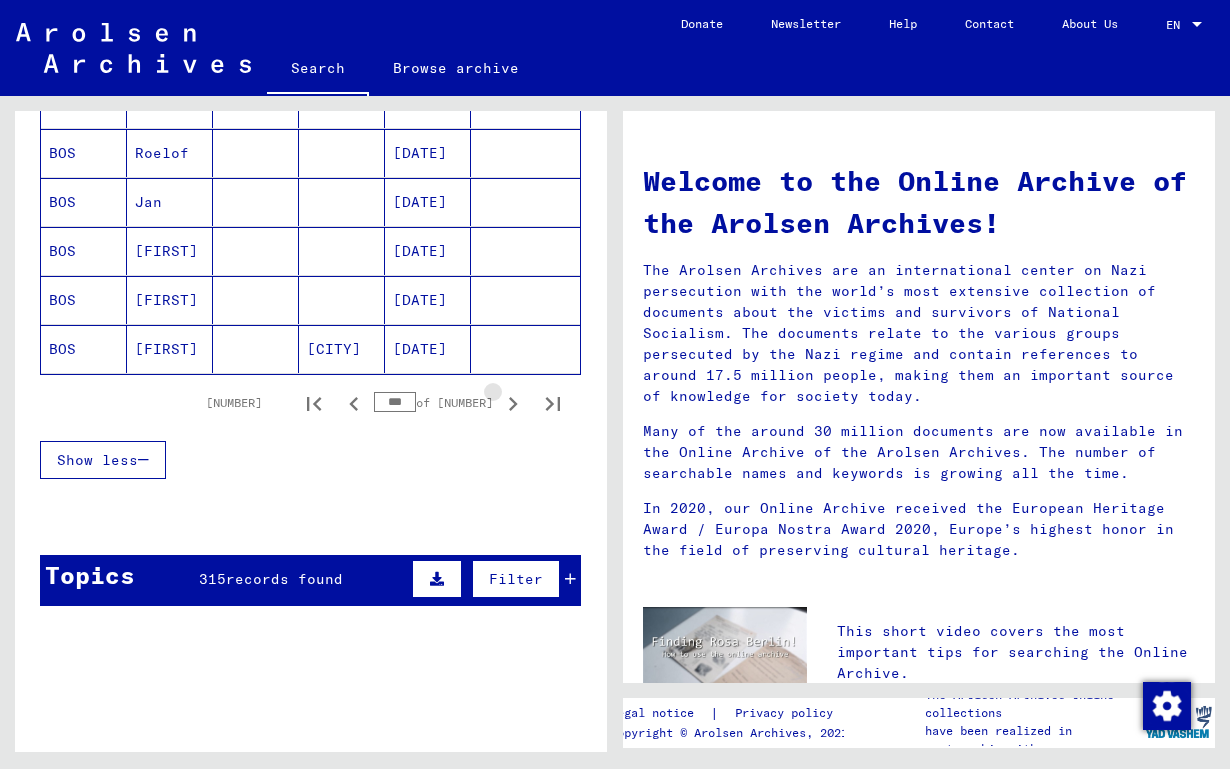 click 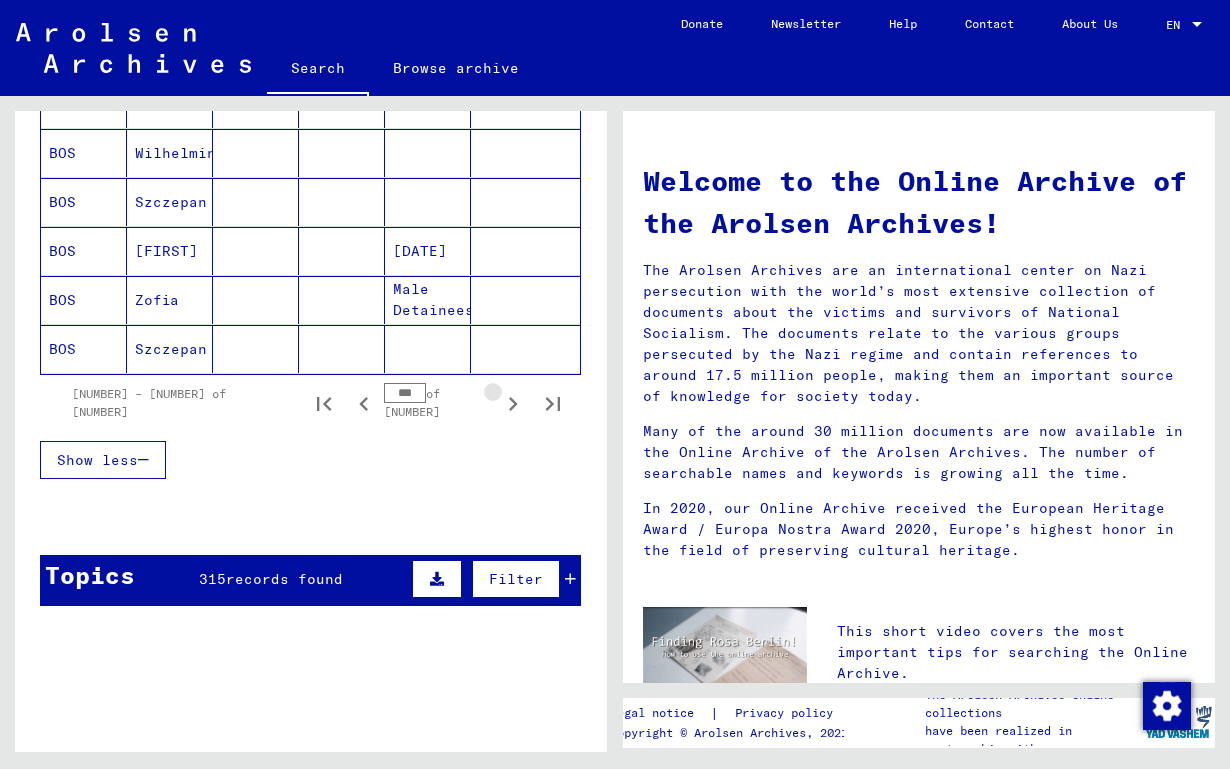 click 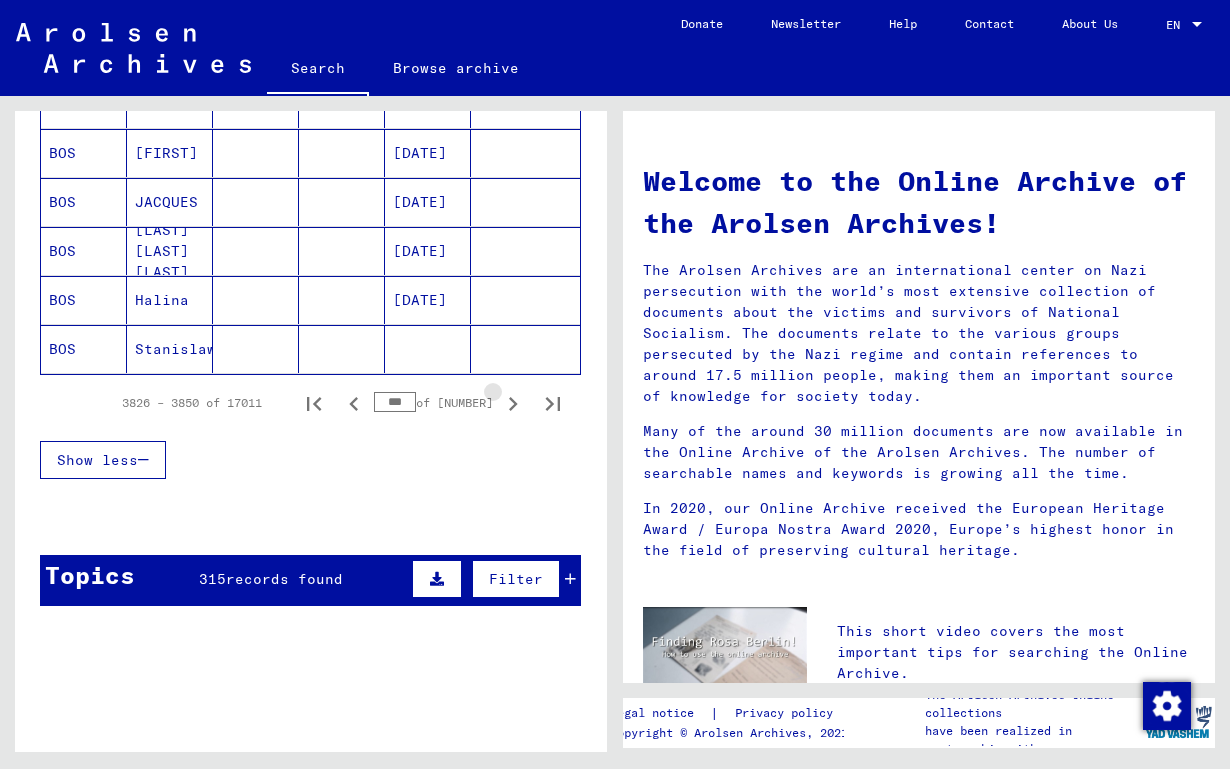 click 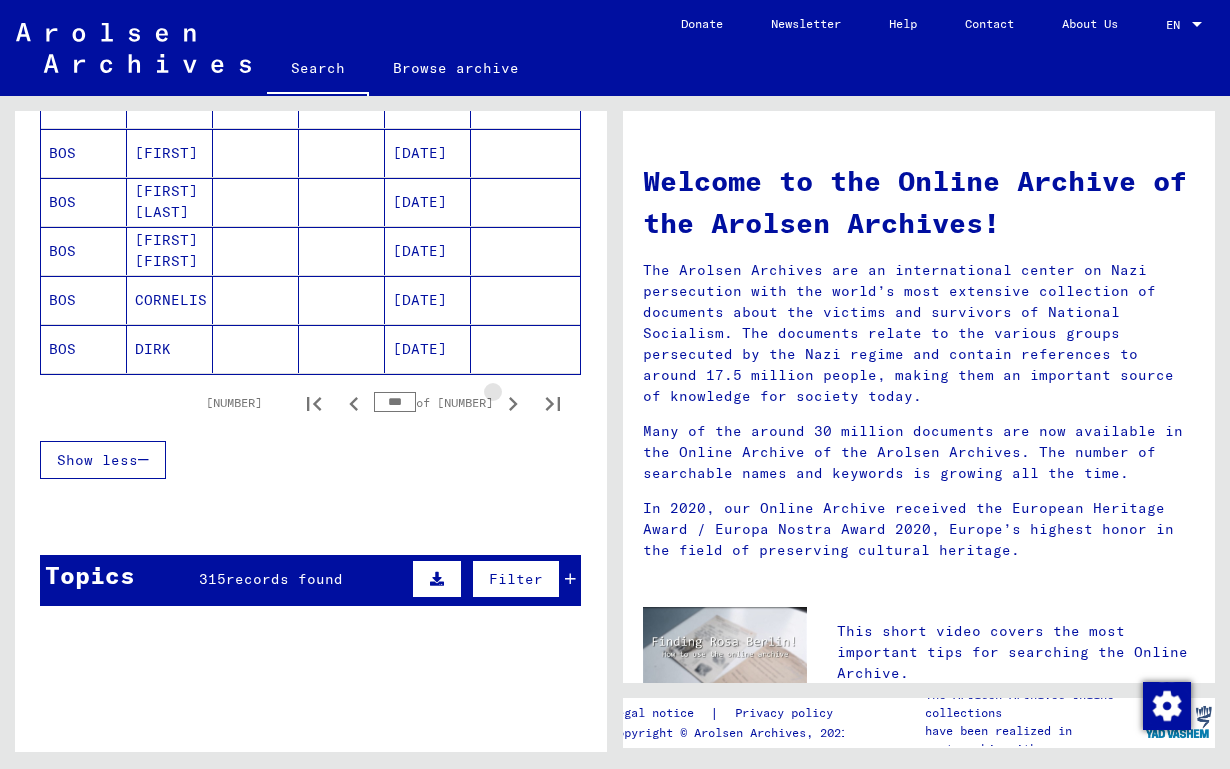 click 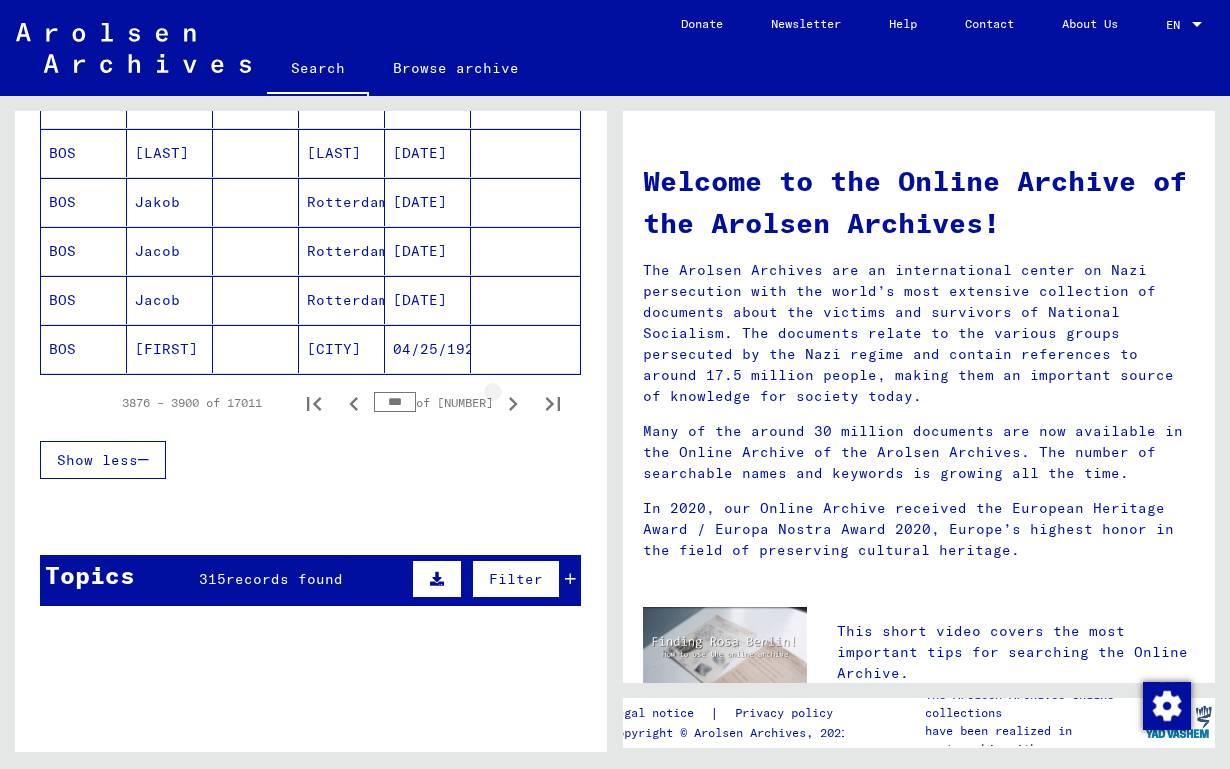 click 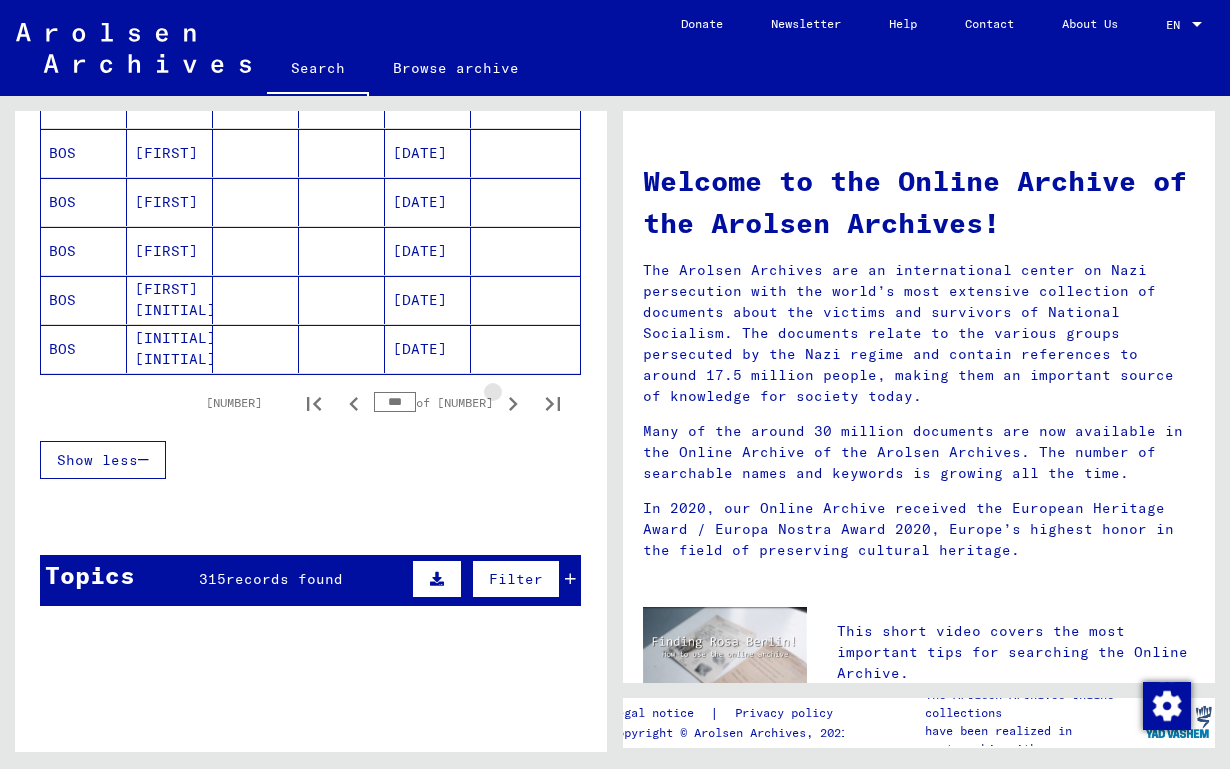 click 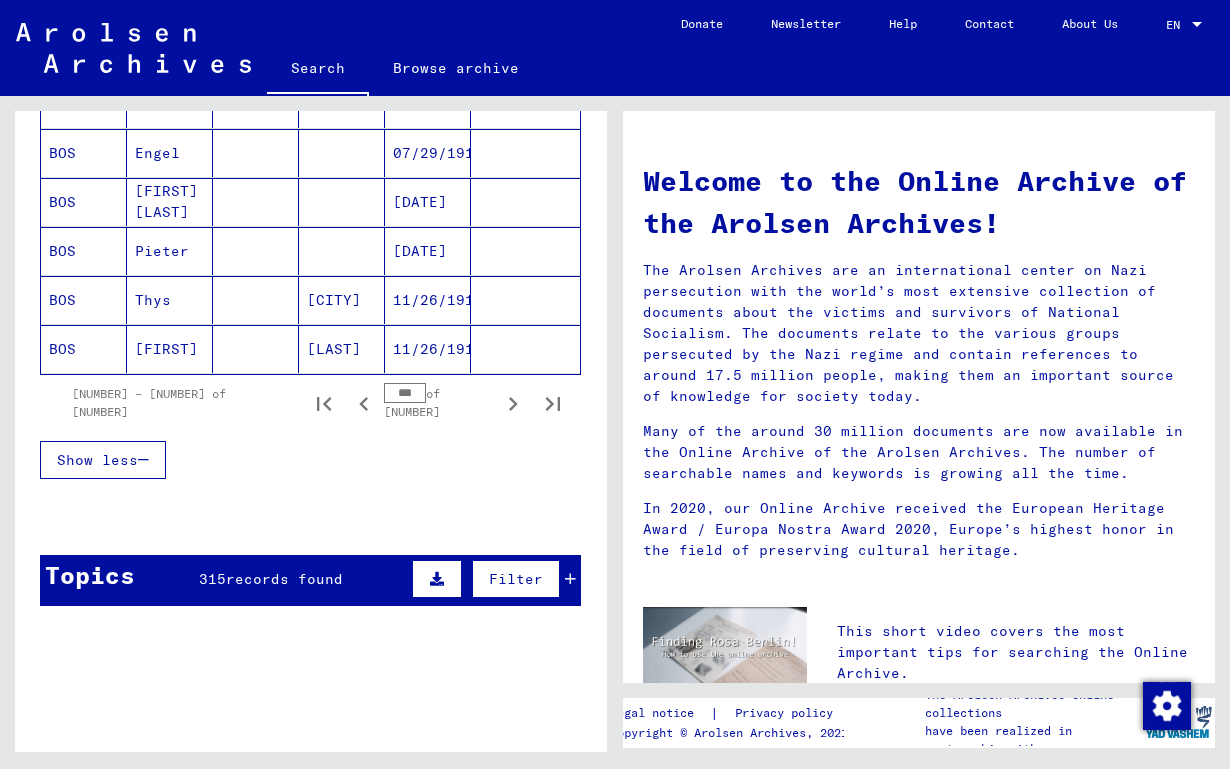 drag, startPoint x: 414, startPoint y: 400, endPoint x: 380, endPoint y: 395, distance: 34.36568 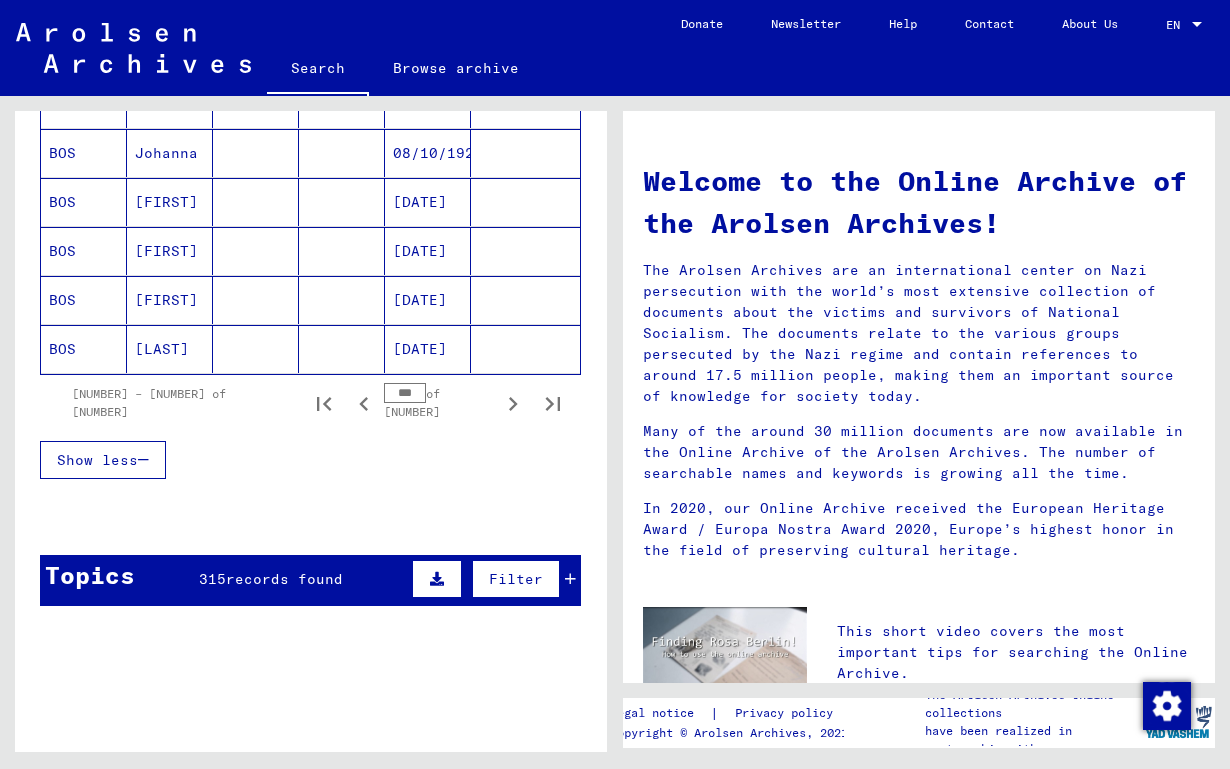 drag, startPoint x: 415, startPoint y: 400, endPoint x: 381, endPoint y: 398, distance: 34.058773 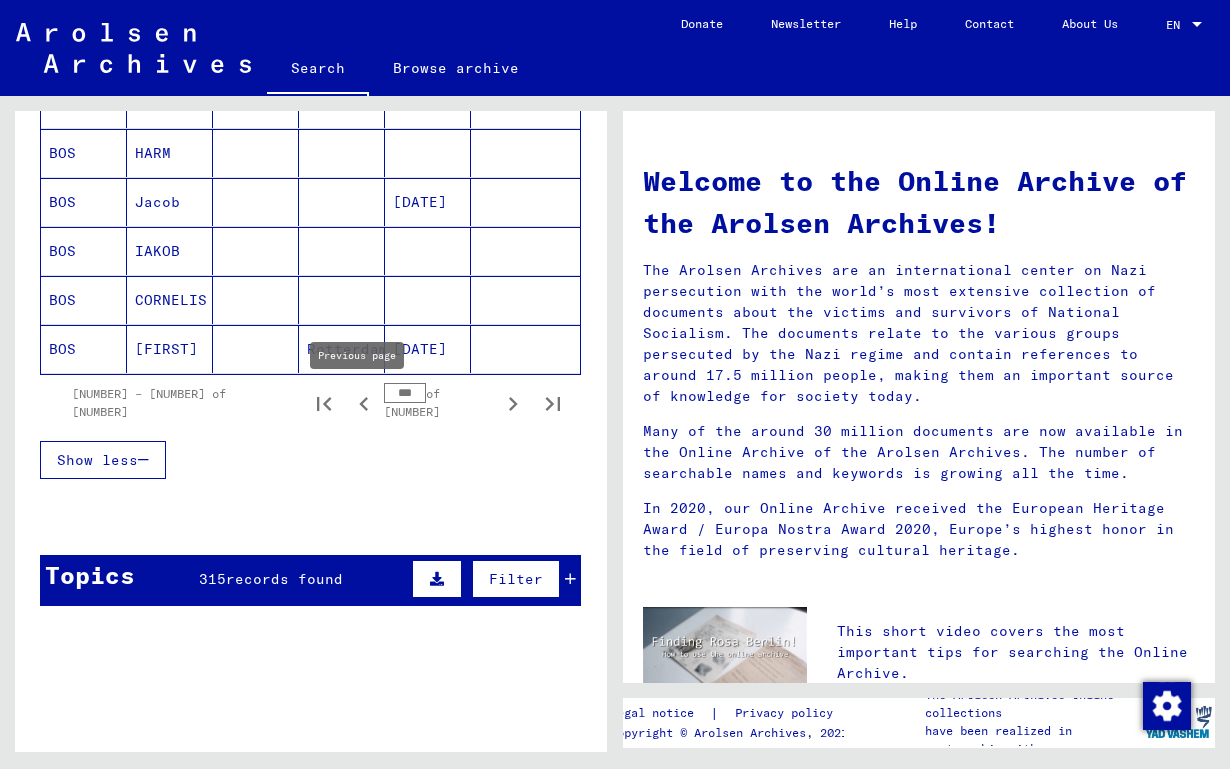 drag, startPoint x: 420, startPoint y: 404, endPoint x: 355, endPoint y: 399, distance: 65.192024 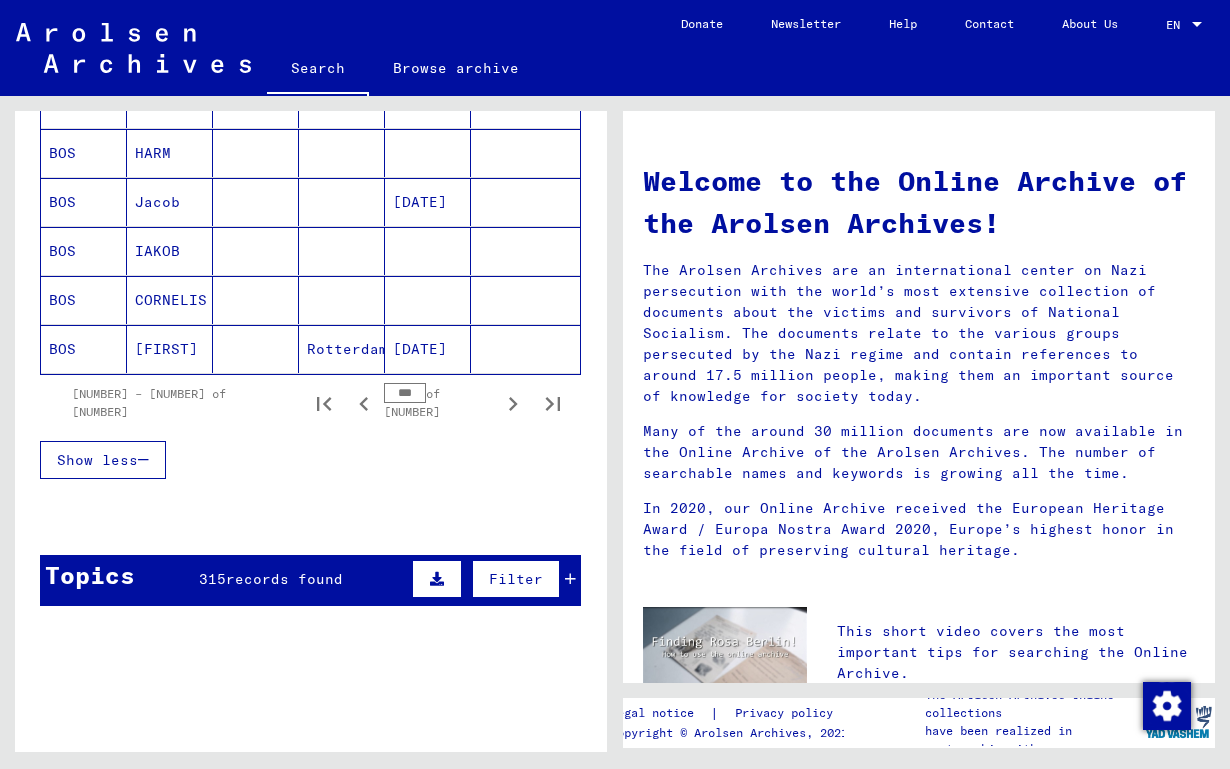 drag, startPoint x: 383, startPoint y: 443, endPoint x: 427, endPoint y: 410, distance: 55 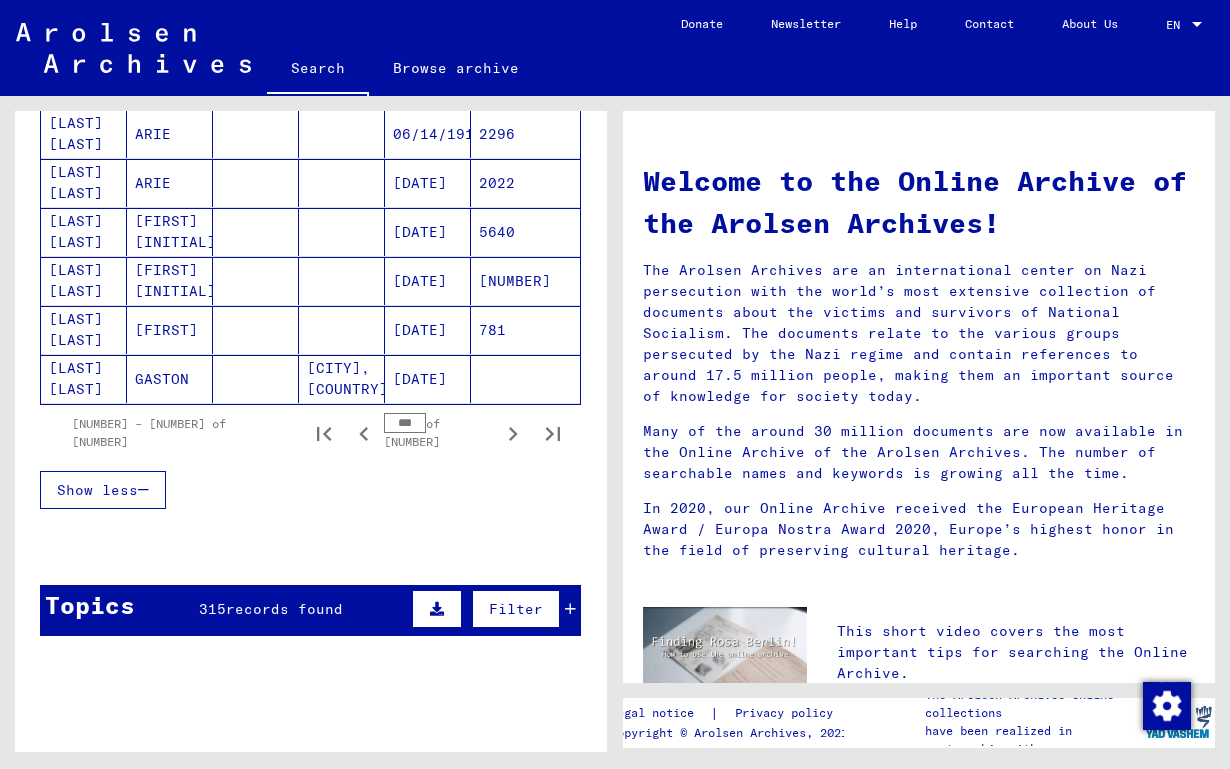 scroll, scrollTop: 1238, scrollLeft: 0, axis: vertical 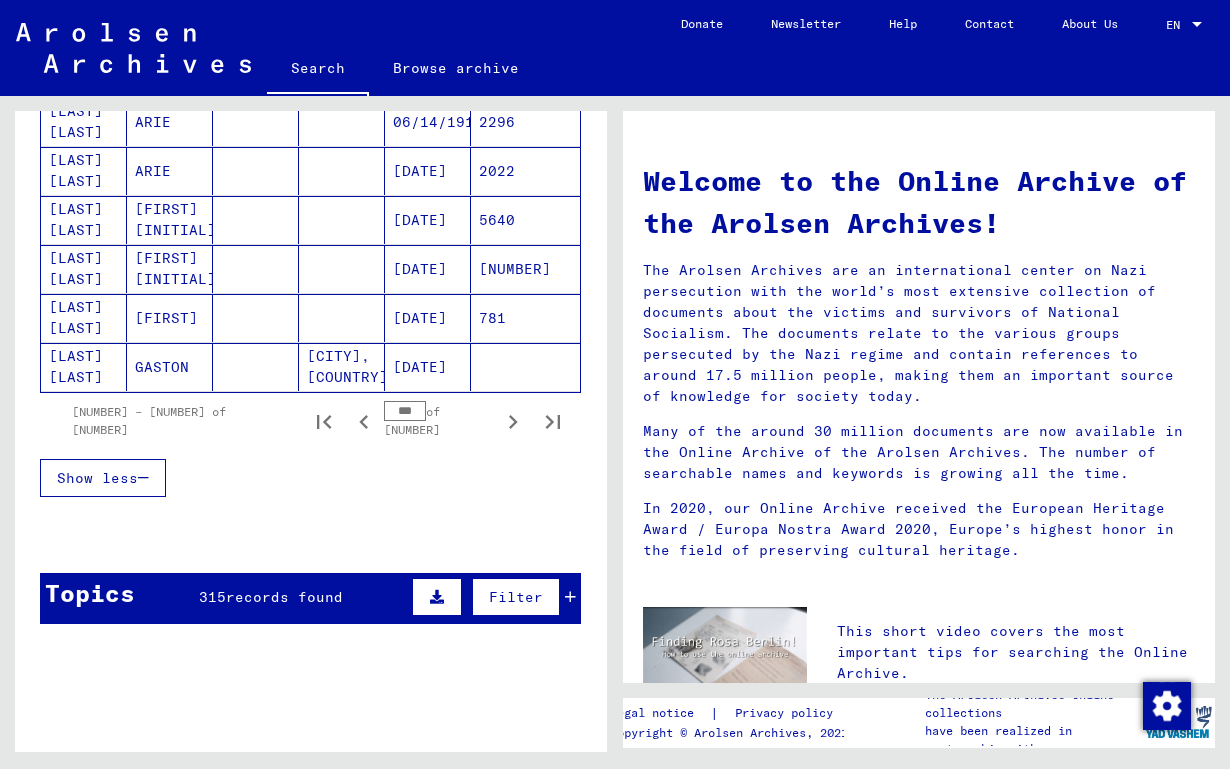 drag, startPoint x: 414, startPoint y: 416, endPoint x: 371, endPoint y: 411, distance: 43.289722 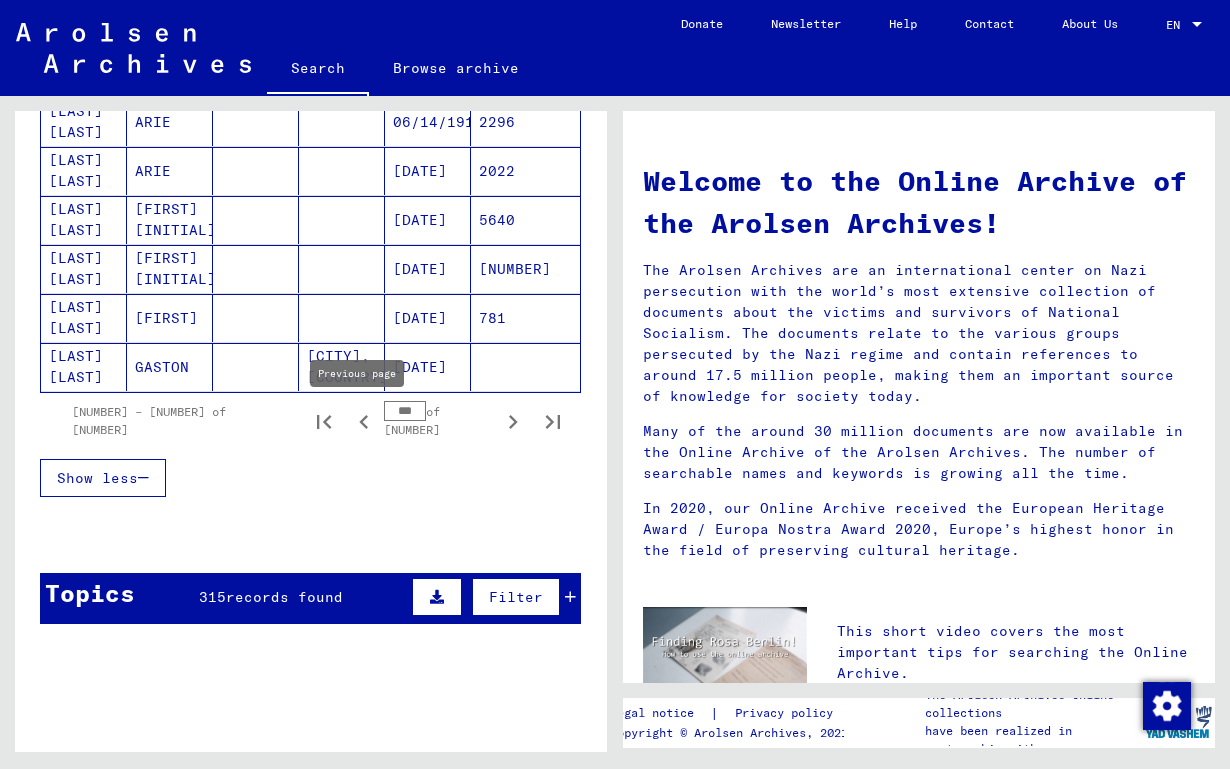 type on "***" 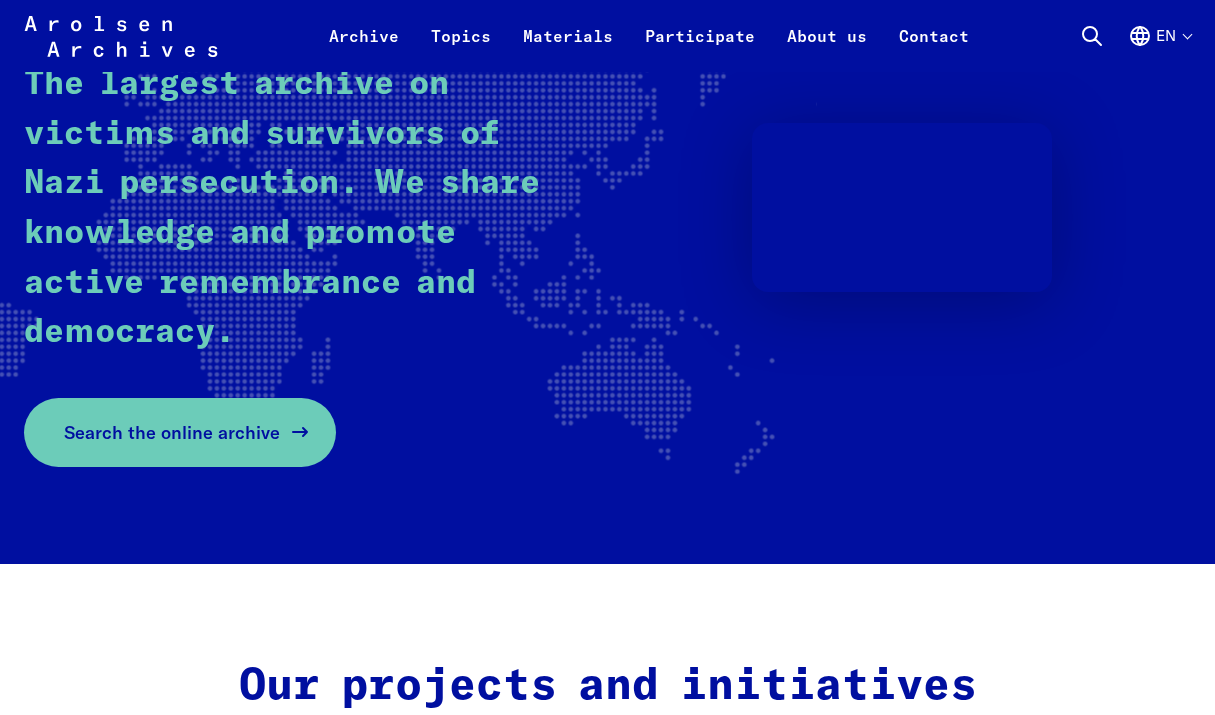 scroll, scrollTop: 416, scrollLeft: 0, axis: vertical 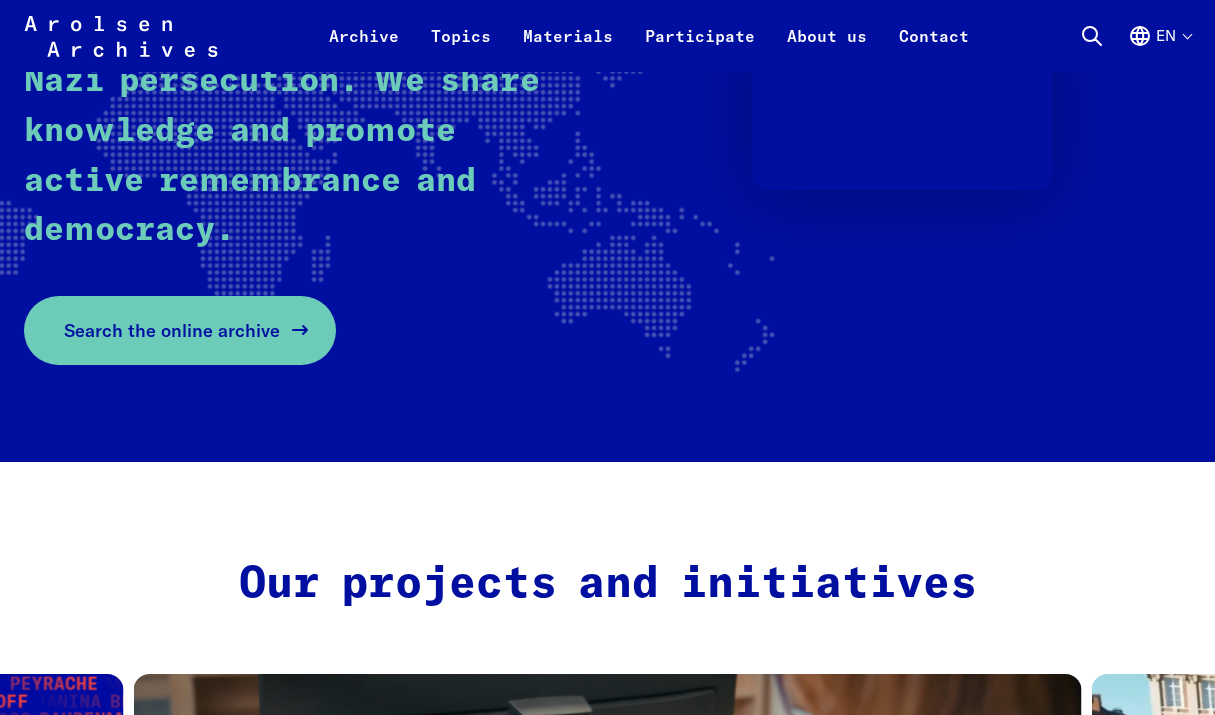 click on "Search the online archive" at bounding box center [172, 330] 